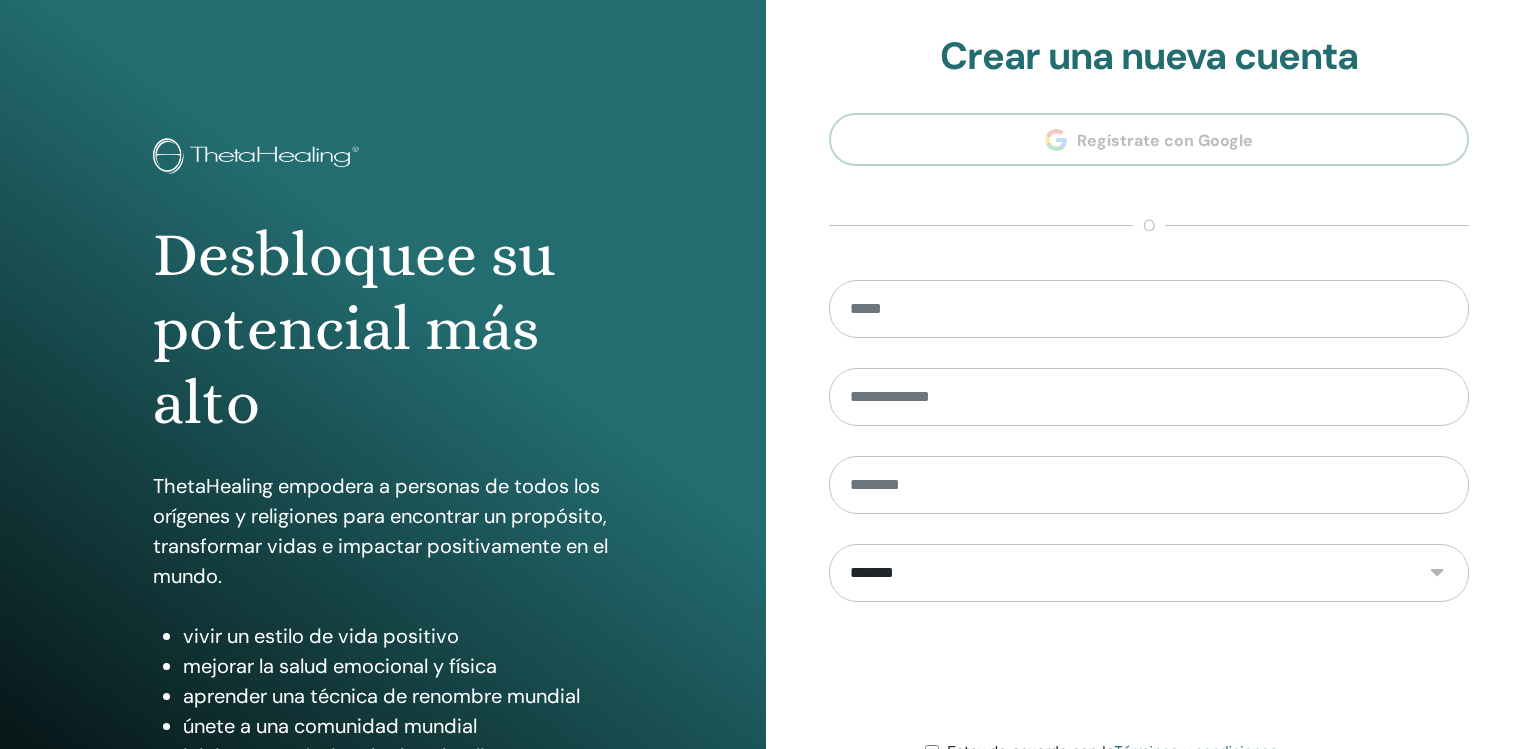 scroll, scrollTop: 0, scrollLeft: 0, axis: both 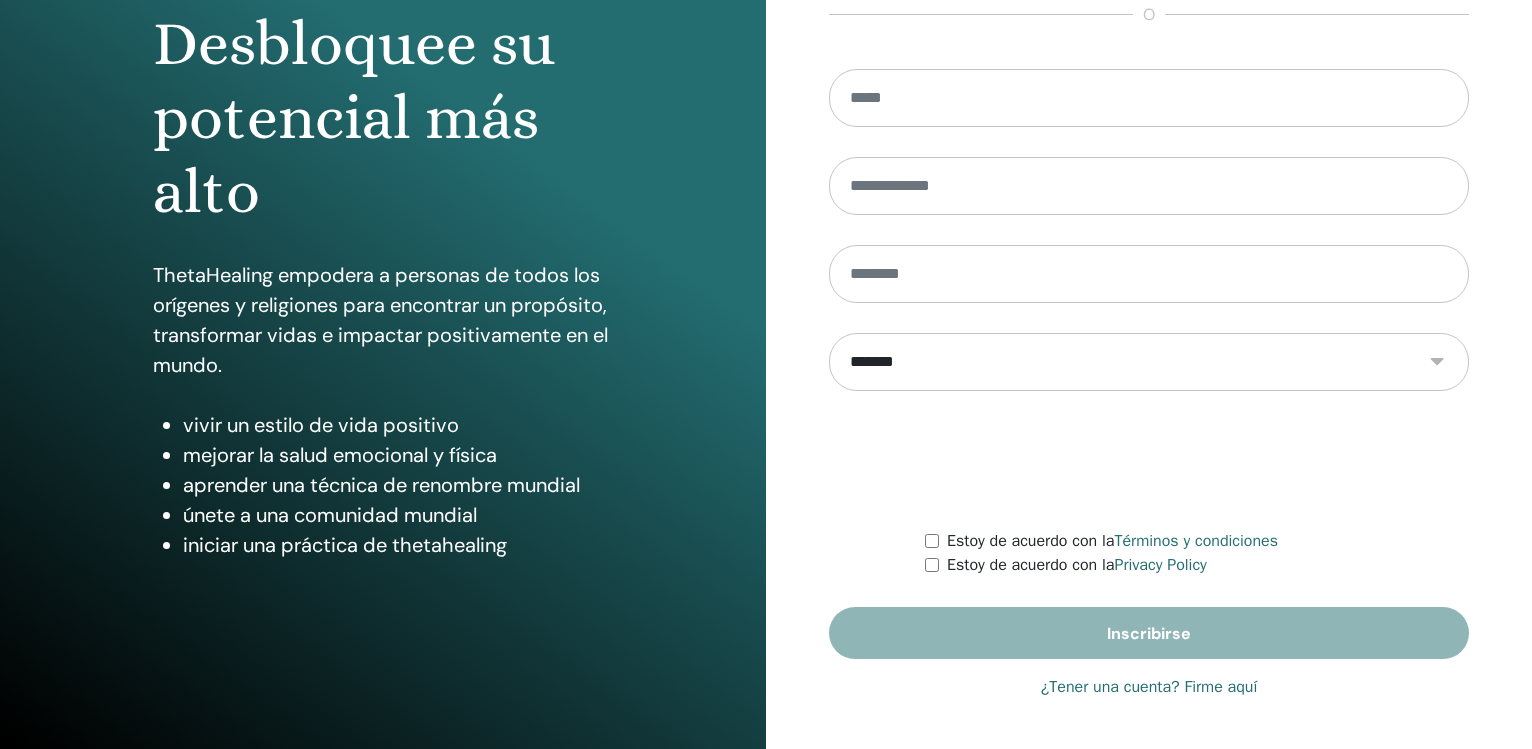 click on "¿Tener una cuenta? Firme aquí" at bounding box center [1149, 687] 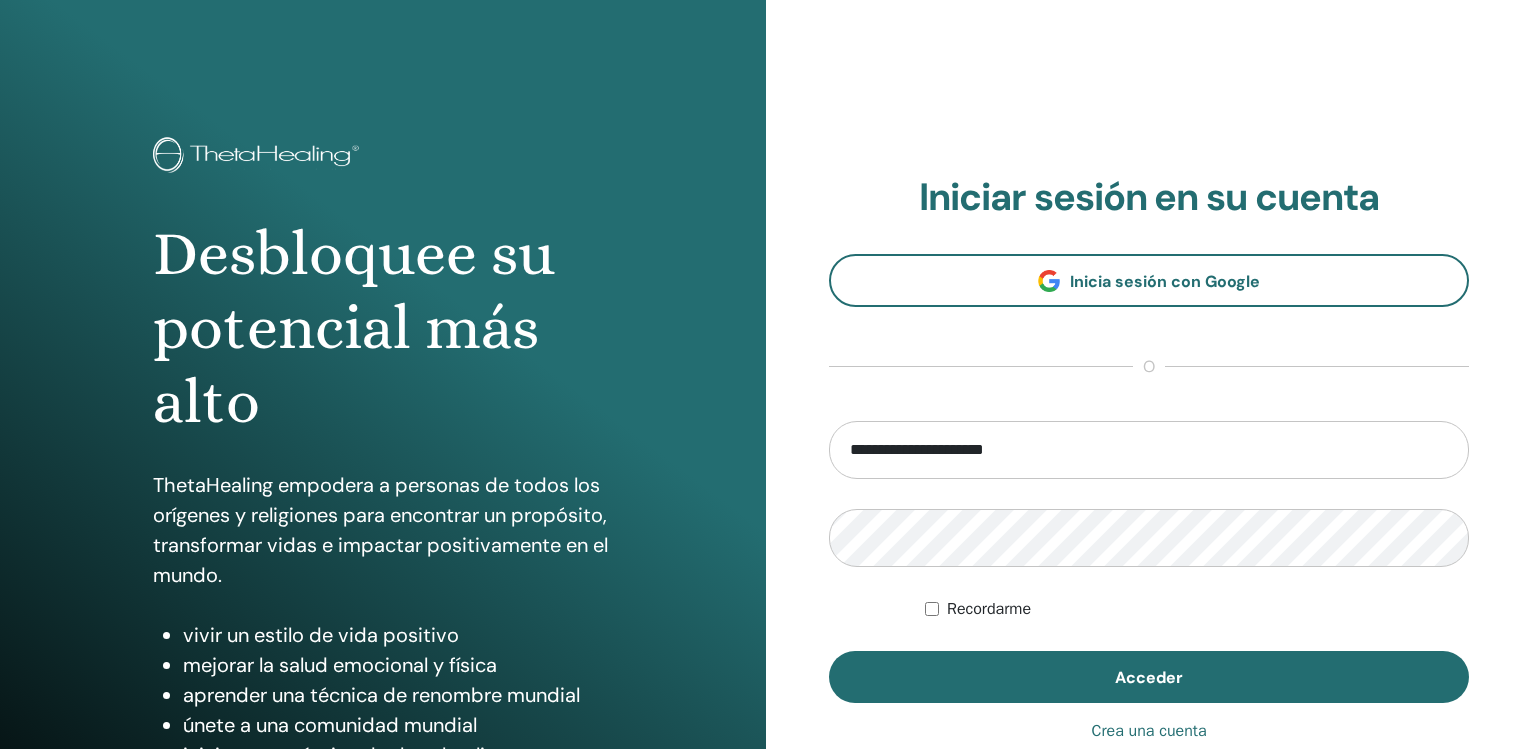 scroll, scrollTop: 0, scrollLeft: 0, axis: both 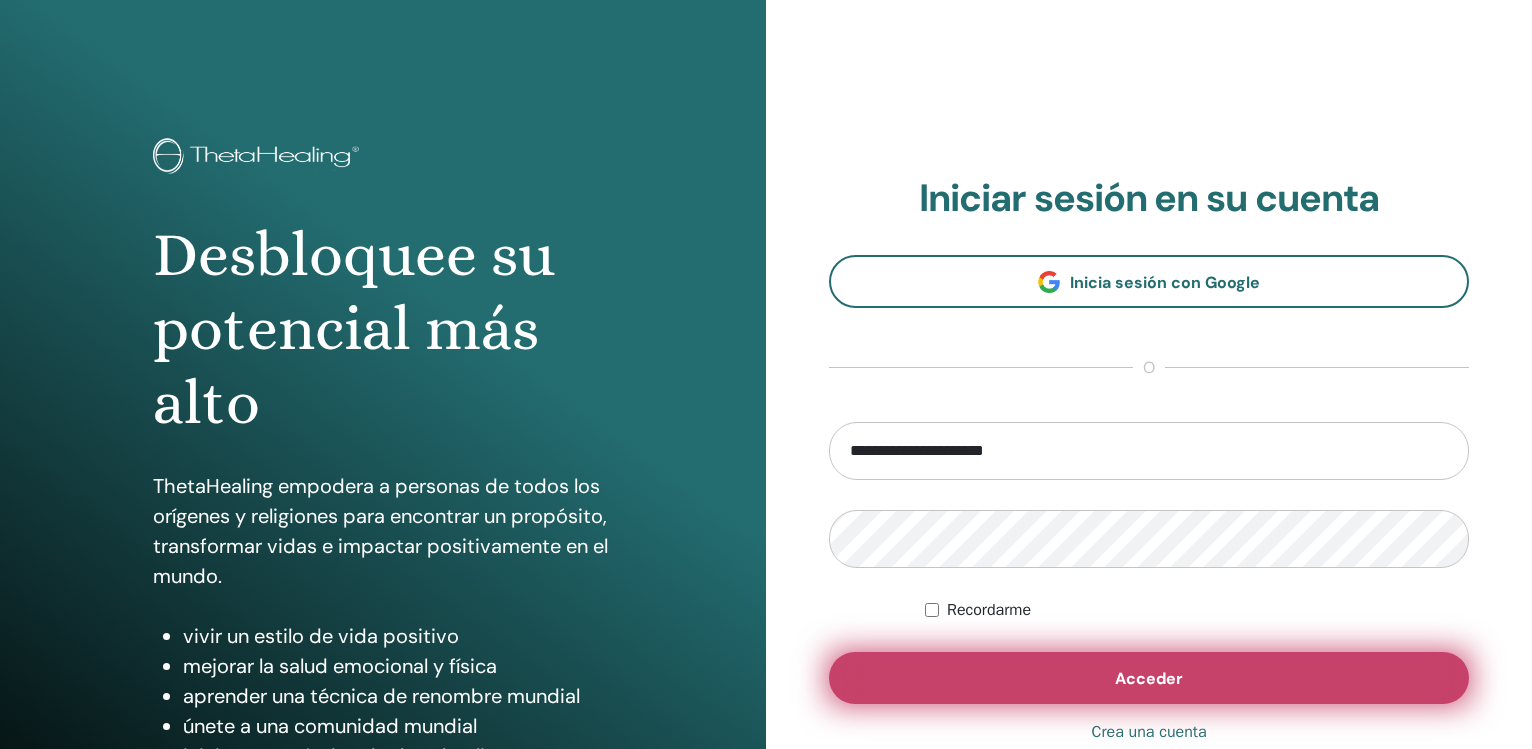 click on "Acceder" at bounding box center (1149, 678) 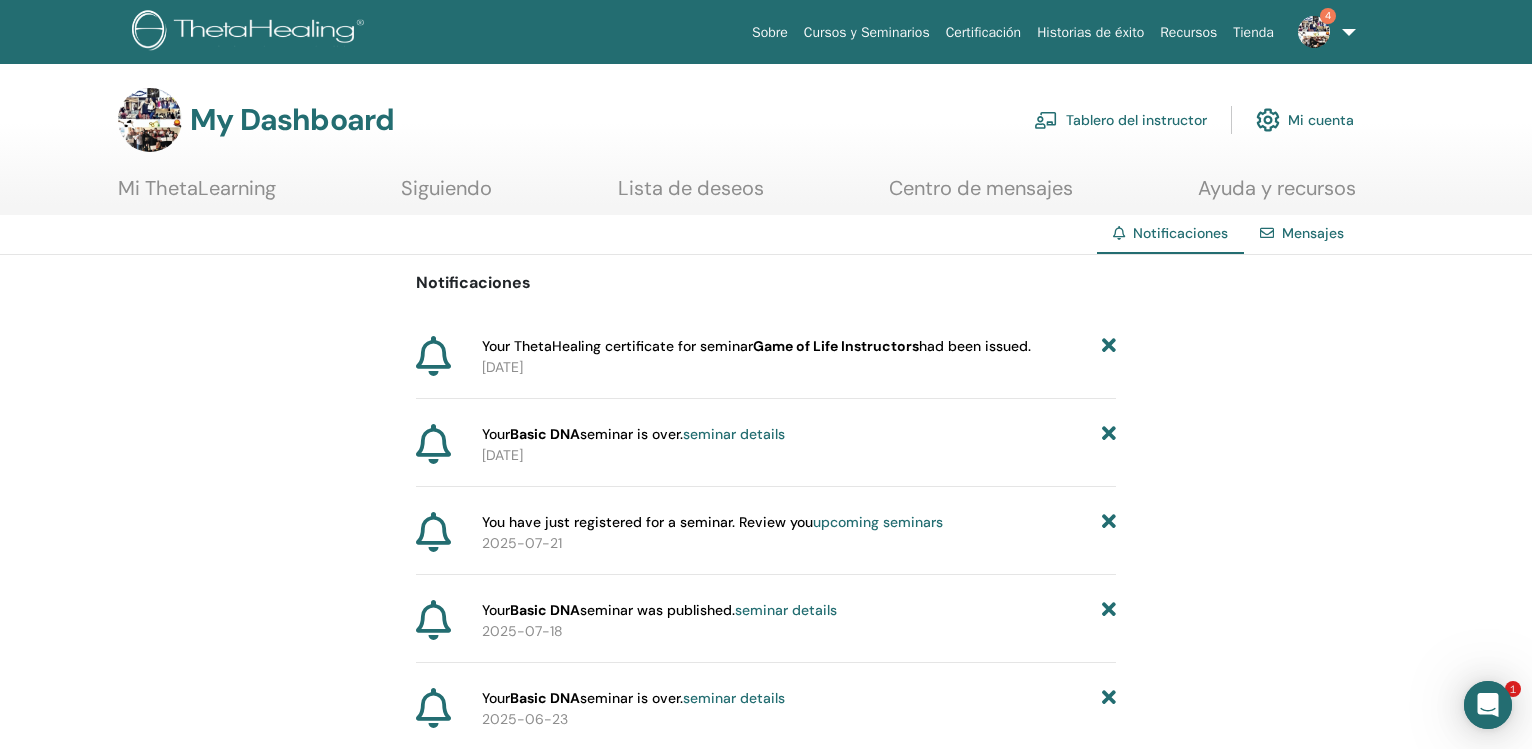 scroll, scrollTop: 0, scrollLeft: 0, axis: both 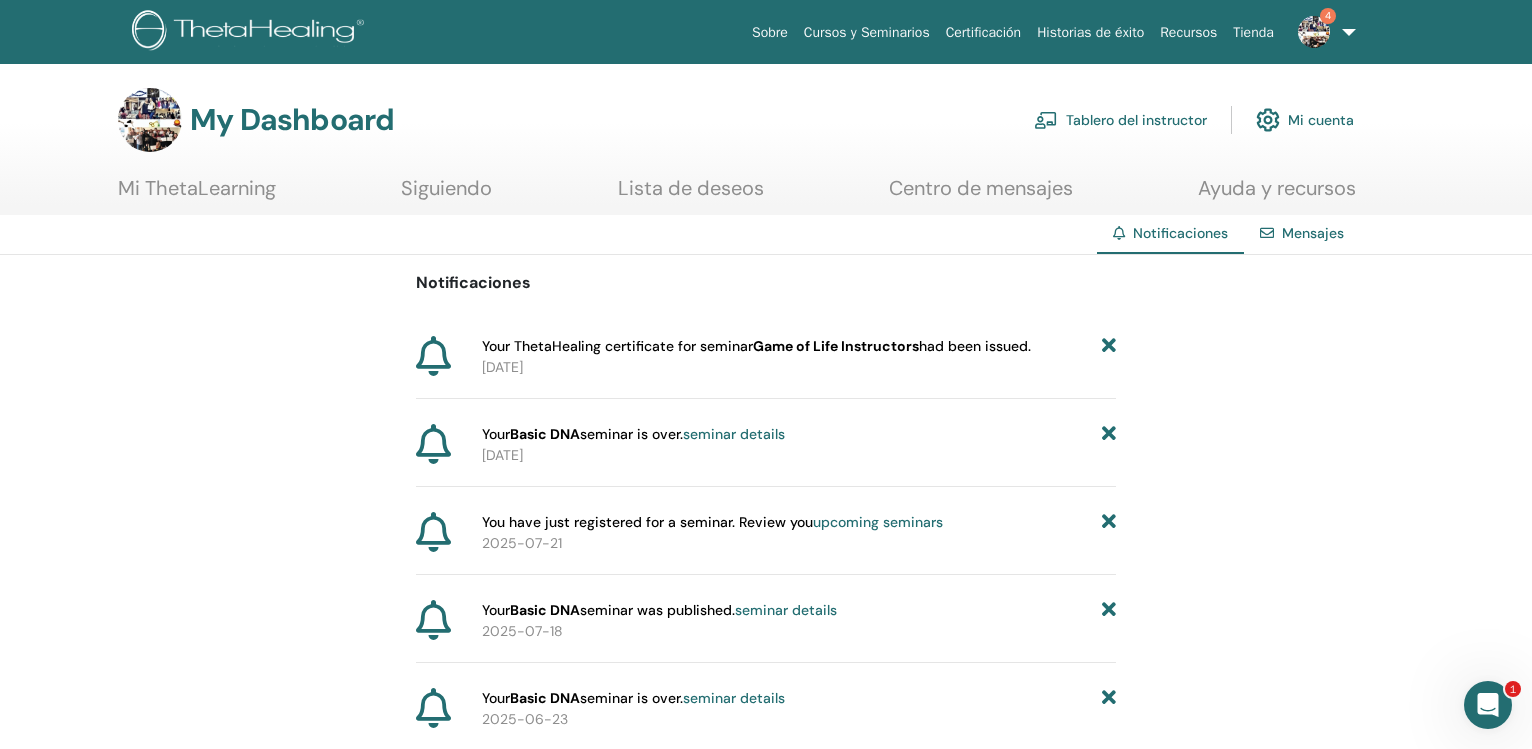 click on "Tablero del instructor" at bounding box center [1120, 120] 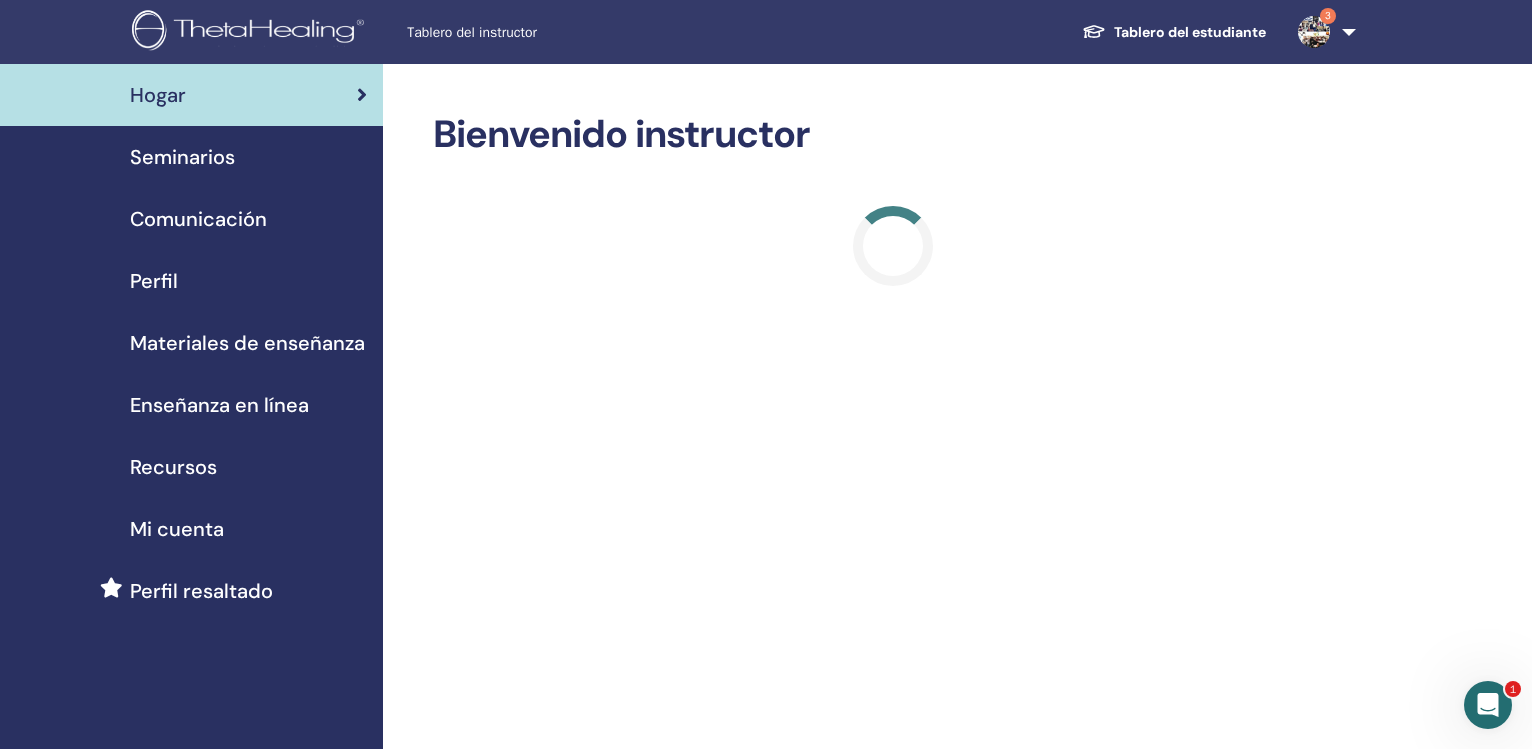 scroll, scrollTop: 0, scrollLeft: 0, axis: both 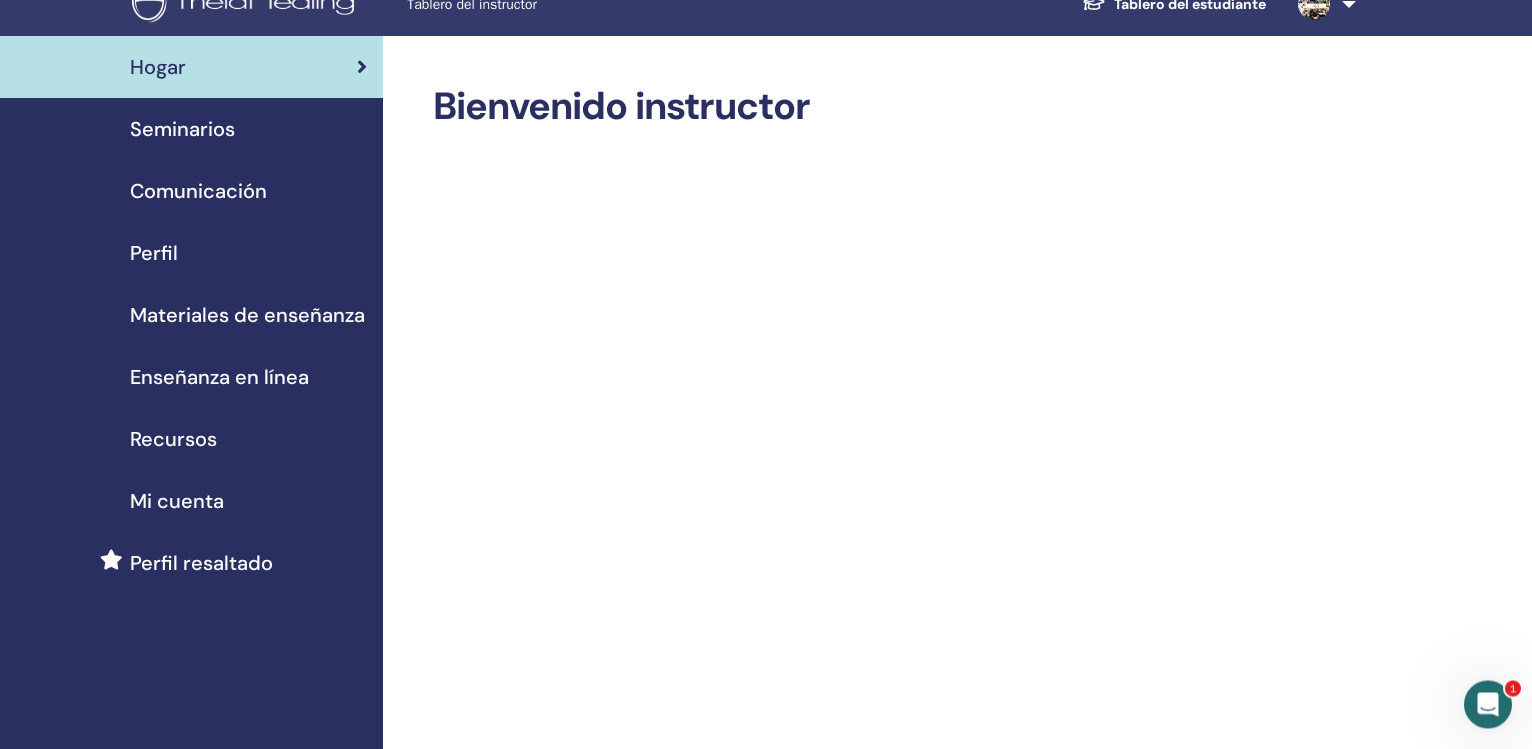 click on "Comunicación" at bounding box center [198, 192] 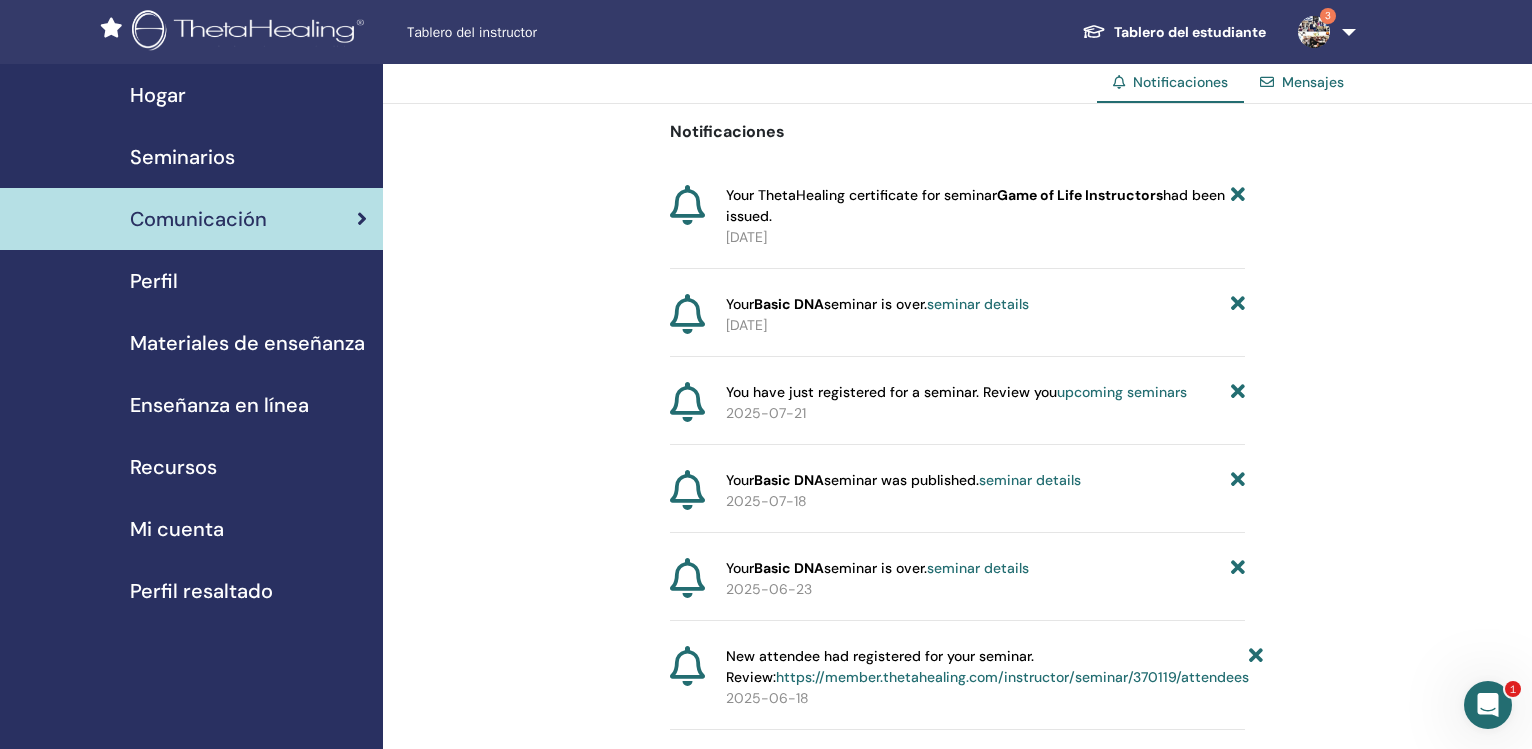 scroll, scrollTop: 0, scrollLeft: 0, axis: both 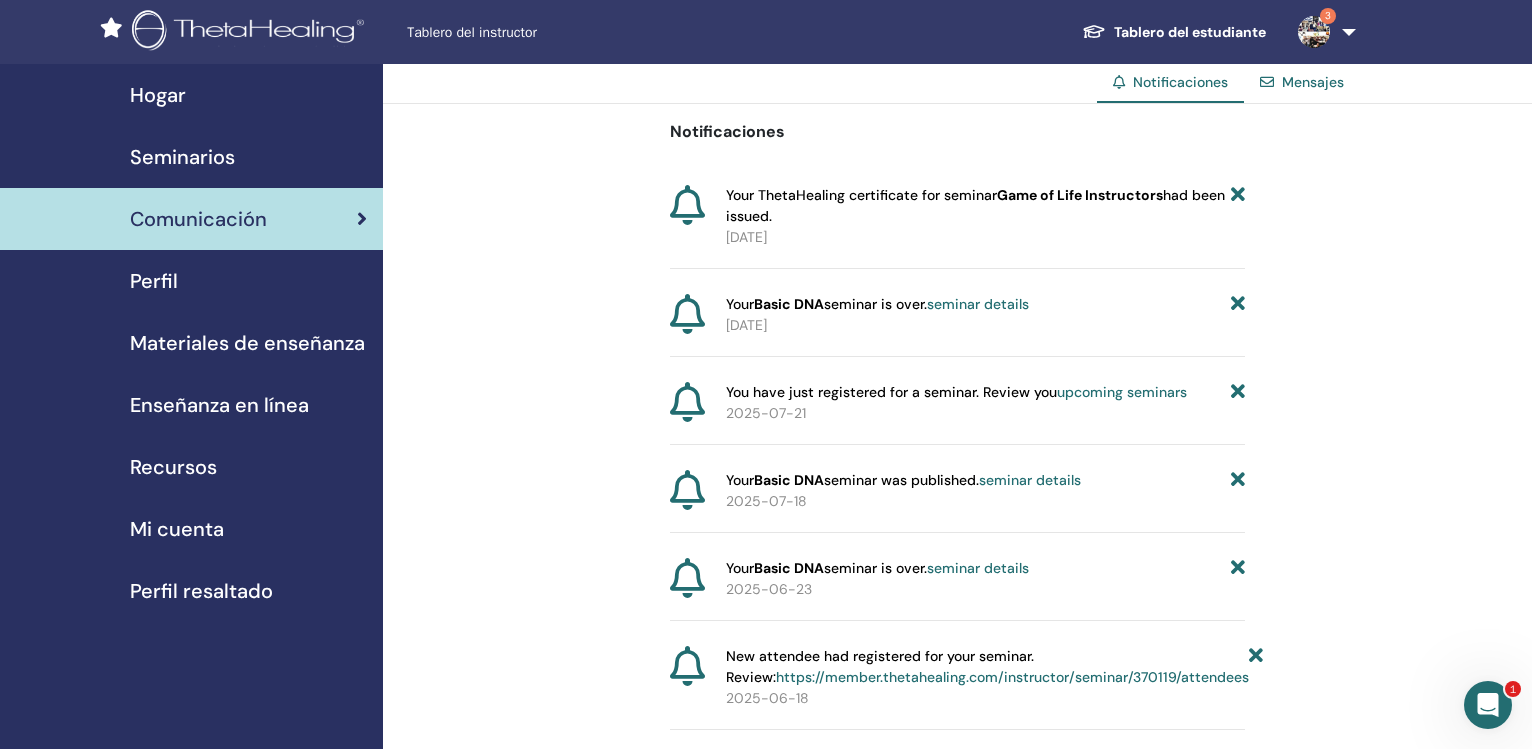 click on "Perfil" at bounding box center [191, 281] 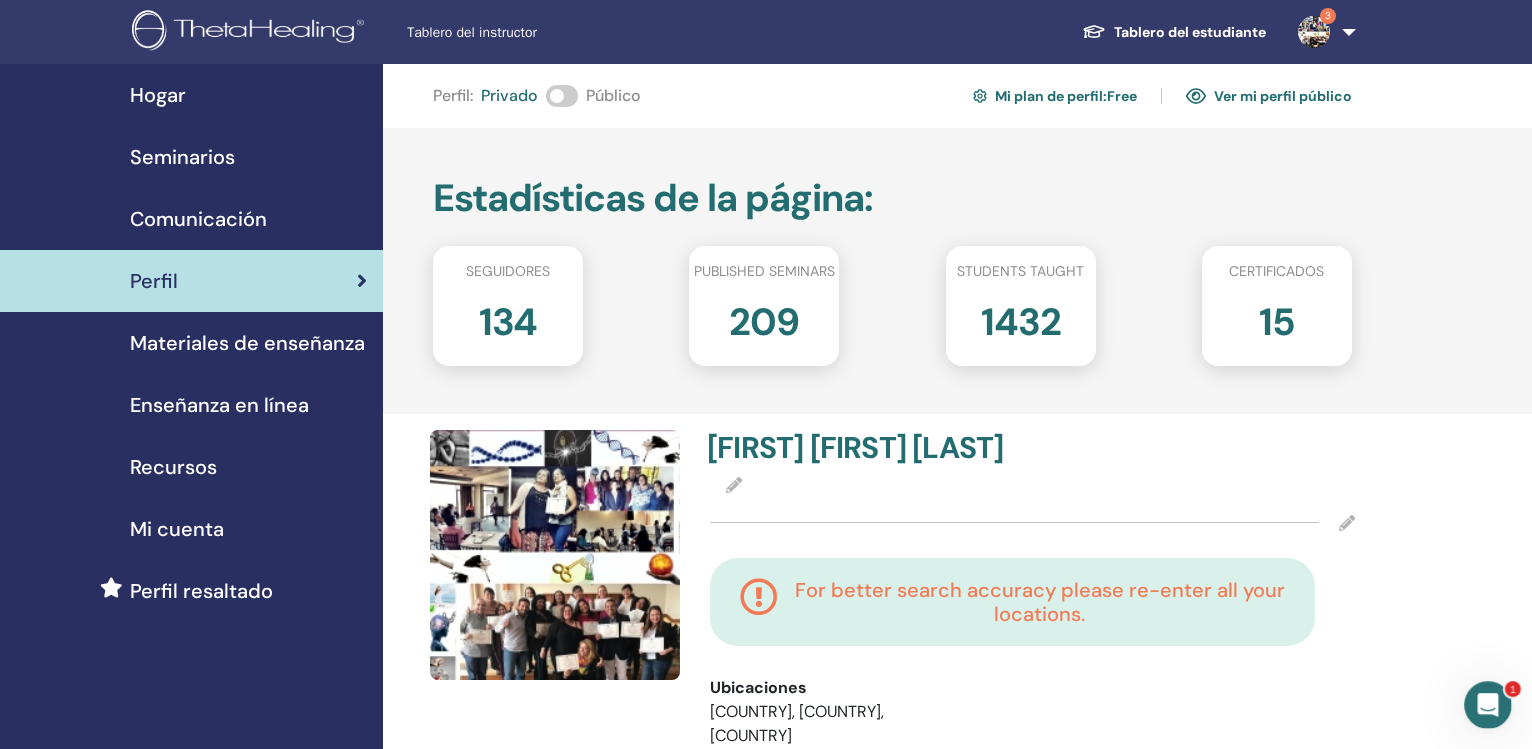 scroll, scrollTop: 0, scrollLeft: 0, axis: both 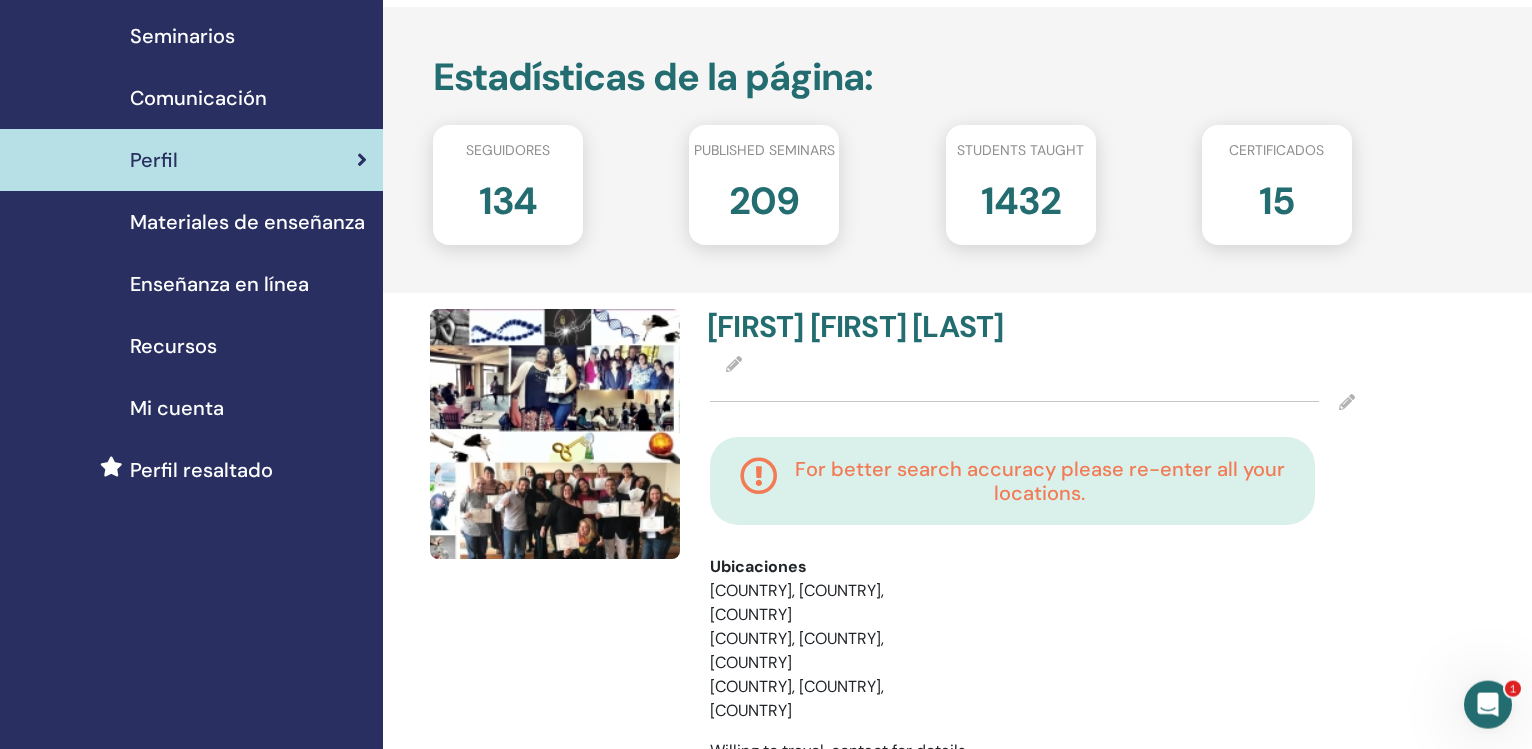 click on "Perfil resaltado" at bounding box center [201, 470] 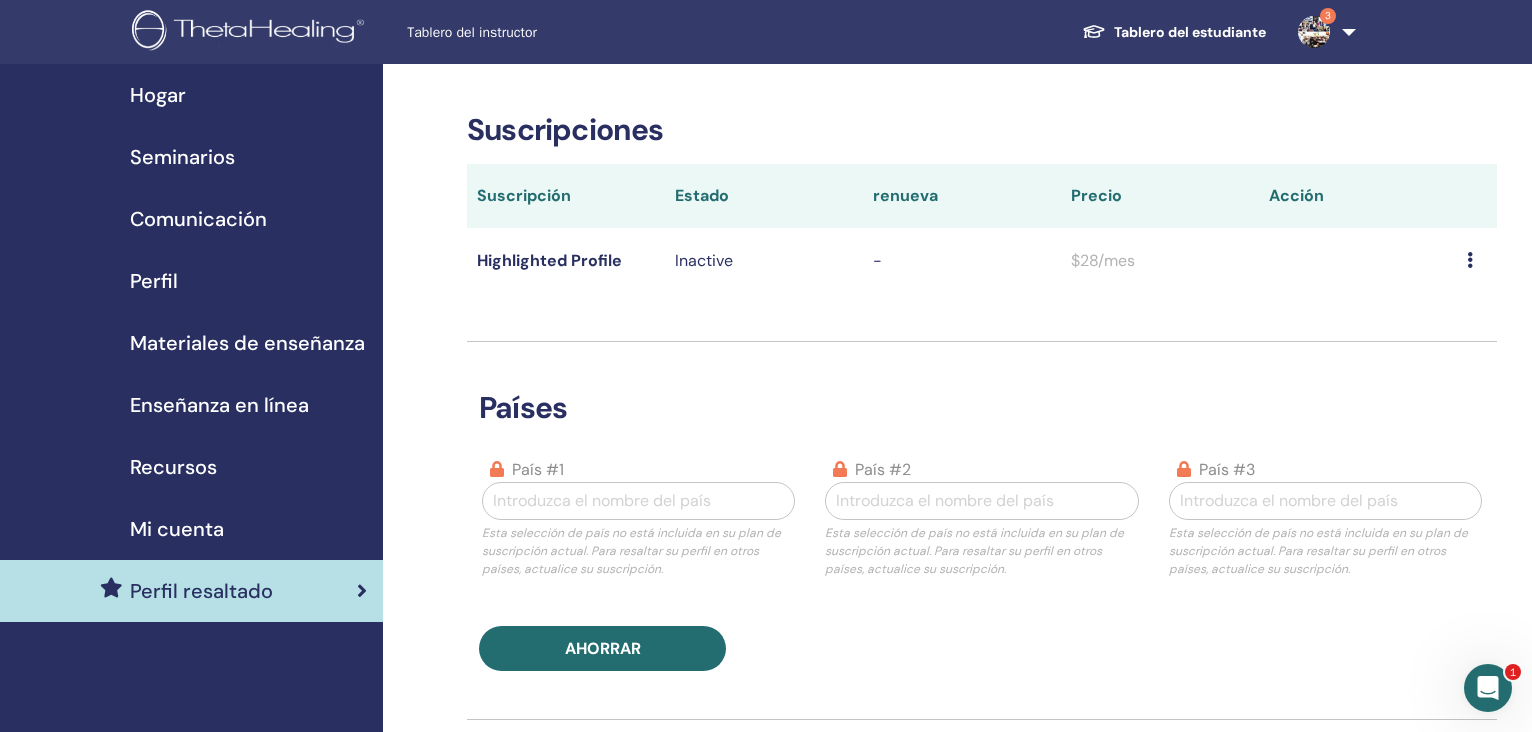 scroll, scrollTop: 0, scrollLeft: 0, axis: both 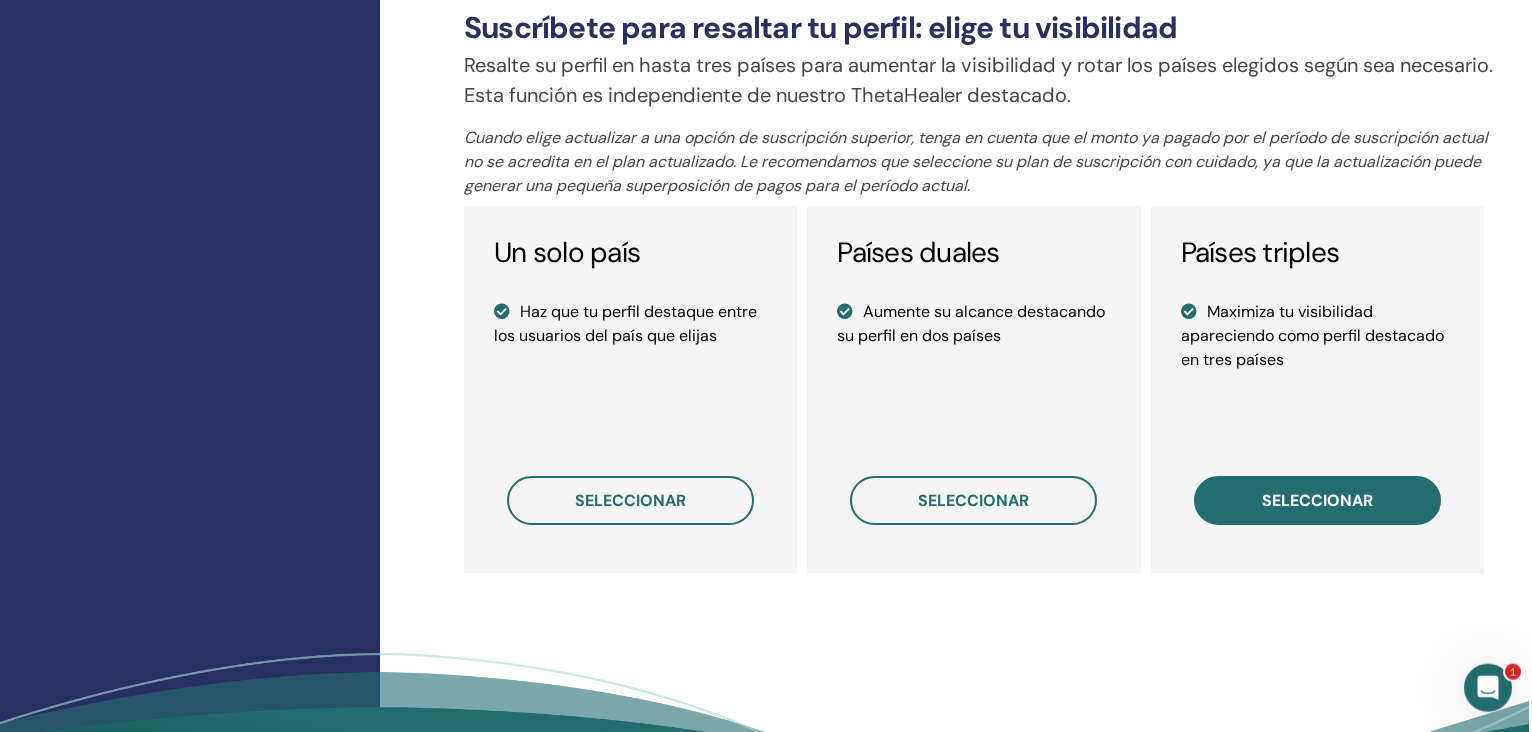 click on "seleccionar" at bounding box center [1317, 500] 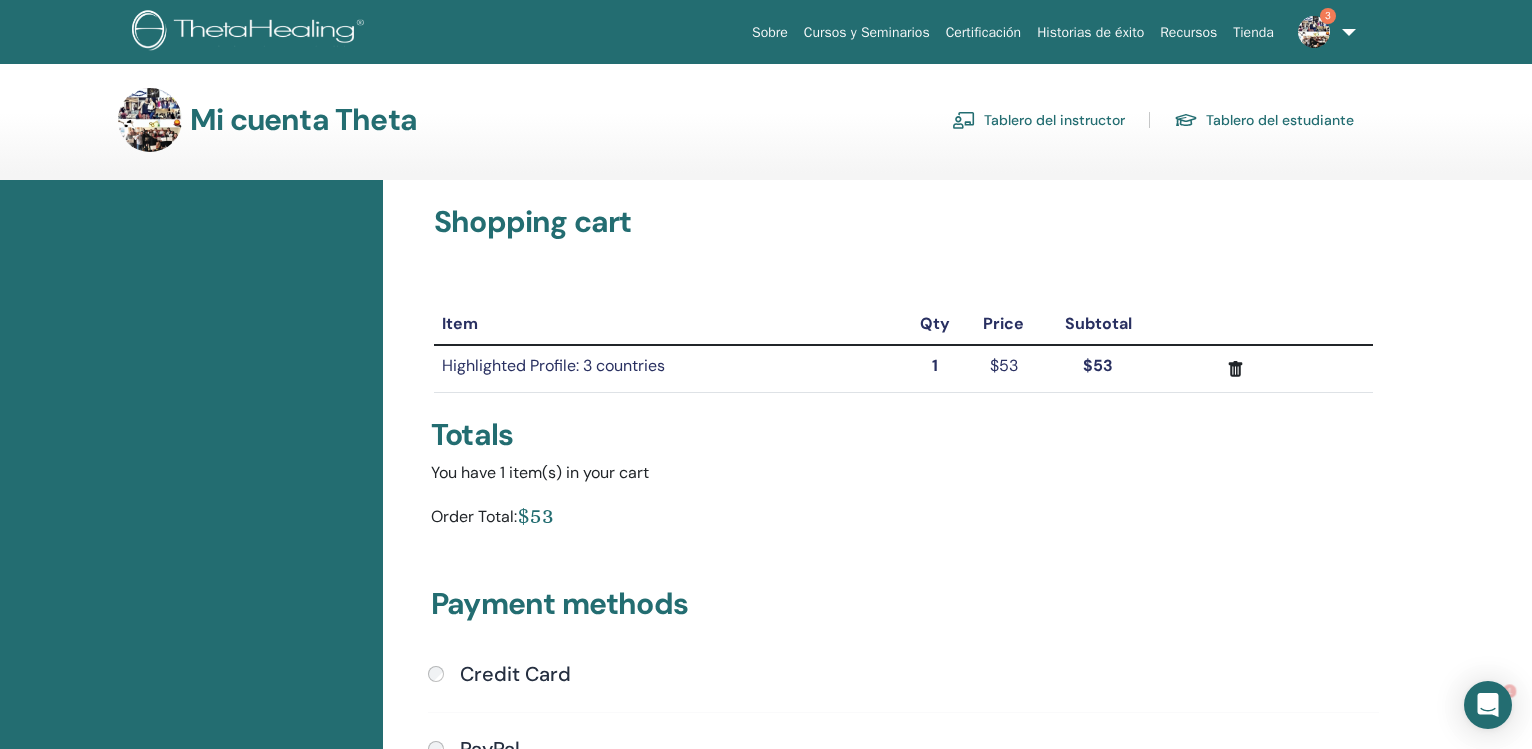 scroll, scrollTop: 0, scrollLeft: 0, axis: both 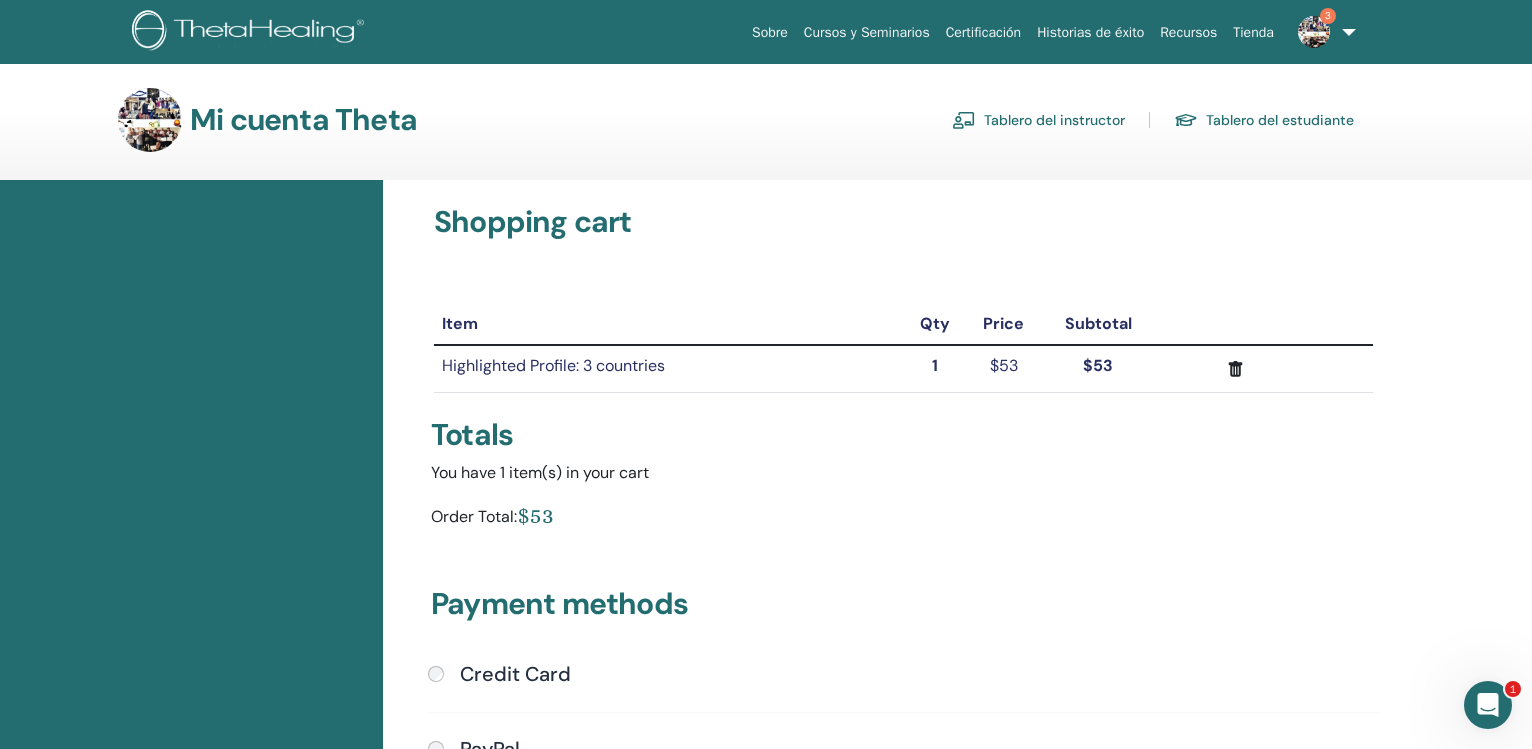 click on "Tablero del instructor" at bounding box center (1038, 120) 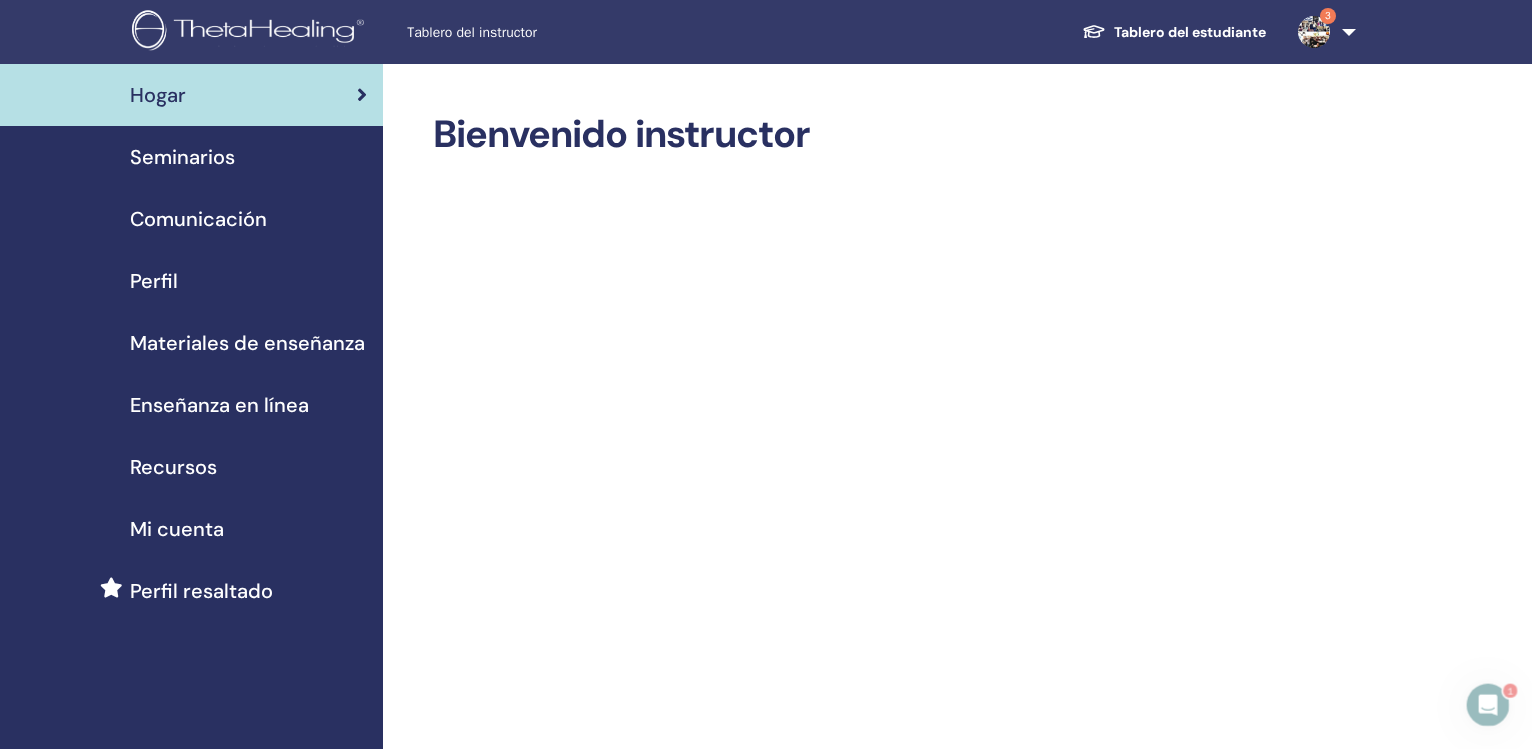 scroll, scrollTop: 0, scrollLeft: 0, axis: both 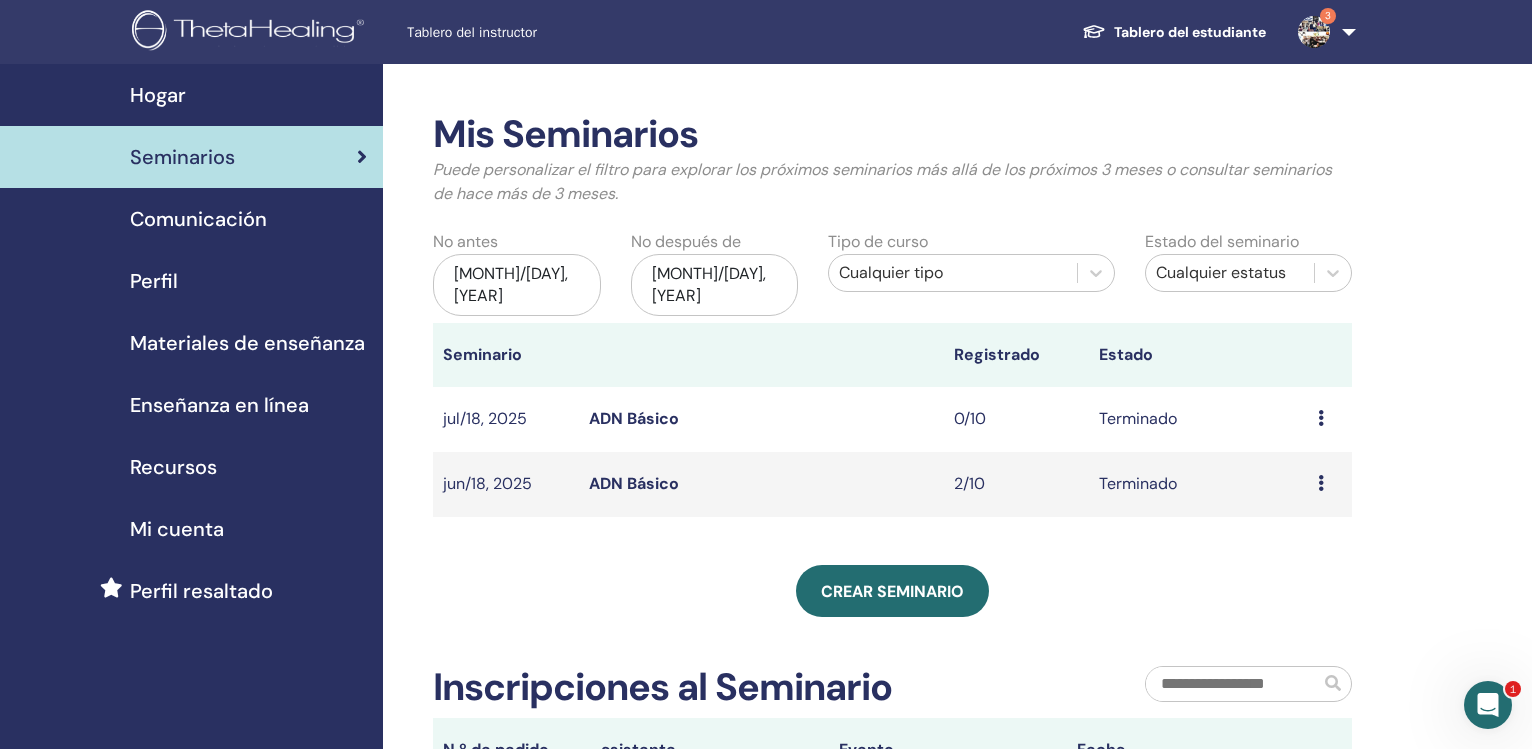 click on "ADN Básico" at bounding box center [634, 483] 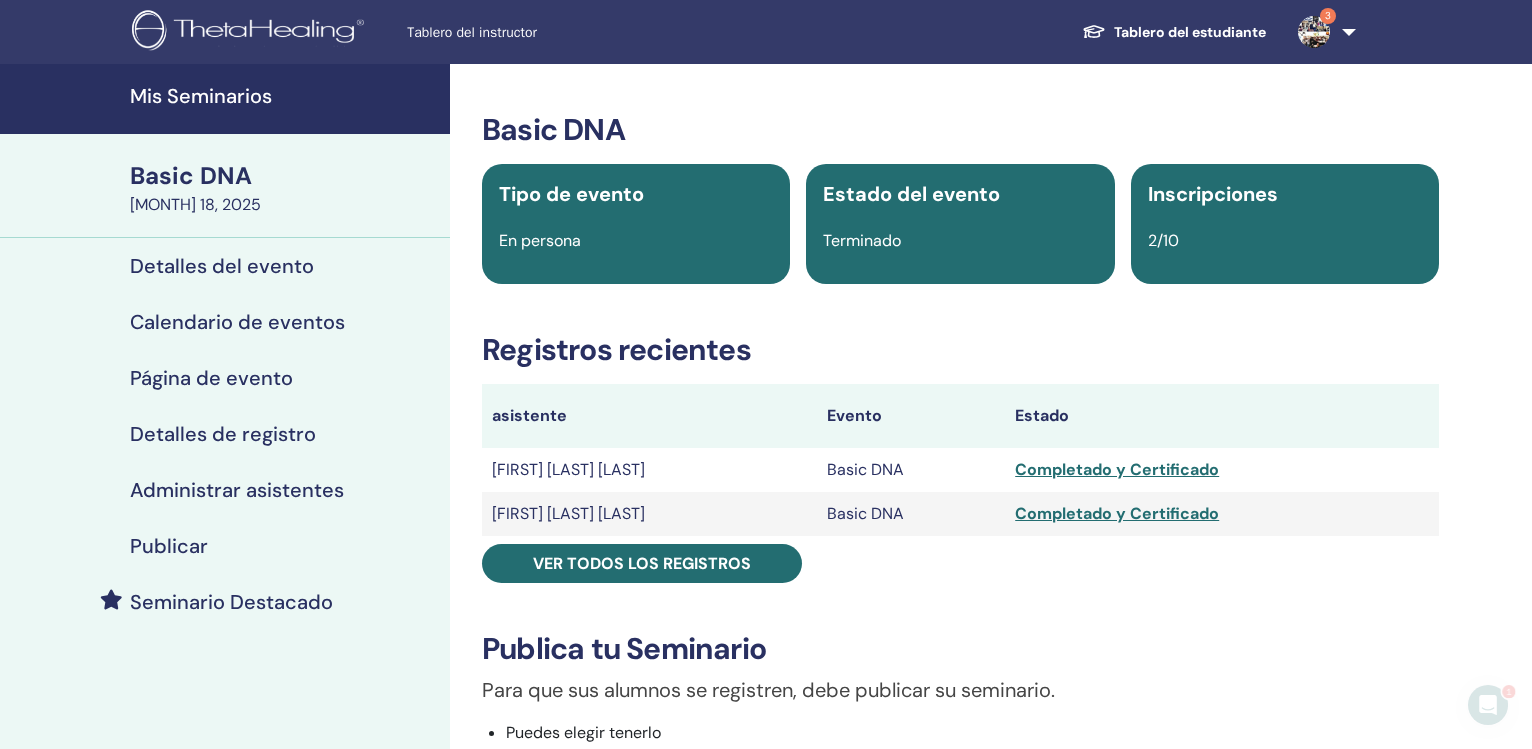scroll, scrollTop: 0, scrollLeft: 0, axis: both 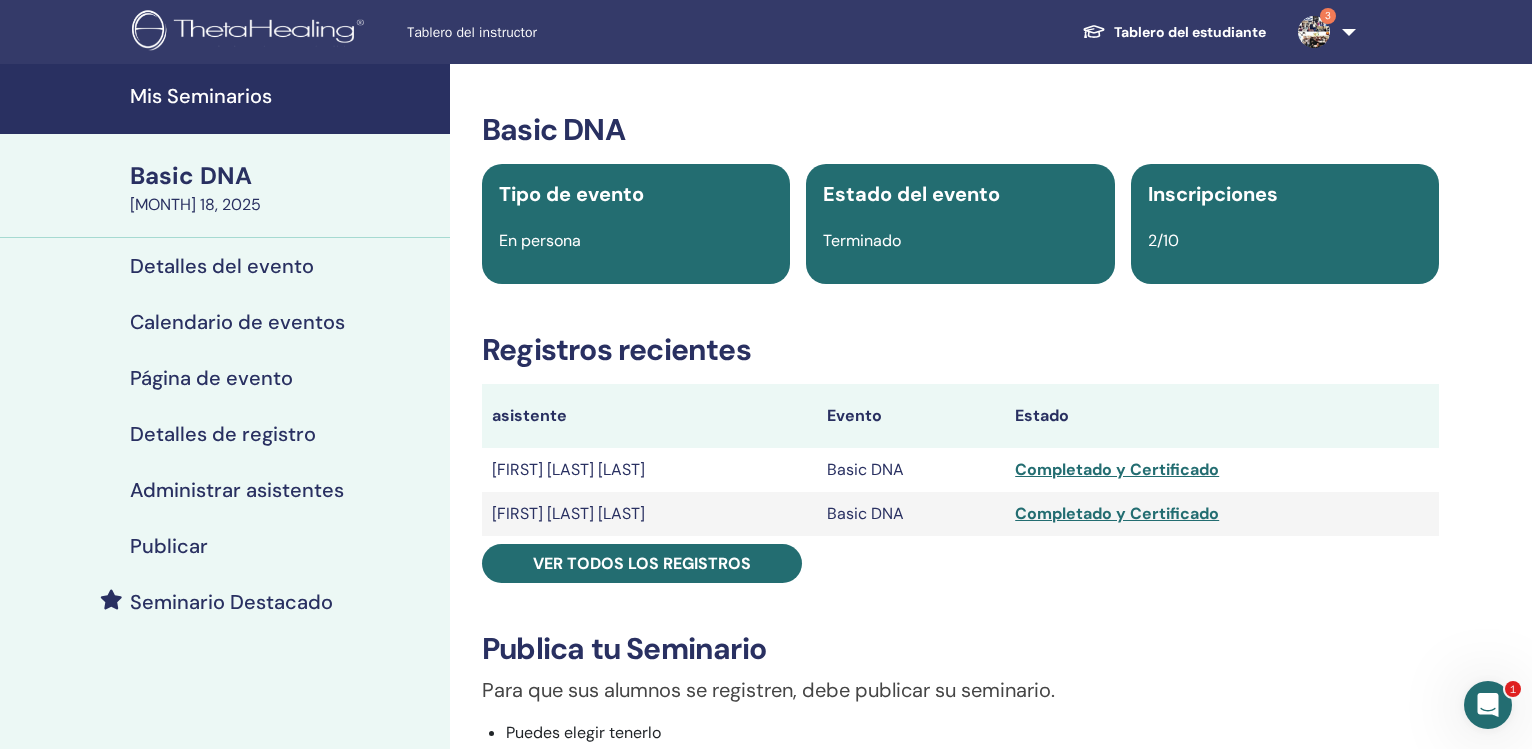 click on "Mis Seminarios" at bounding box center (284, 96) 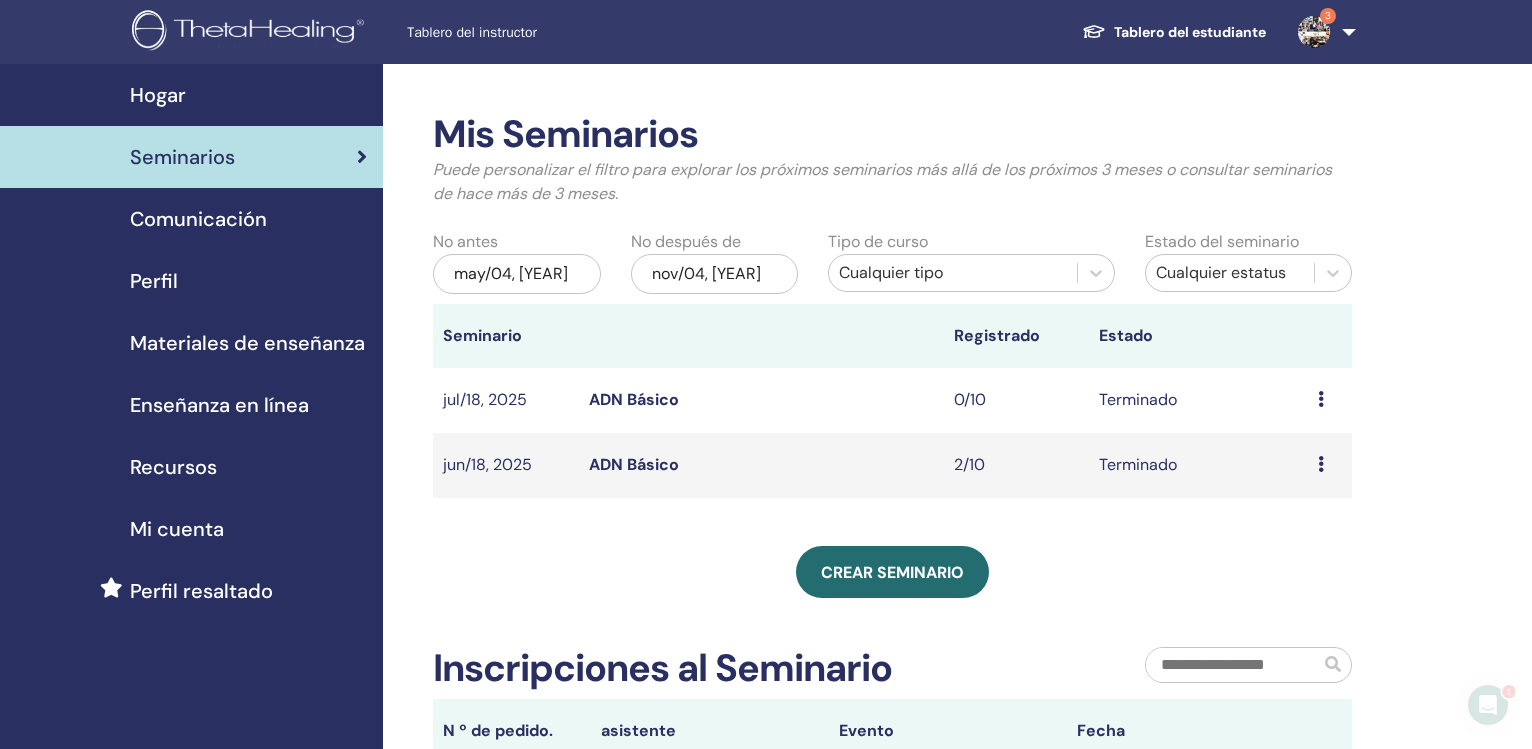 scroll, scrollTop: 0, scrollLeft: 0, axis: both 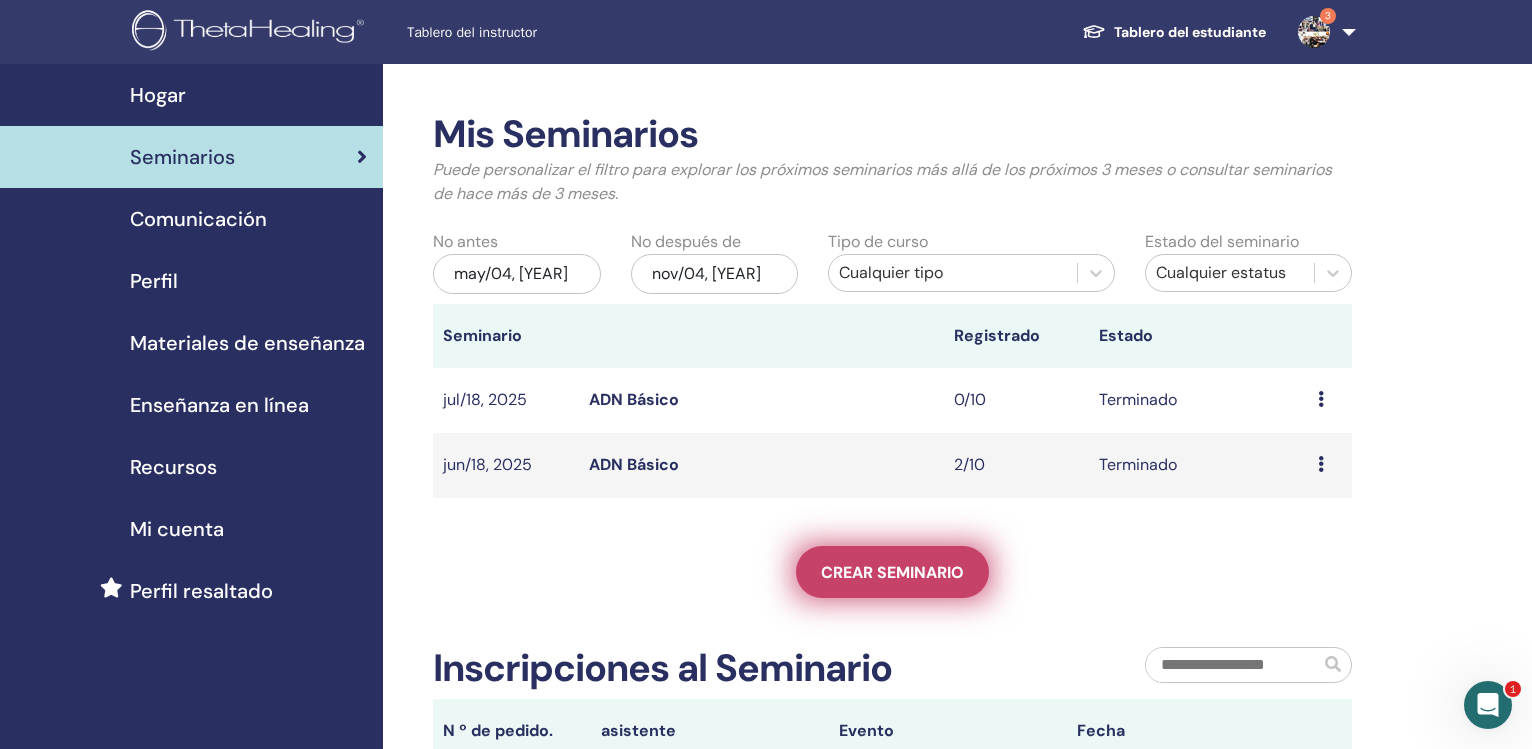 click on "Crear seminario" at bounding box center (892, 572) 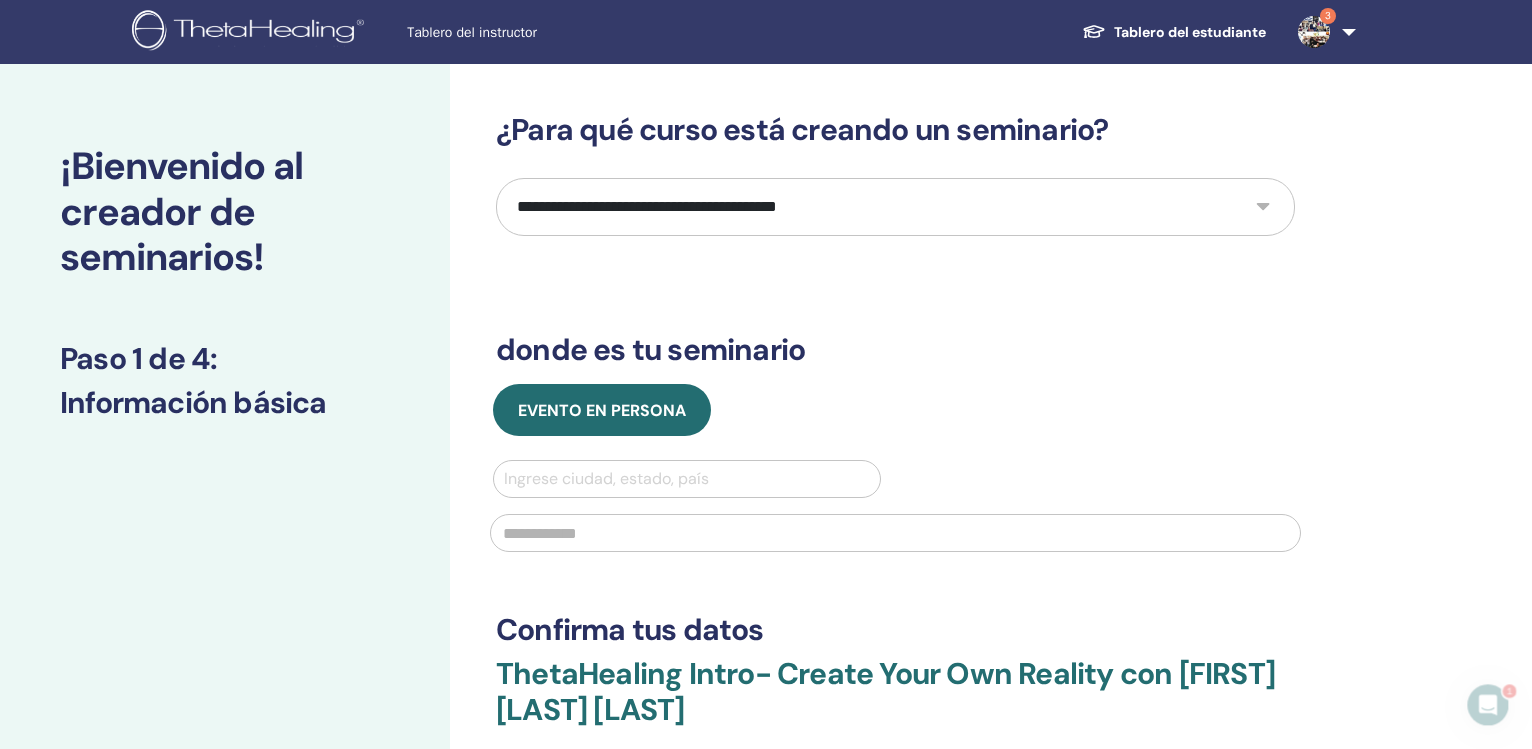 scroll, scrollTop: 0, scrollLeft: 0, axis: both 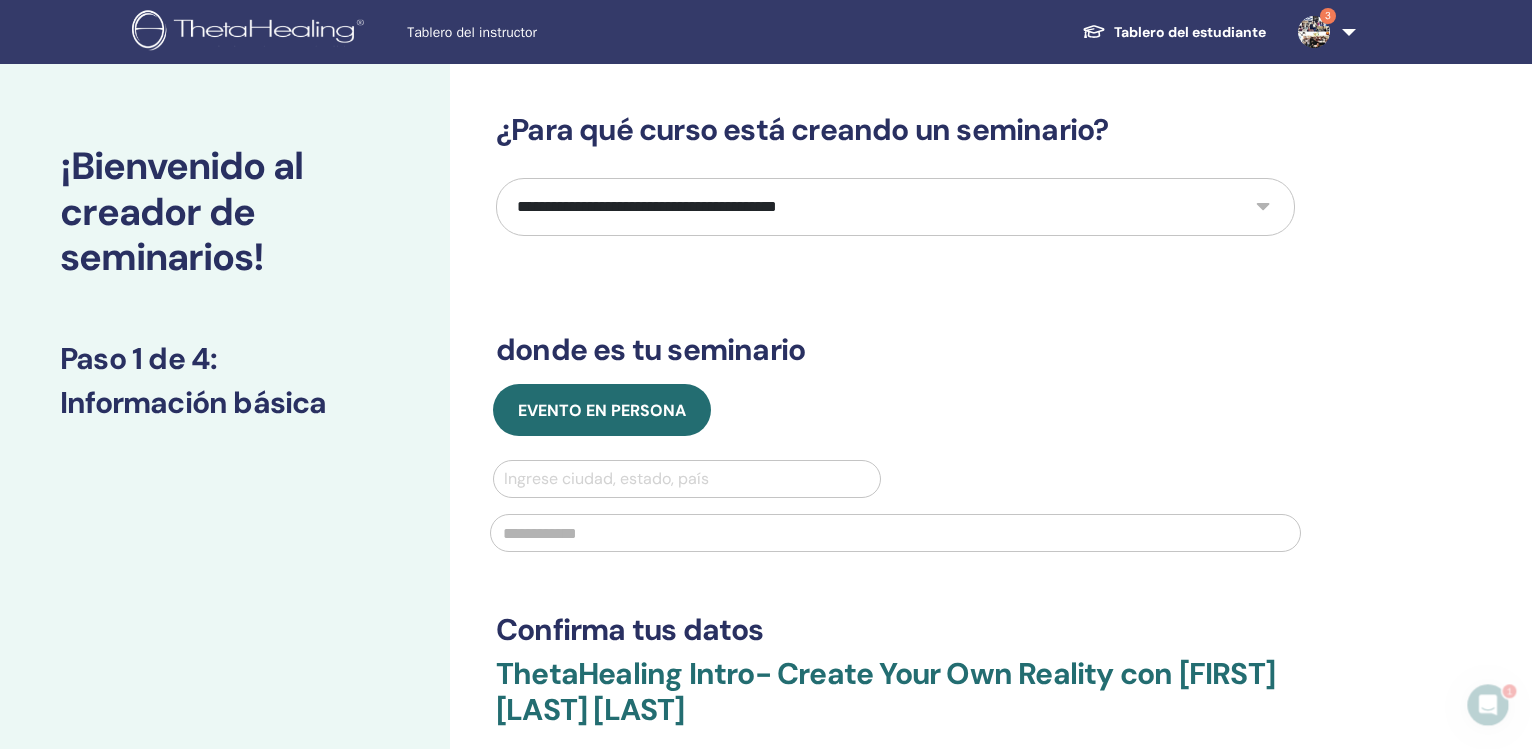 click on "**********" at bounding box center [895, 207] 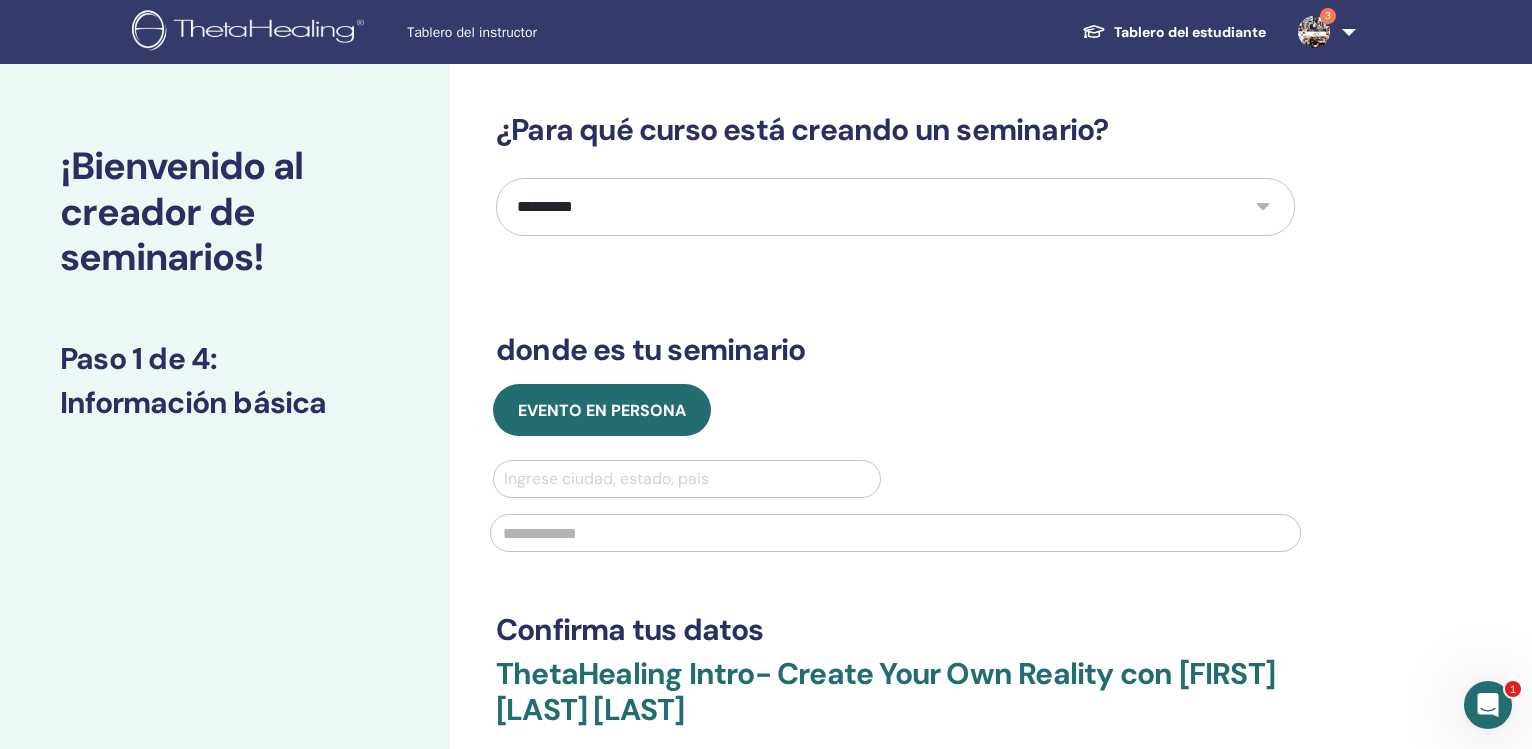 click on "*********" at bounding box center [0, 0] 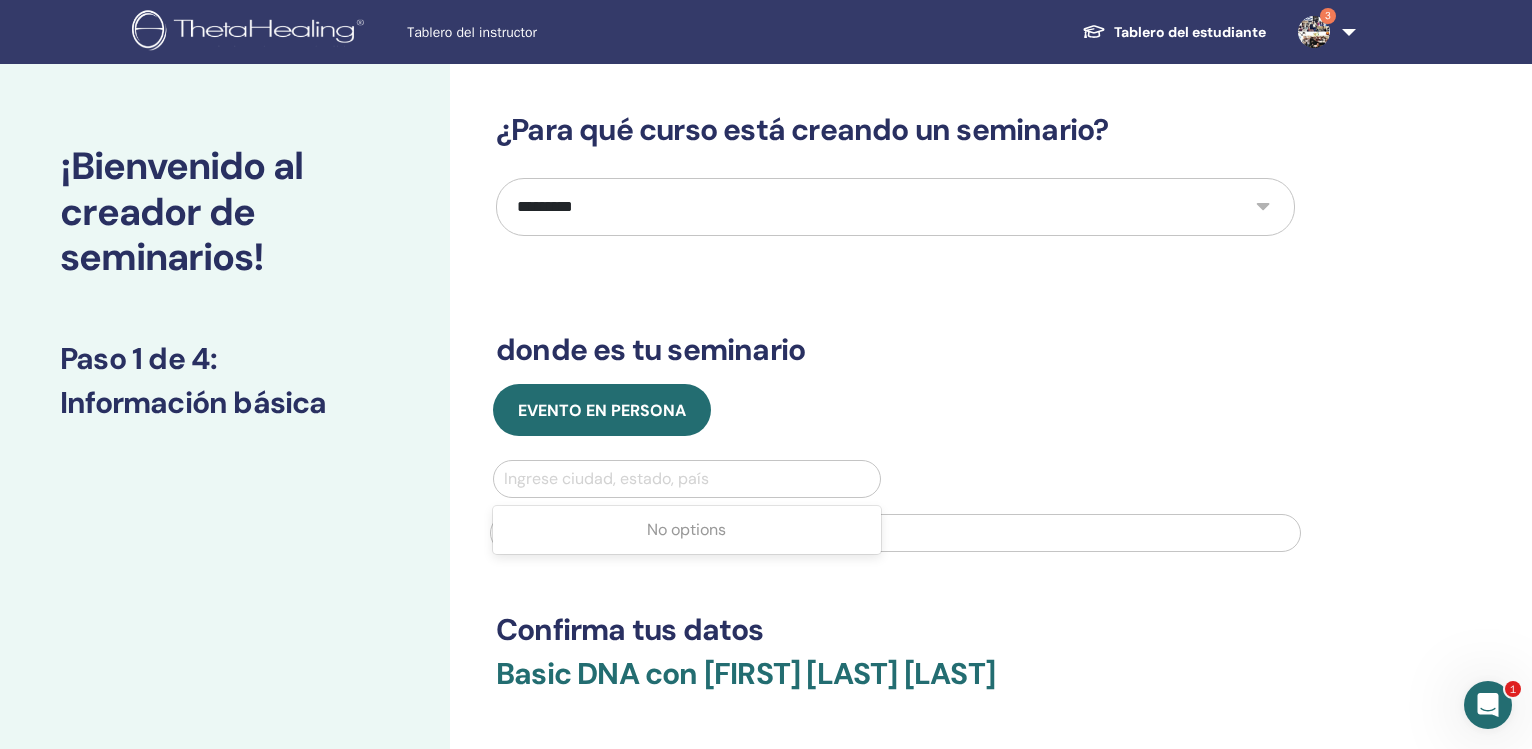 click at bounding box center (687, 479) 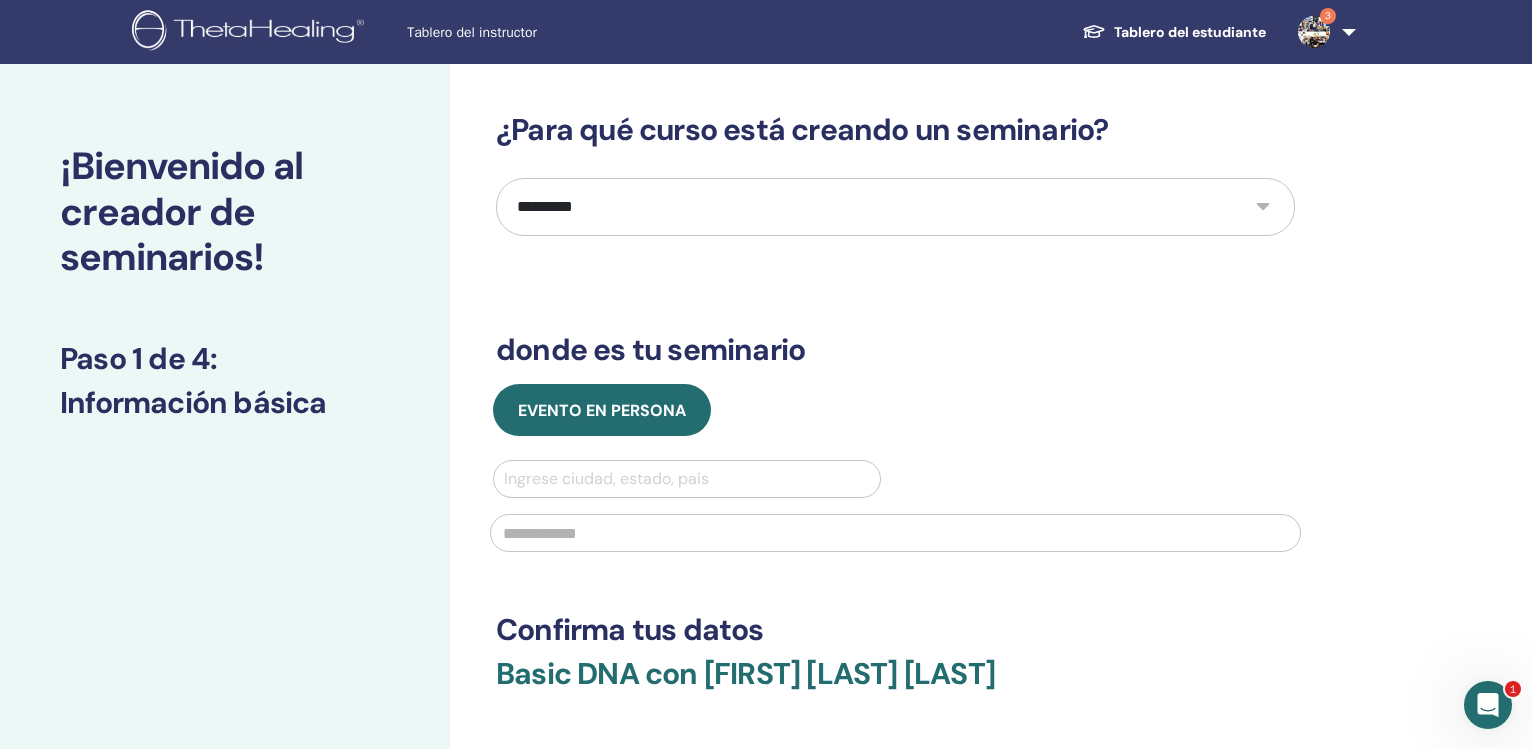 click on "Evento en persona Ingrese ciudad, estado, país" at bounding box center (895, 474) 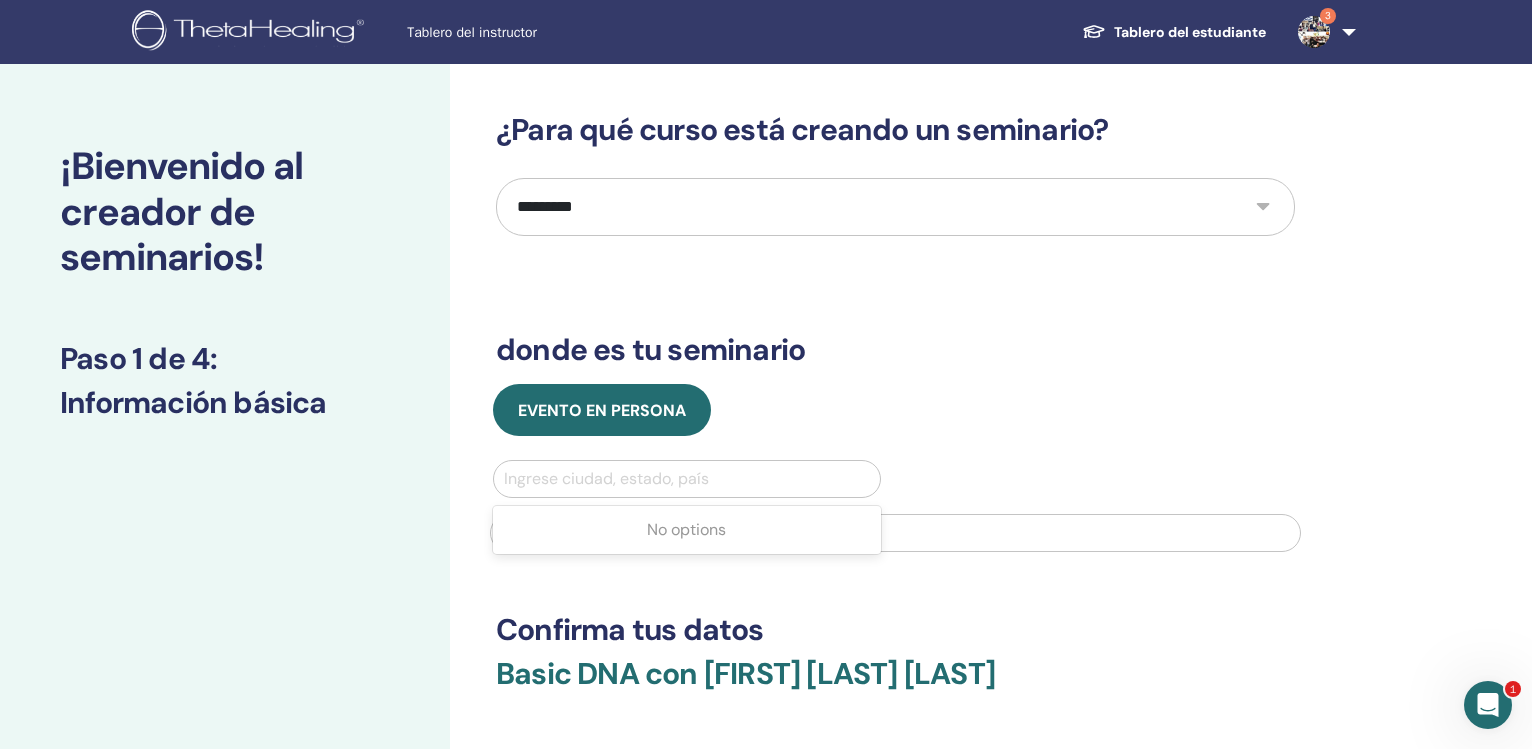 type on "*" 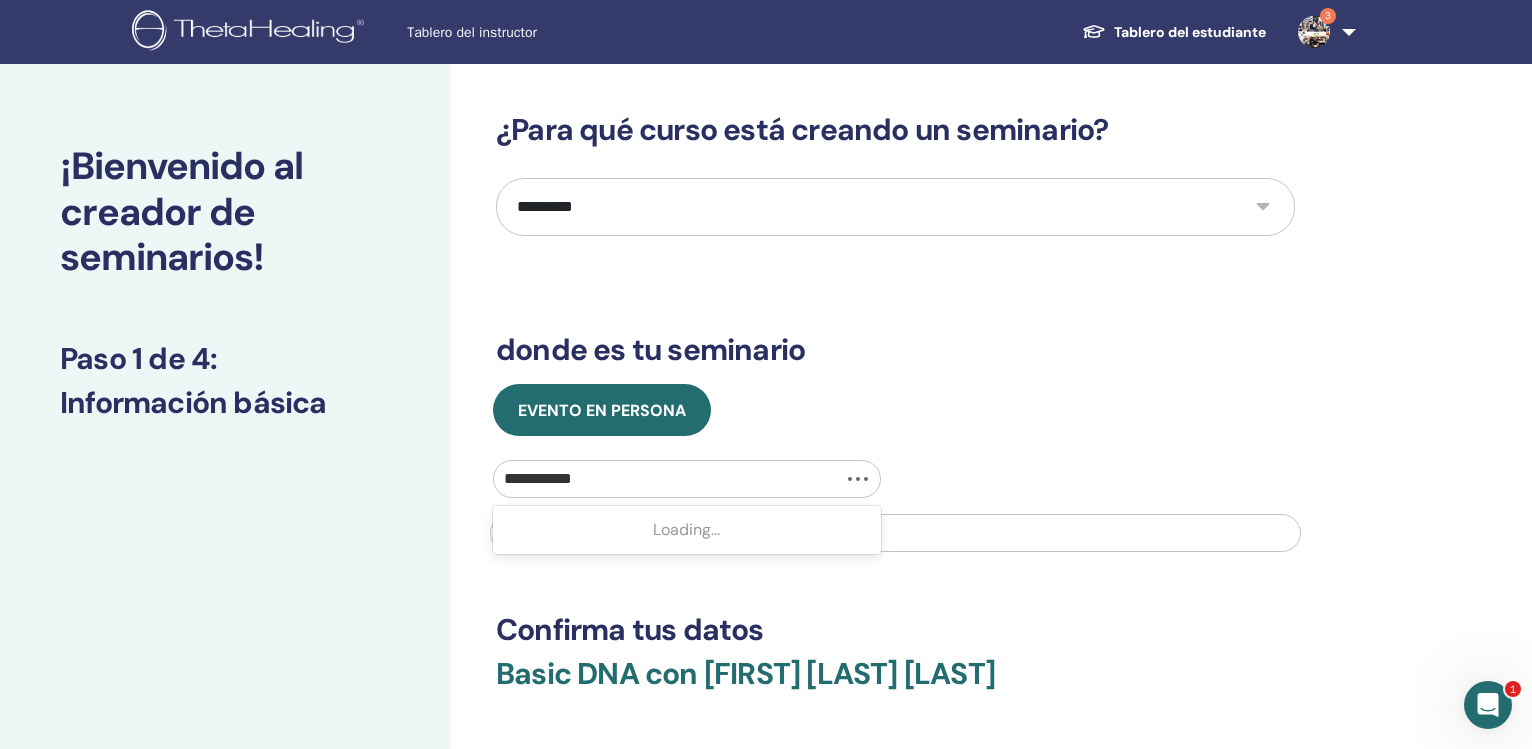 type on "**********" 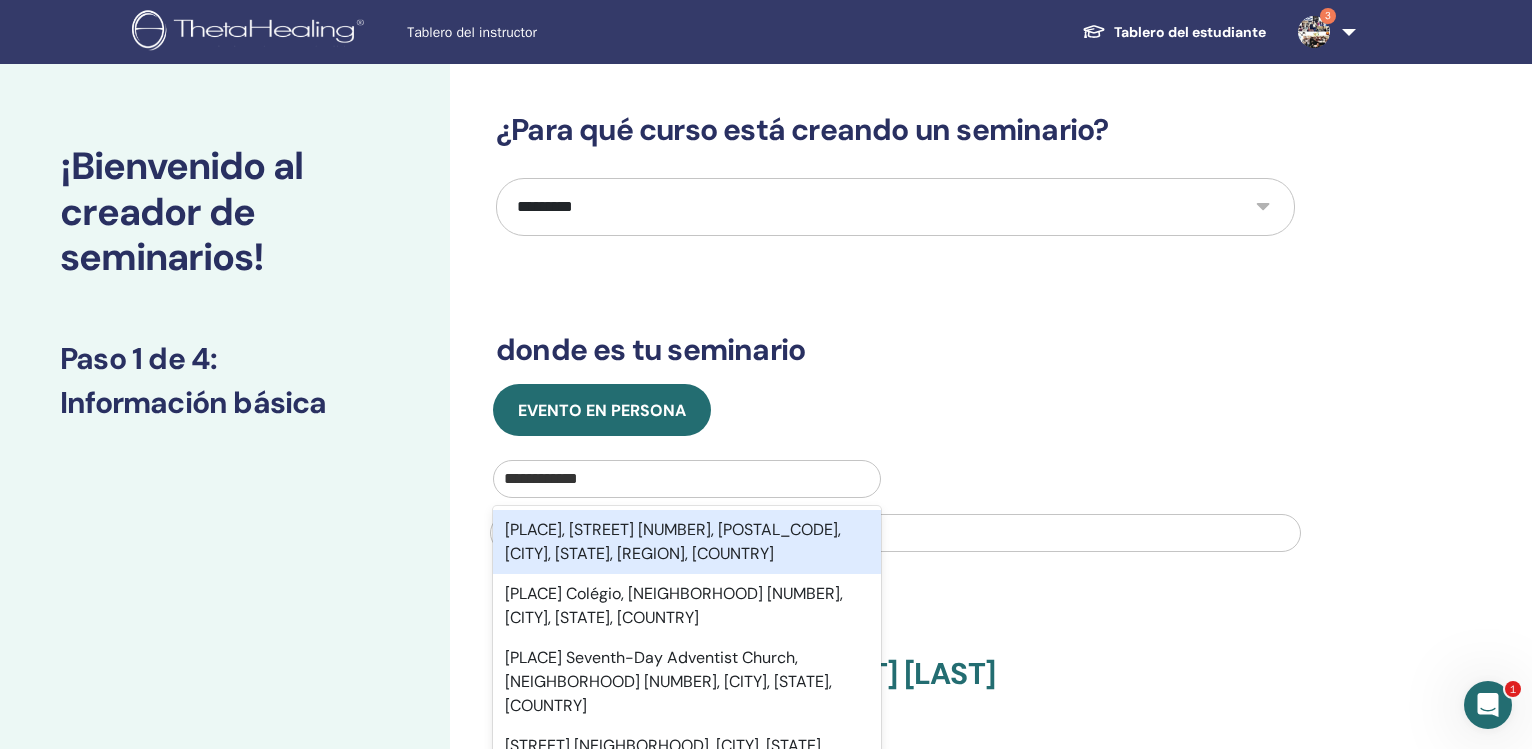 click on "[PLACE], [STREET] [NUMBER], [POSTAL_CODE], [CITY], [STATE], [REGION], [COUNTRY]" at bounding box center [687, 542] 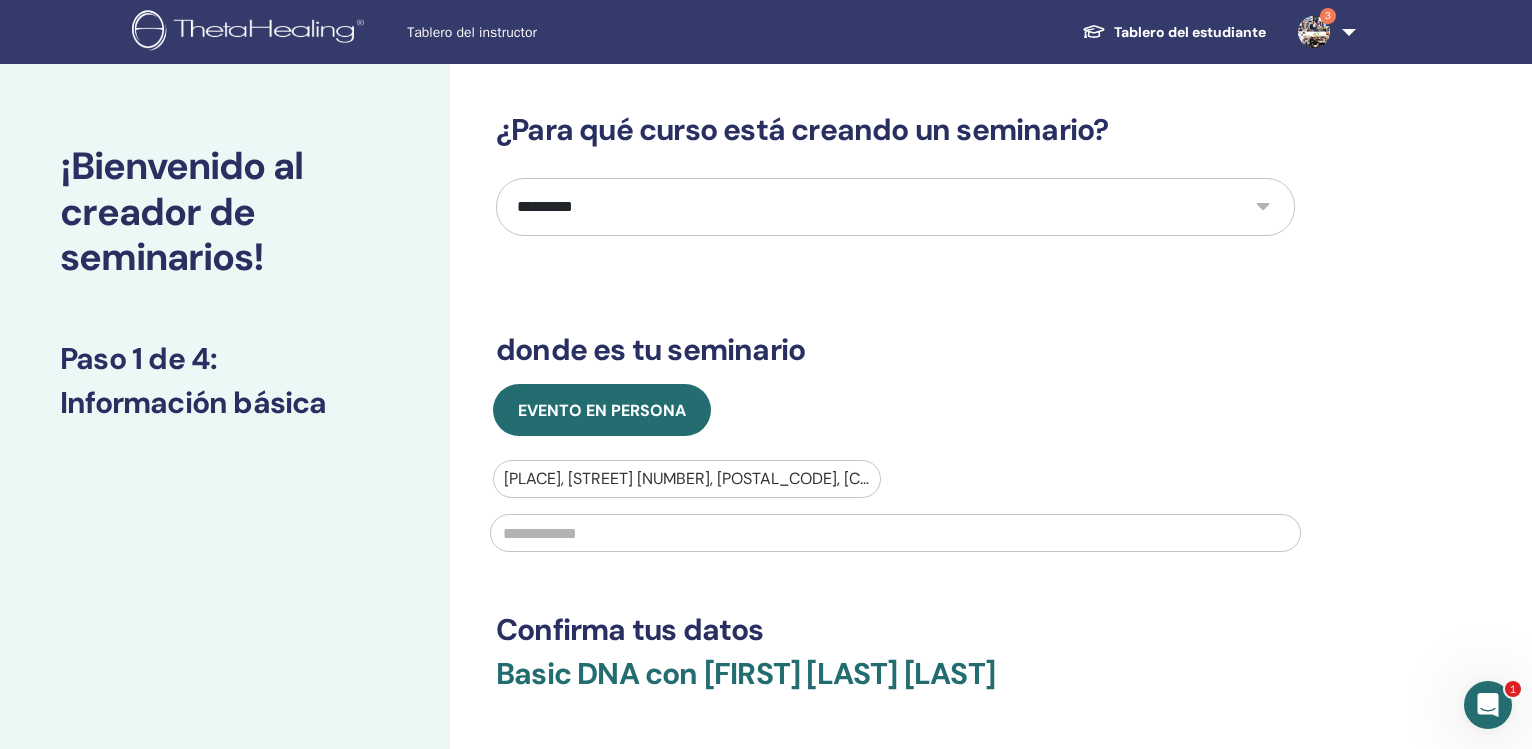 type 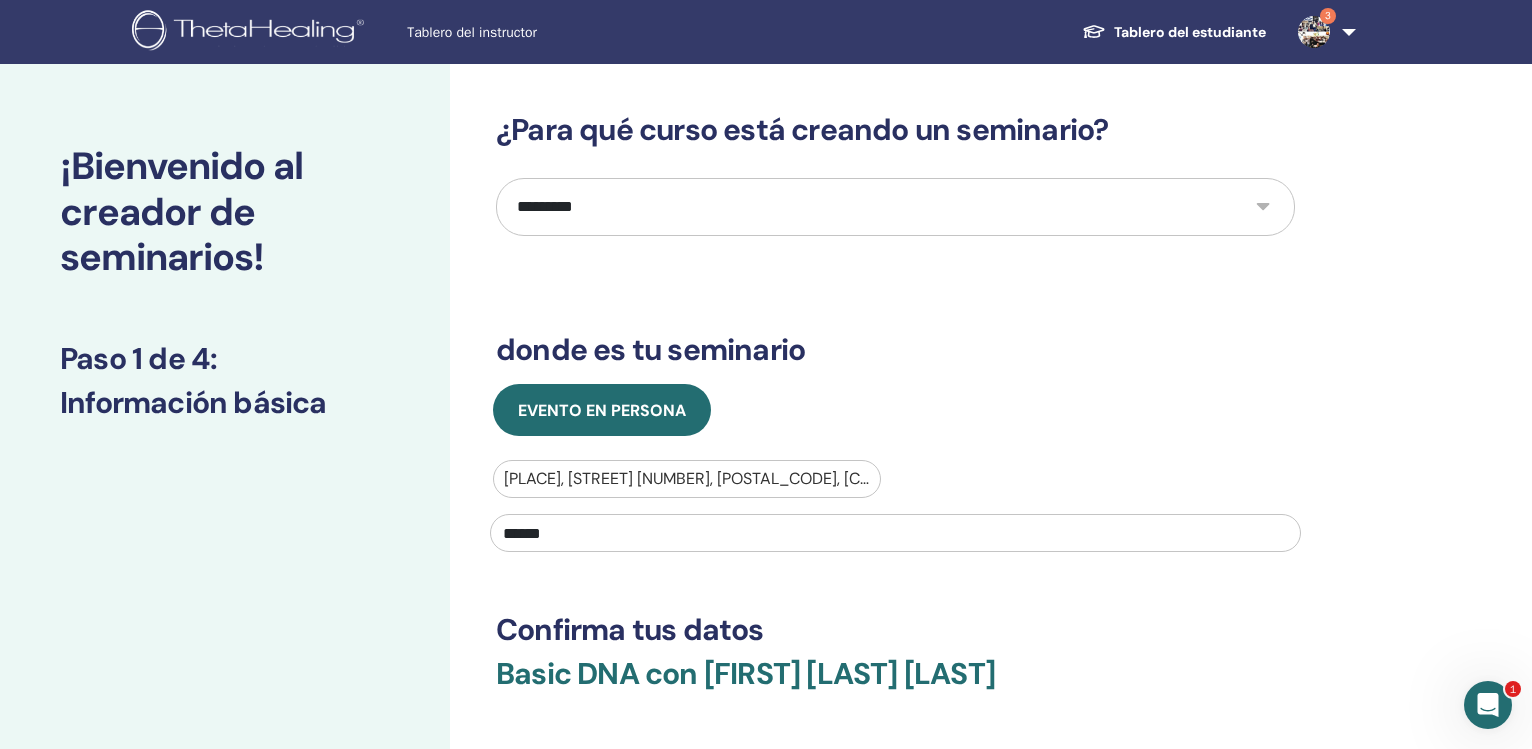 type on "******" 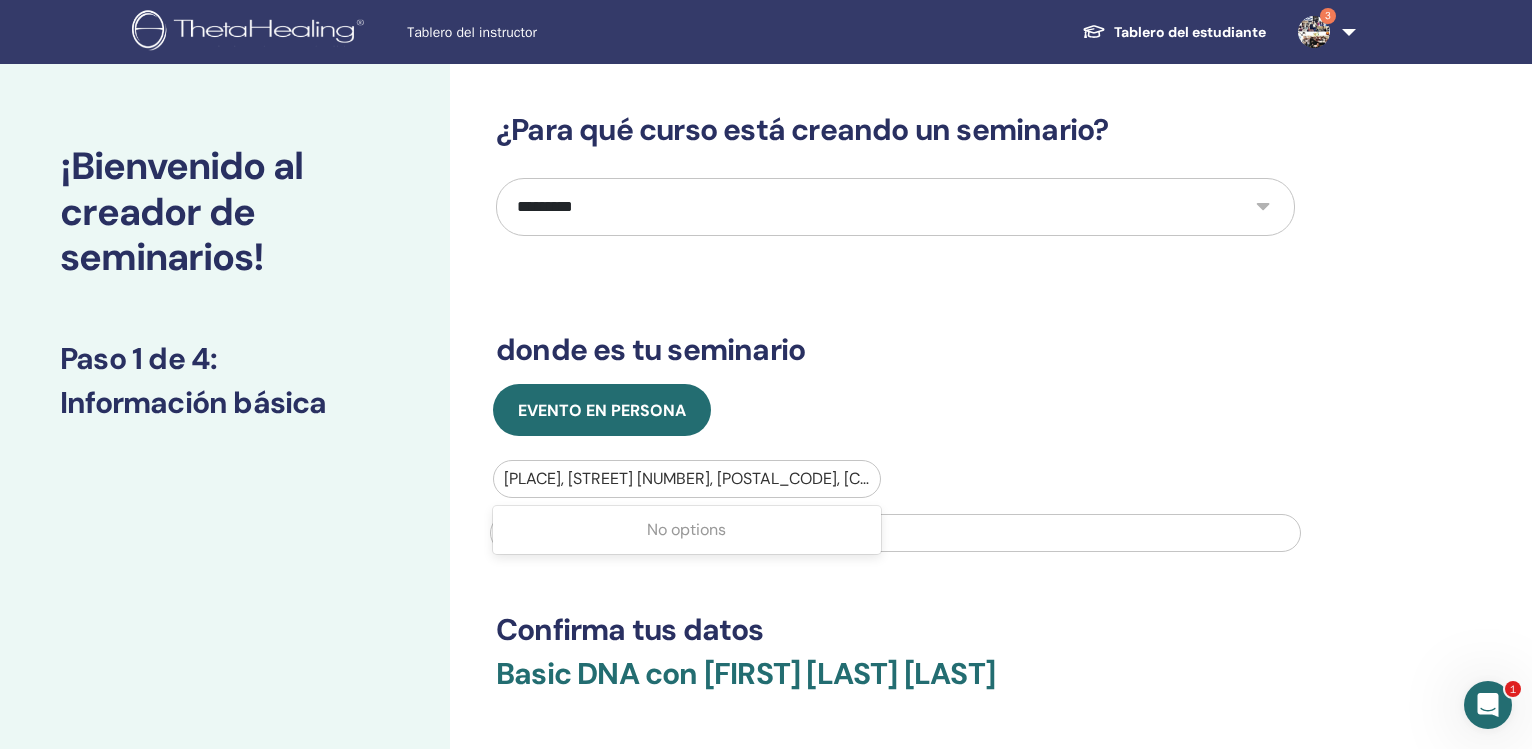 click at bounding box center [687, 479] 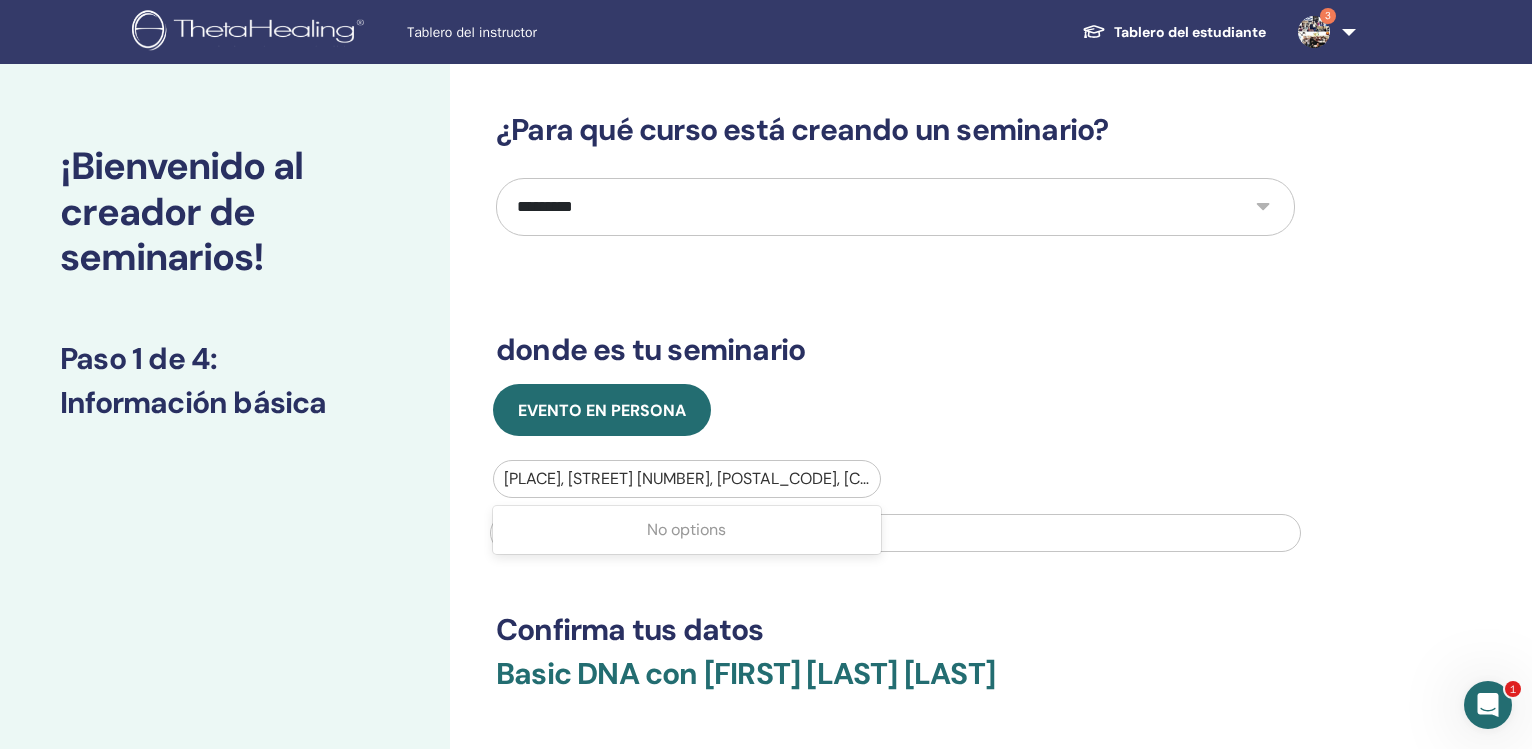 click on "Use Up and Down to choose options, press Enter to select the currently focused option, press Escape to exit the menu, press Tab to select the option and exit the menu. Centro Adama, Calle de Teruel 1, 29580, Cártama, Málaga, Andalucía, ESP No options ******" at bounding box center (895, 512) 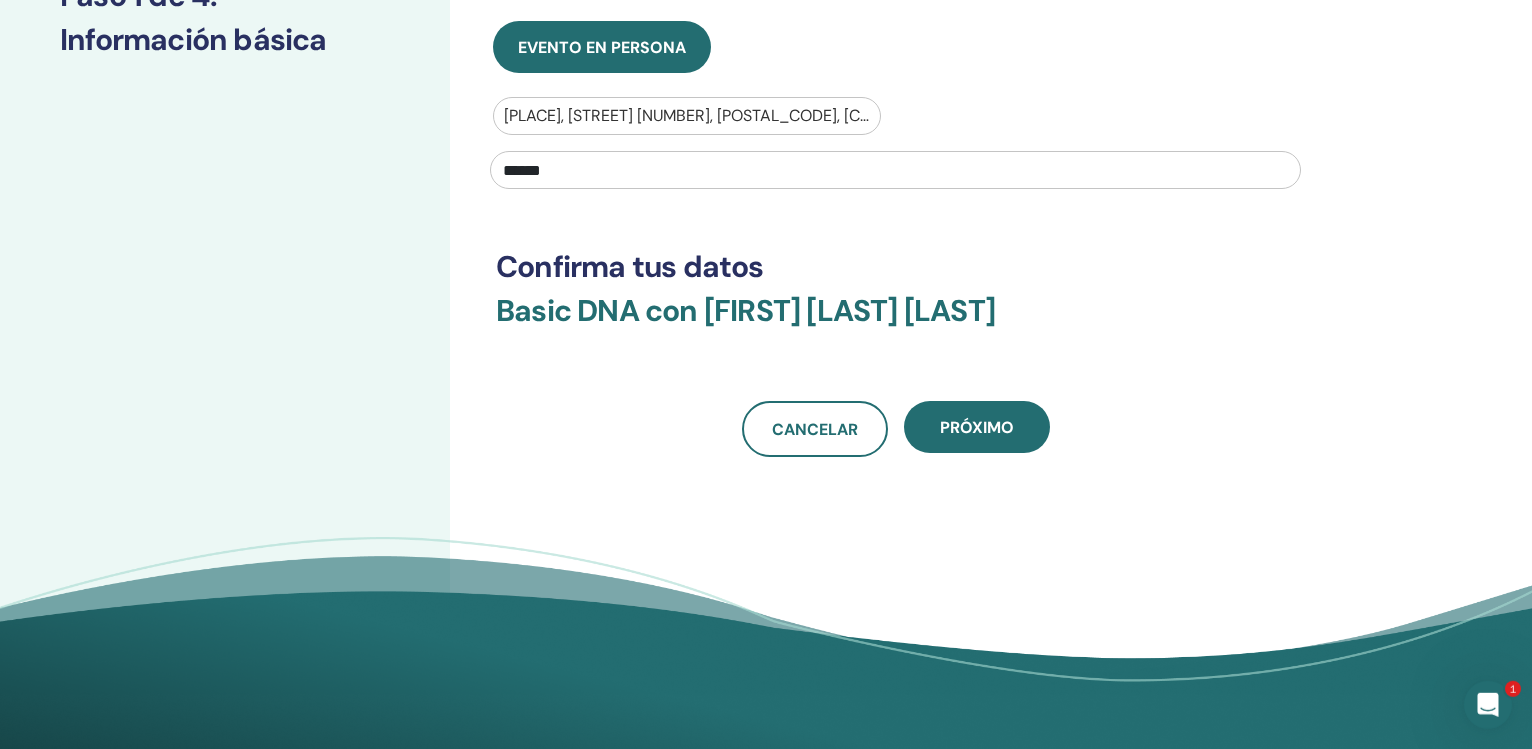 scroll, scrollTop: 370, scrollLeft: 0, axis: vertical 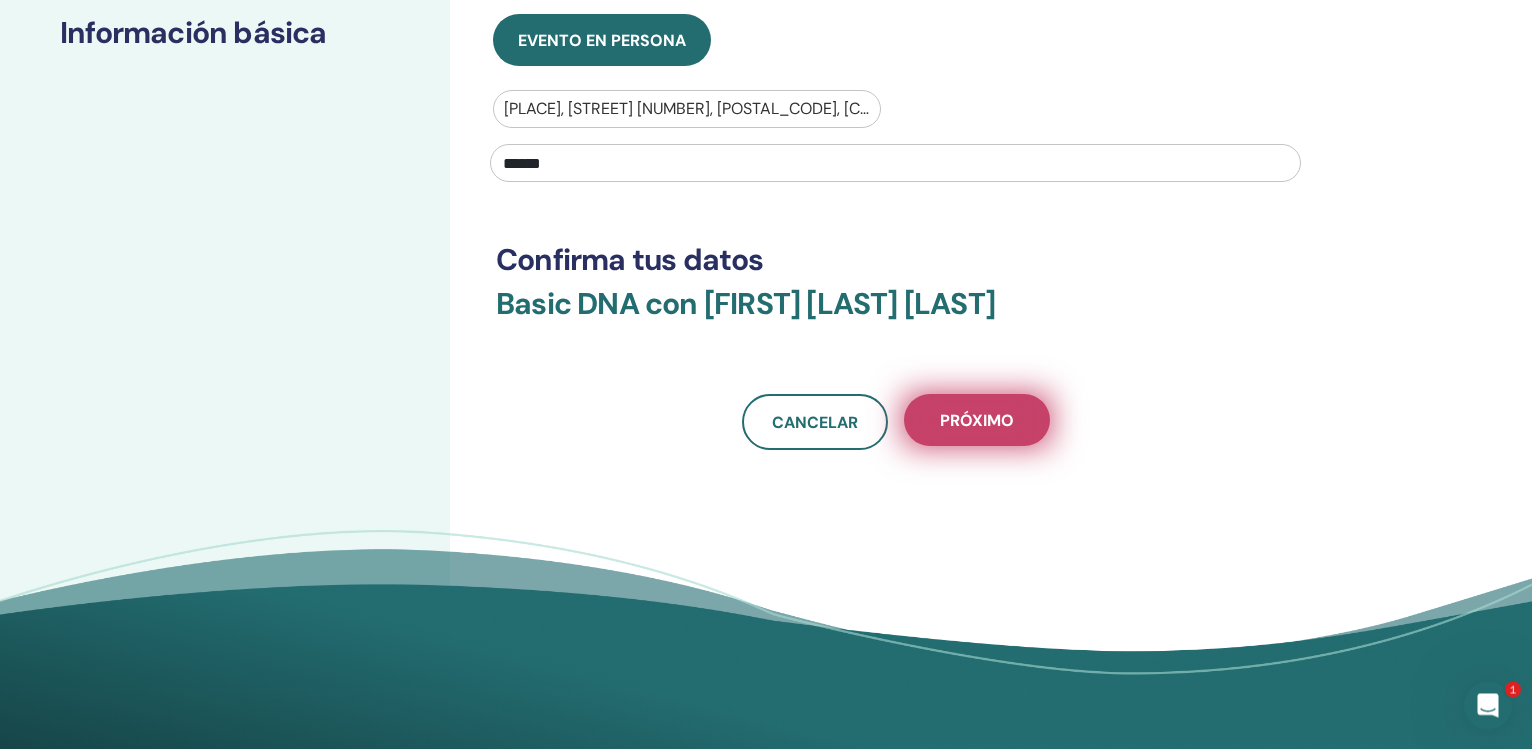 click on "próximo" at bounding box center [977, 420] 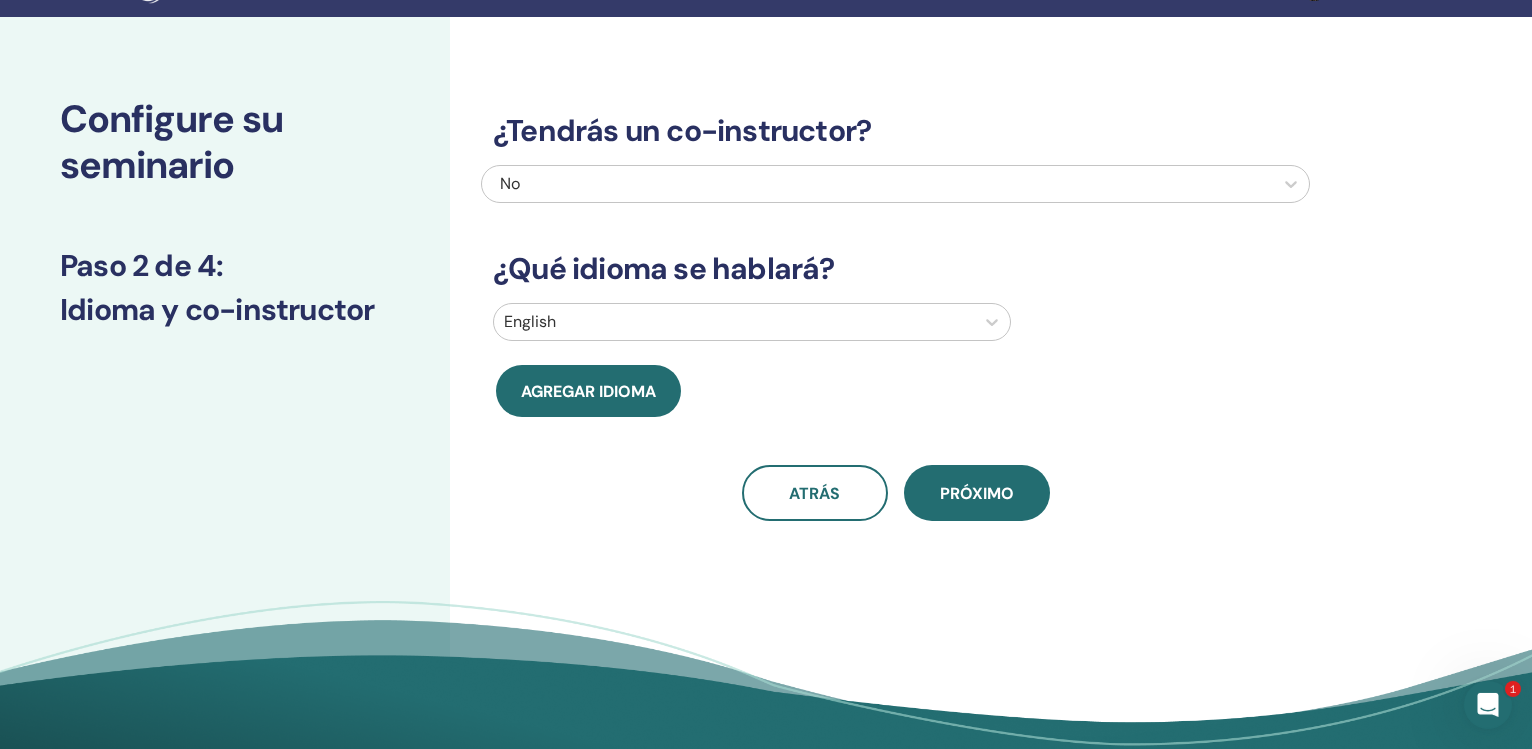 scroll, scrollTop: 45, scrollLeft: 0, axis: vertical 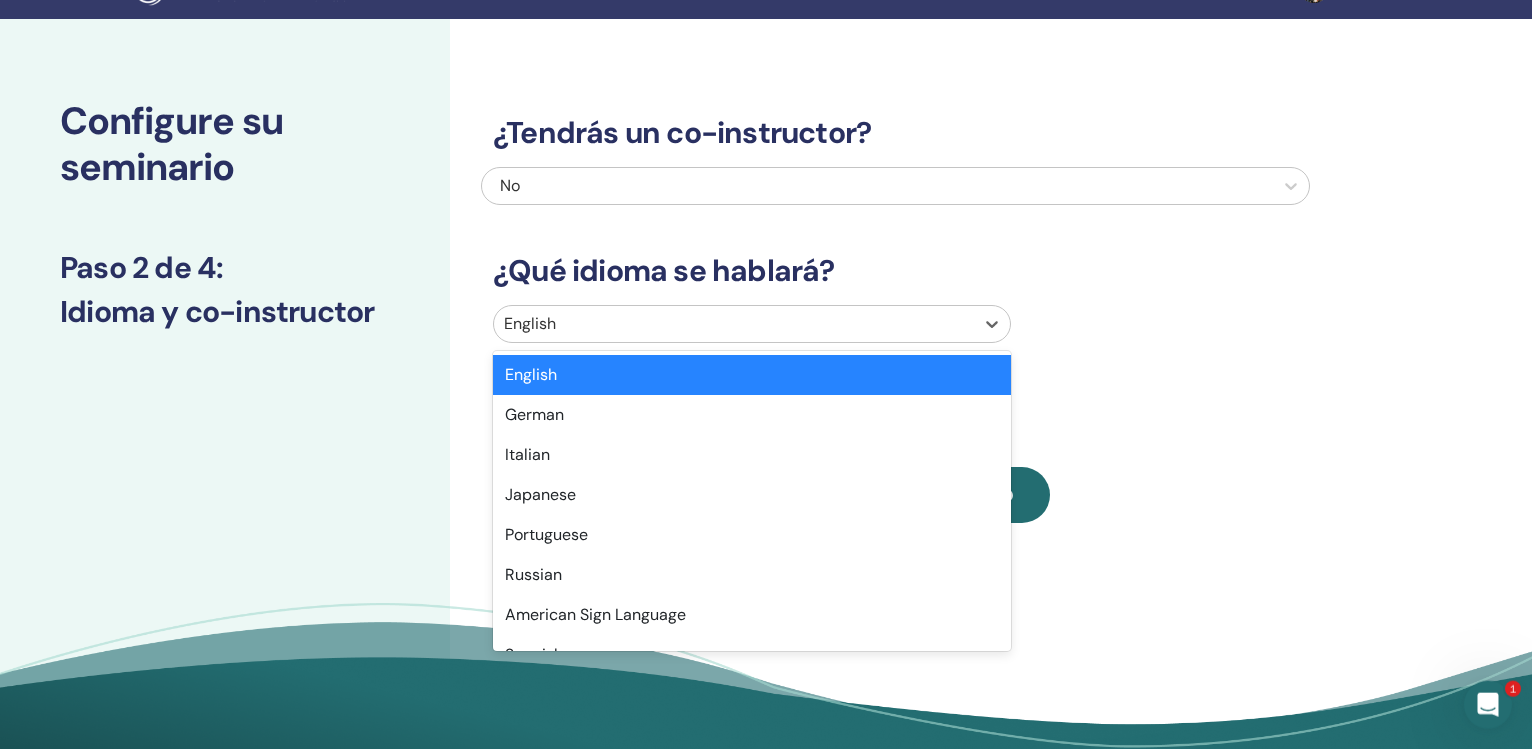 click at bounding box center (734, 324) 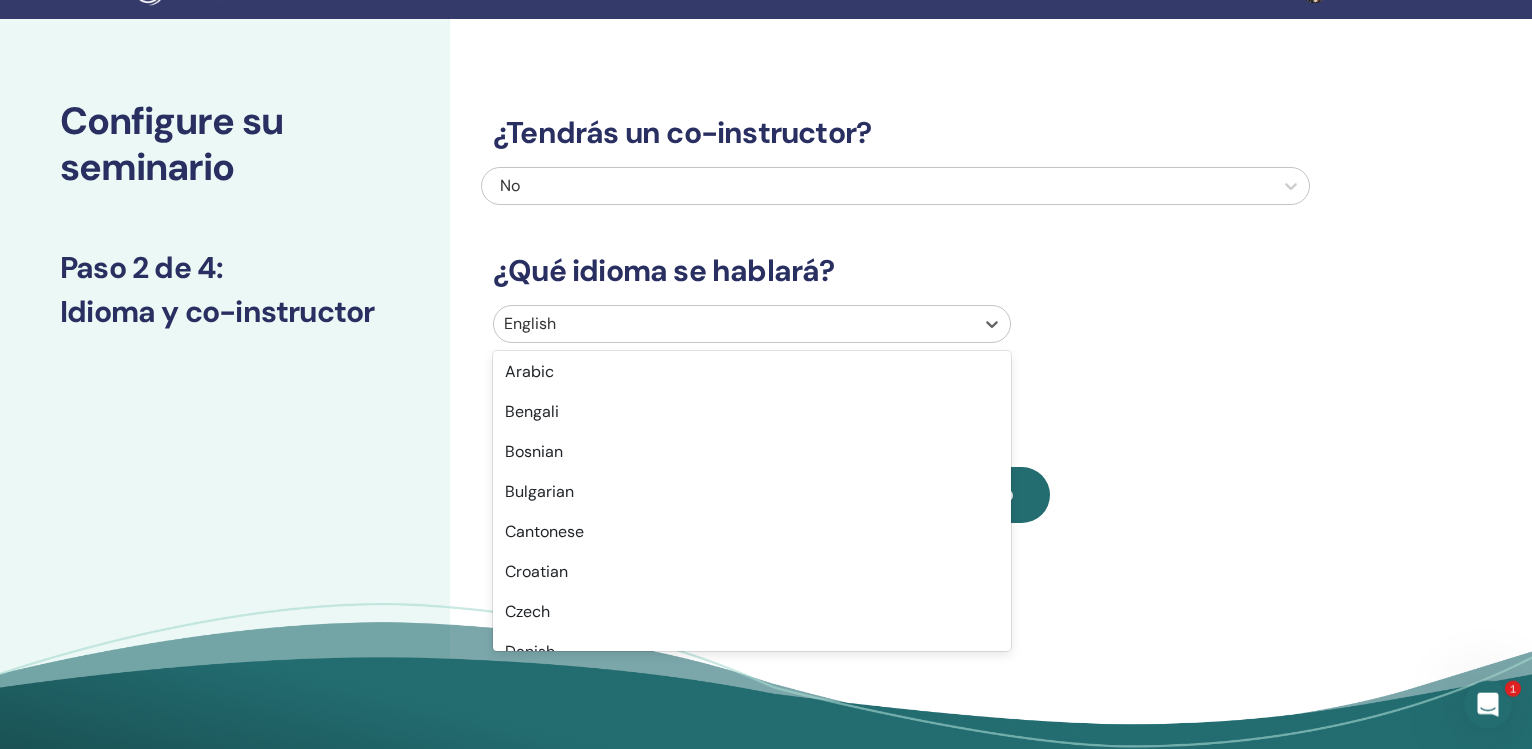 scroll, scrollTop: 179, scrollLeft: 0, axis: vertical 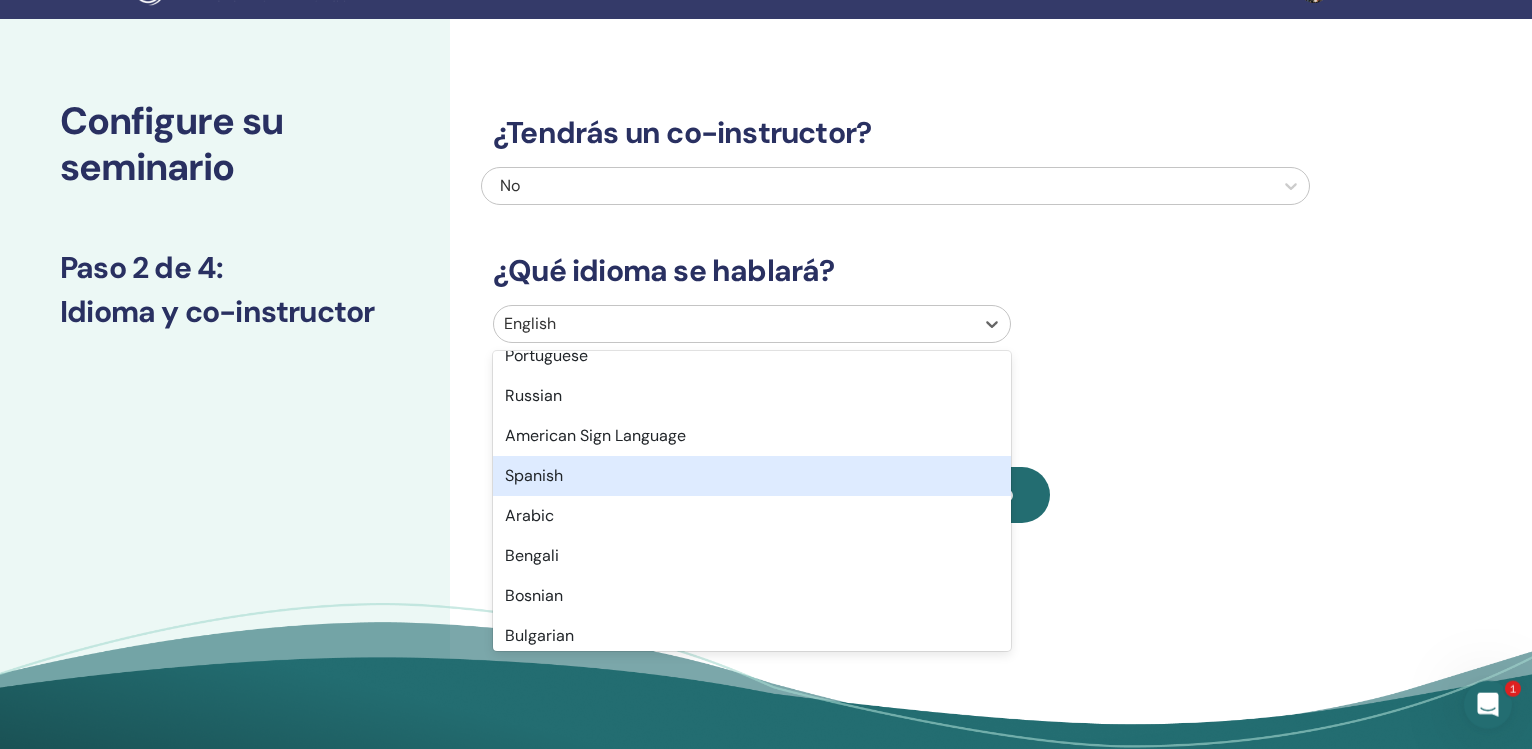 click on "Spanish" at bounding box center [752, 476] 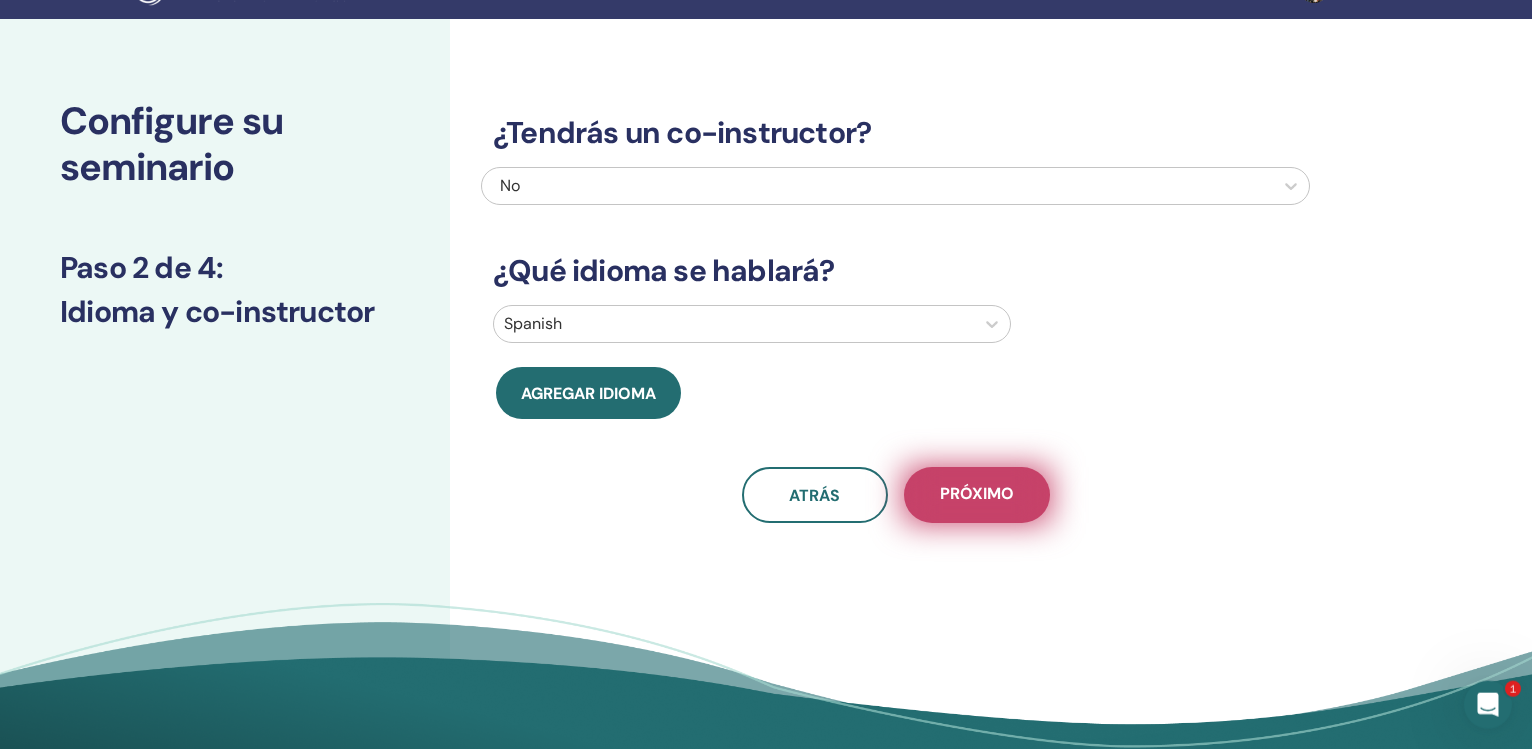 click on "próximo" at bounding box center [977, 495] 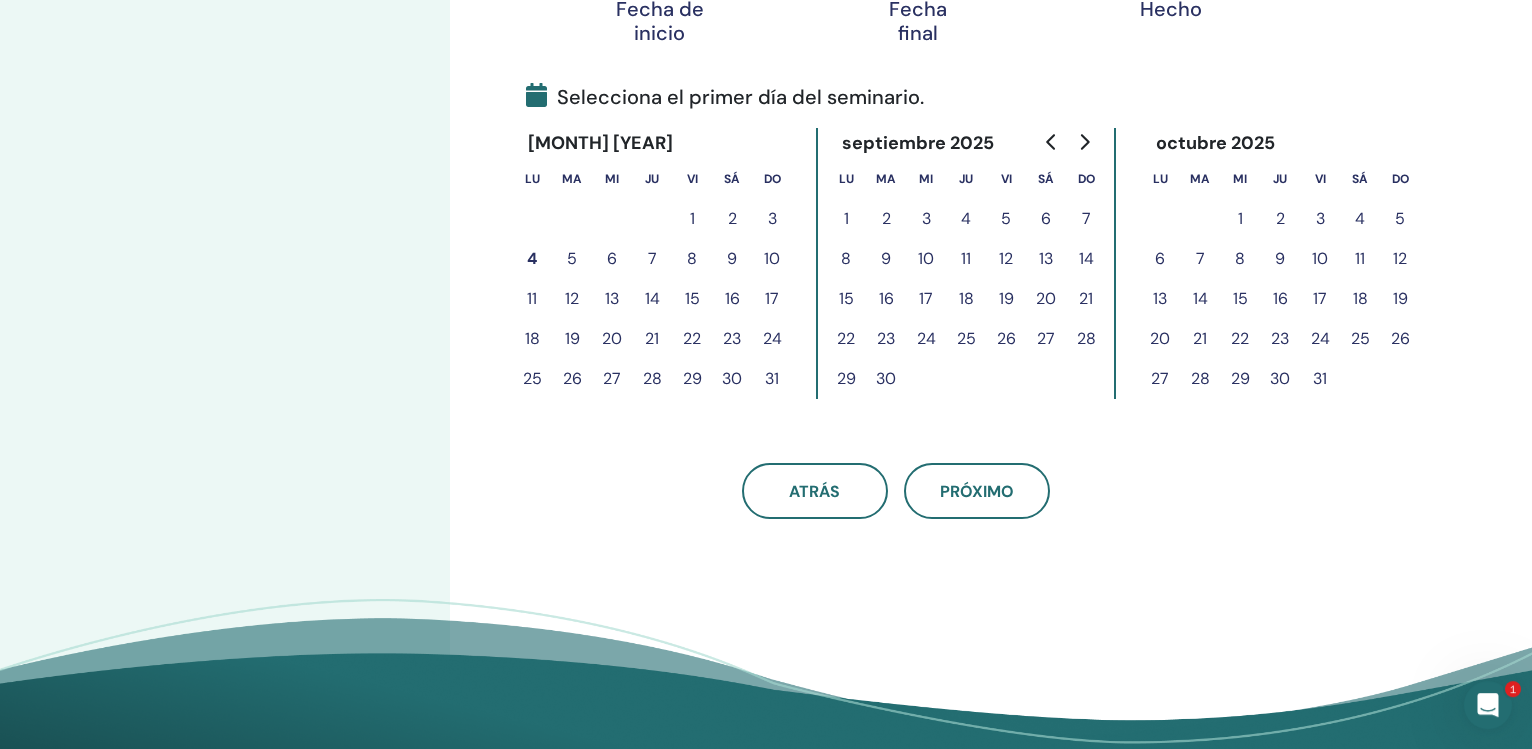 scroll, scrollTop: 411, scrollLeft: 0, axis: vertical 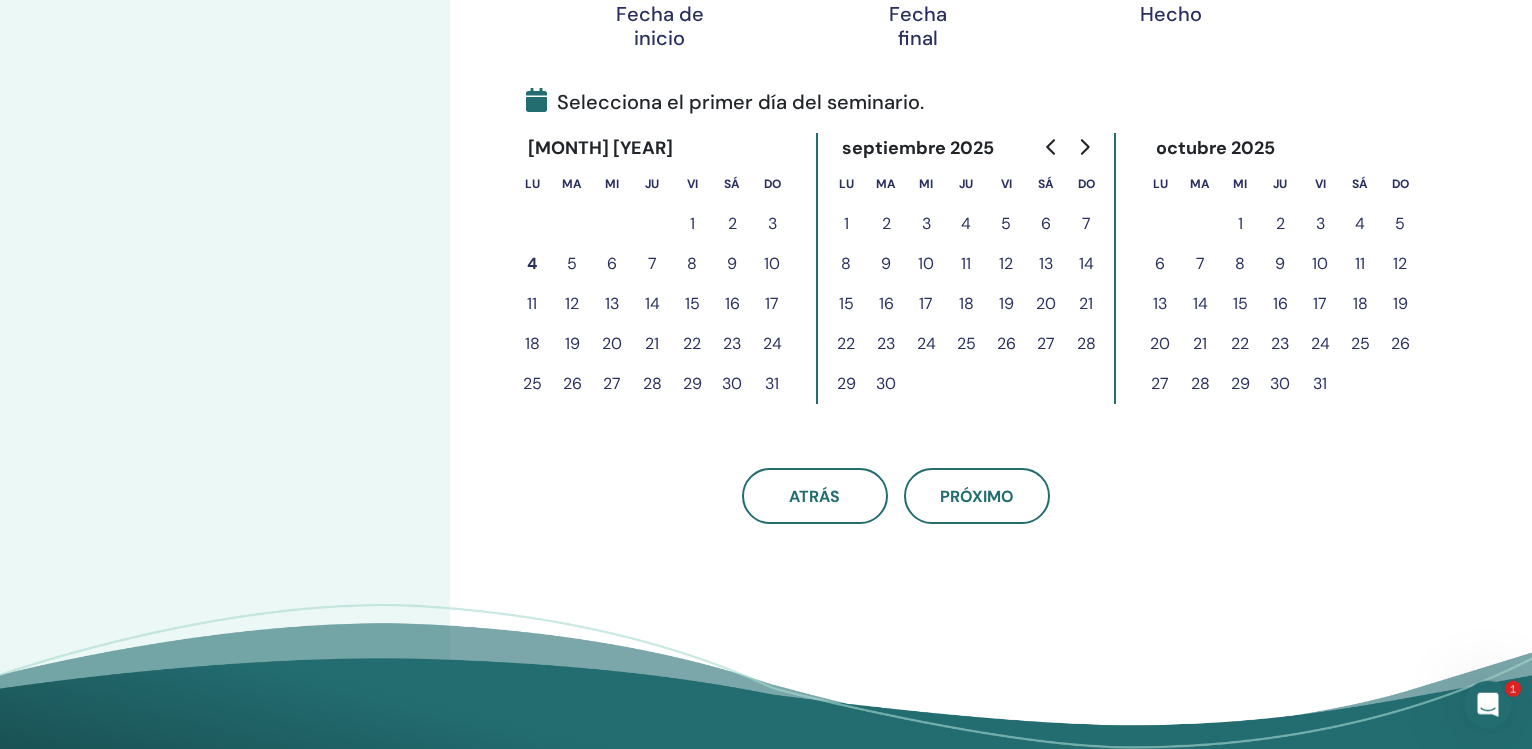 click on "4" at bounding box center (532, 264) 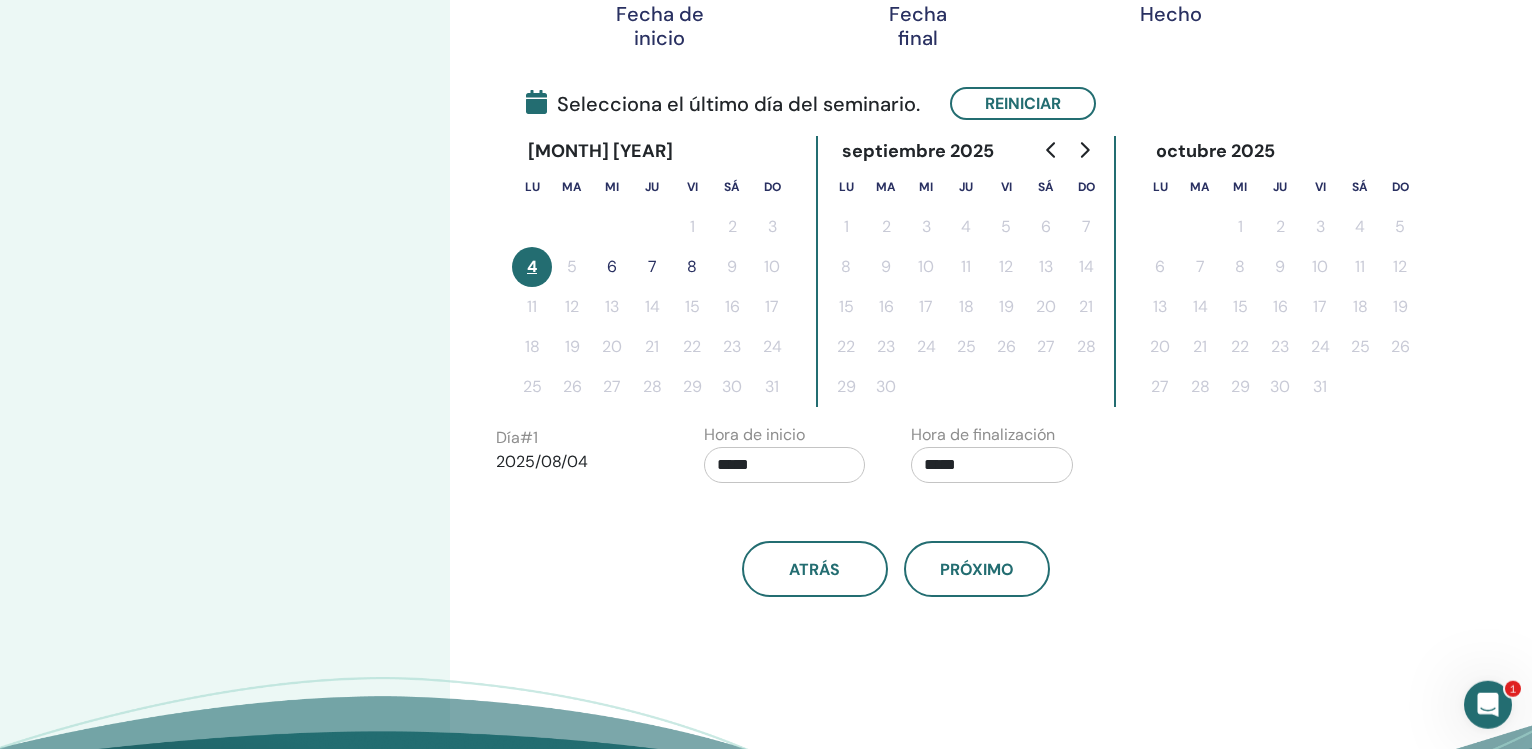 click on "7" at bounding box center [652, 267] 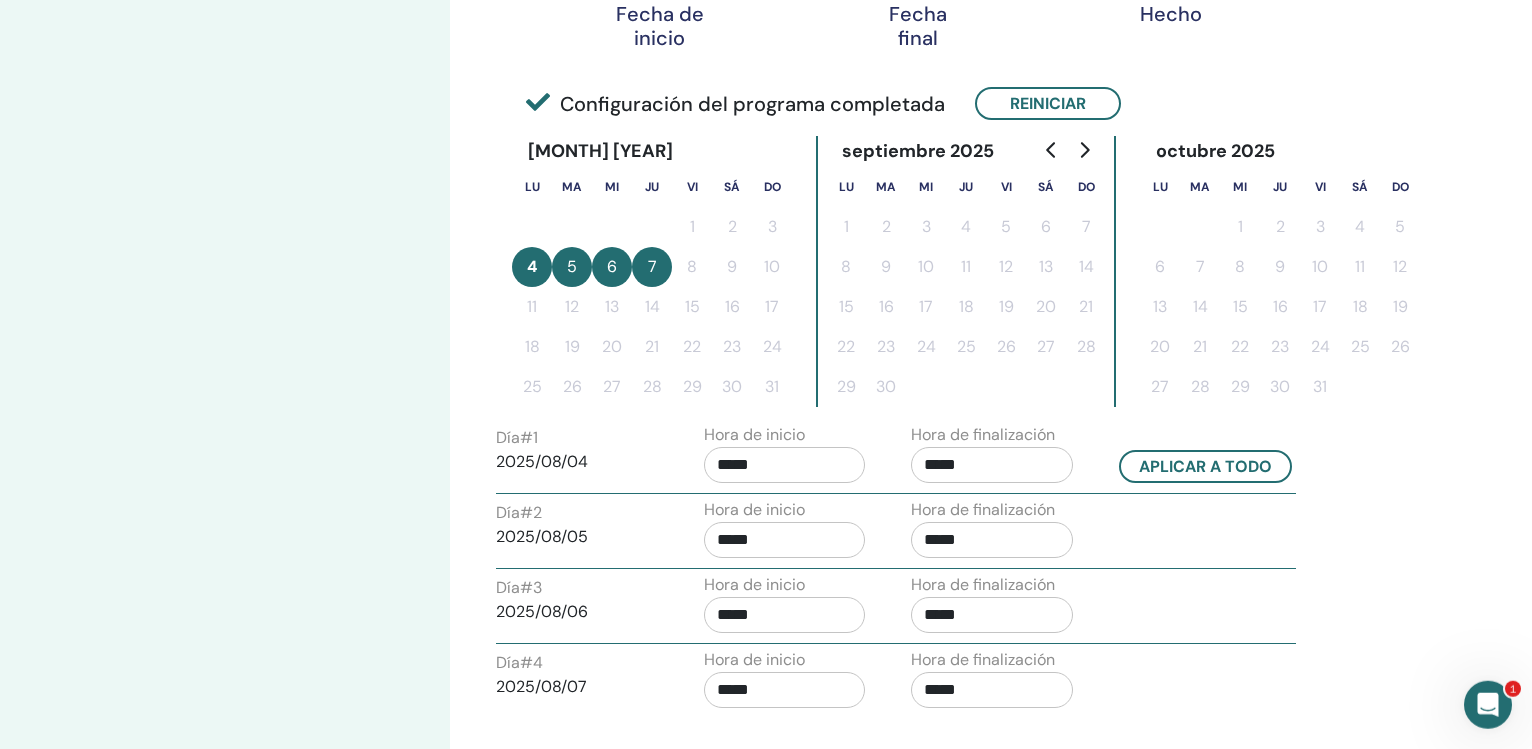 click on "4" at bounding box center [532, 267] 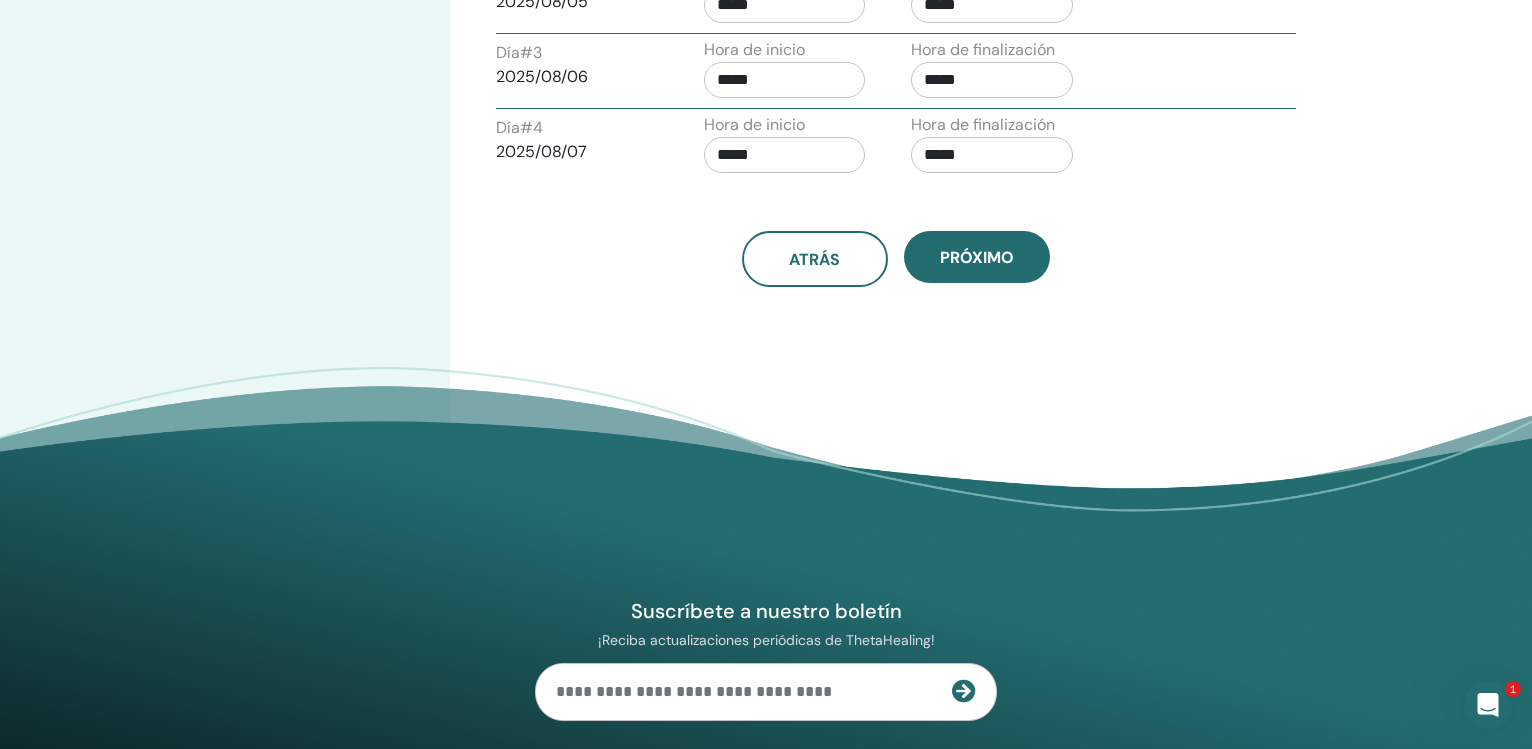 scroll, scrollTop: 1129, scrollLeft: 0, axis: vertical 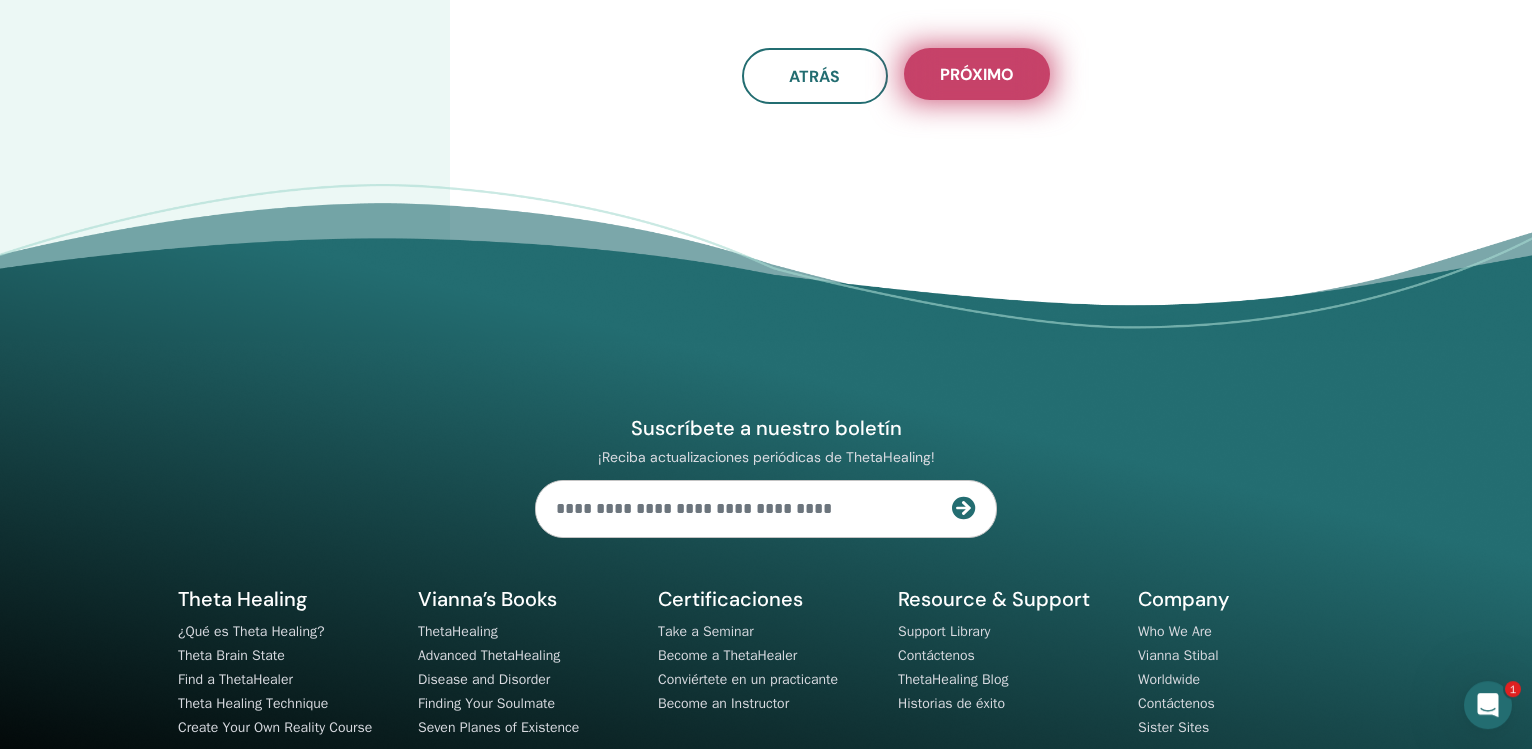 click on "próximo" at bounding box center (977, 74) 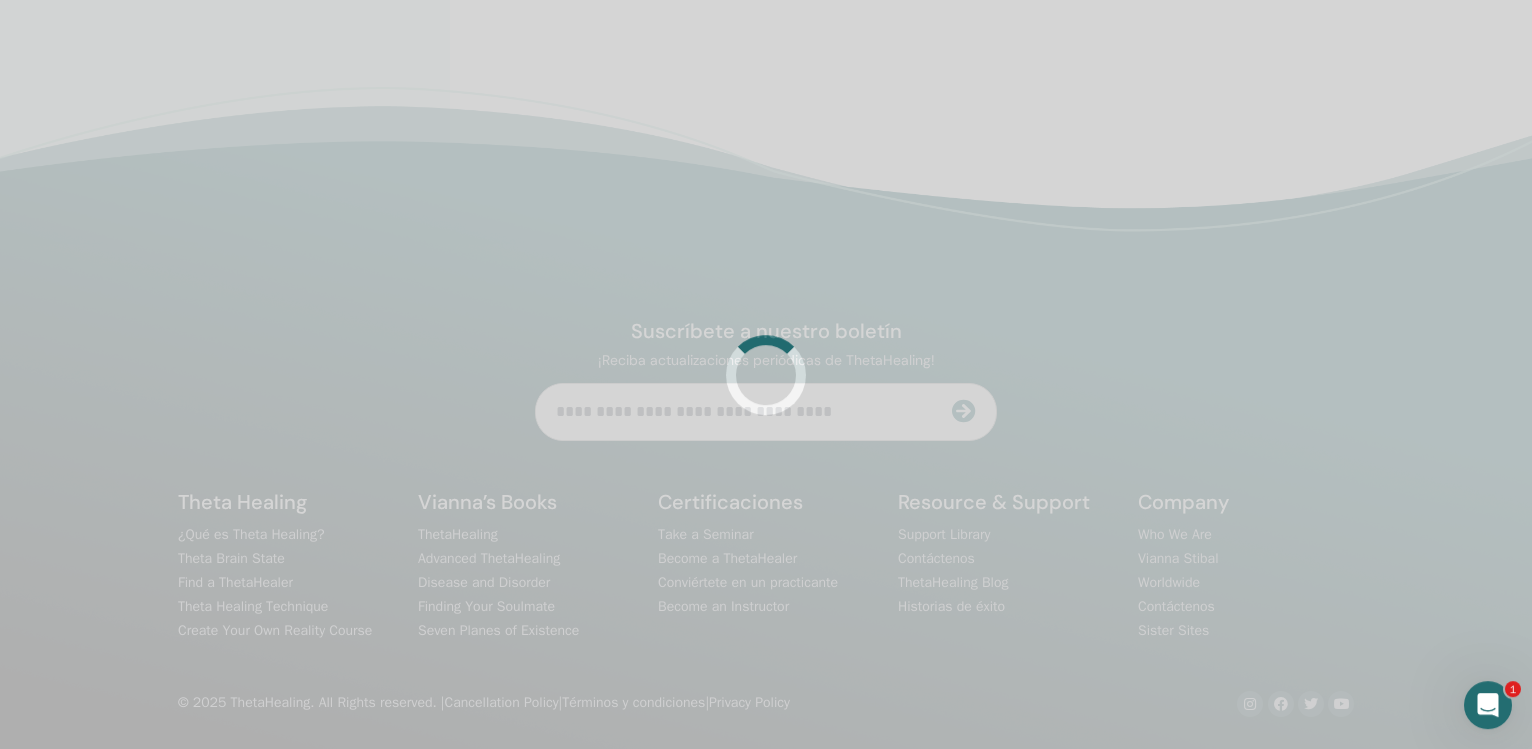 scroll, scrollTop: 476, scrollLeft: 0, axis: vertical 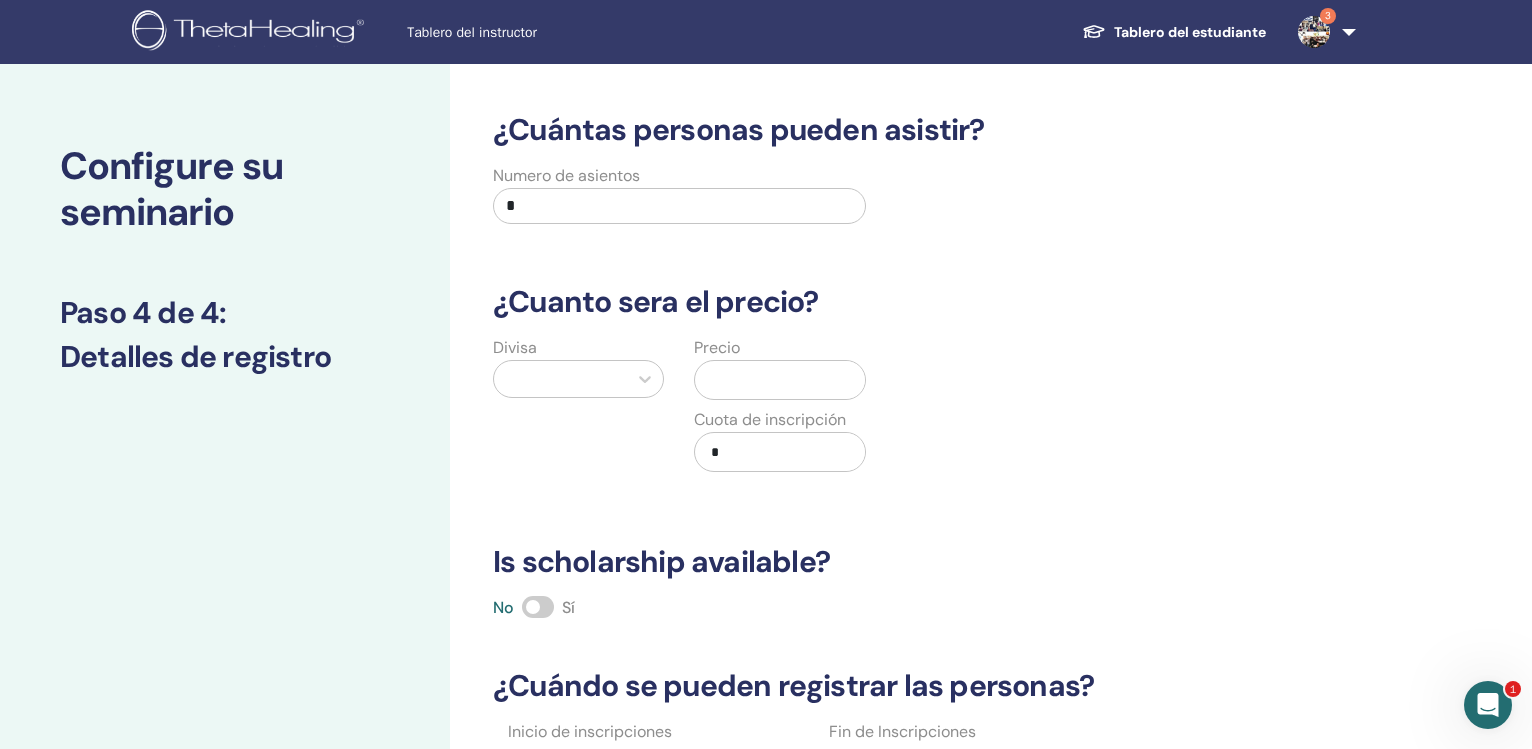 click on "*" at bounding box center [679, 206] 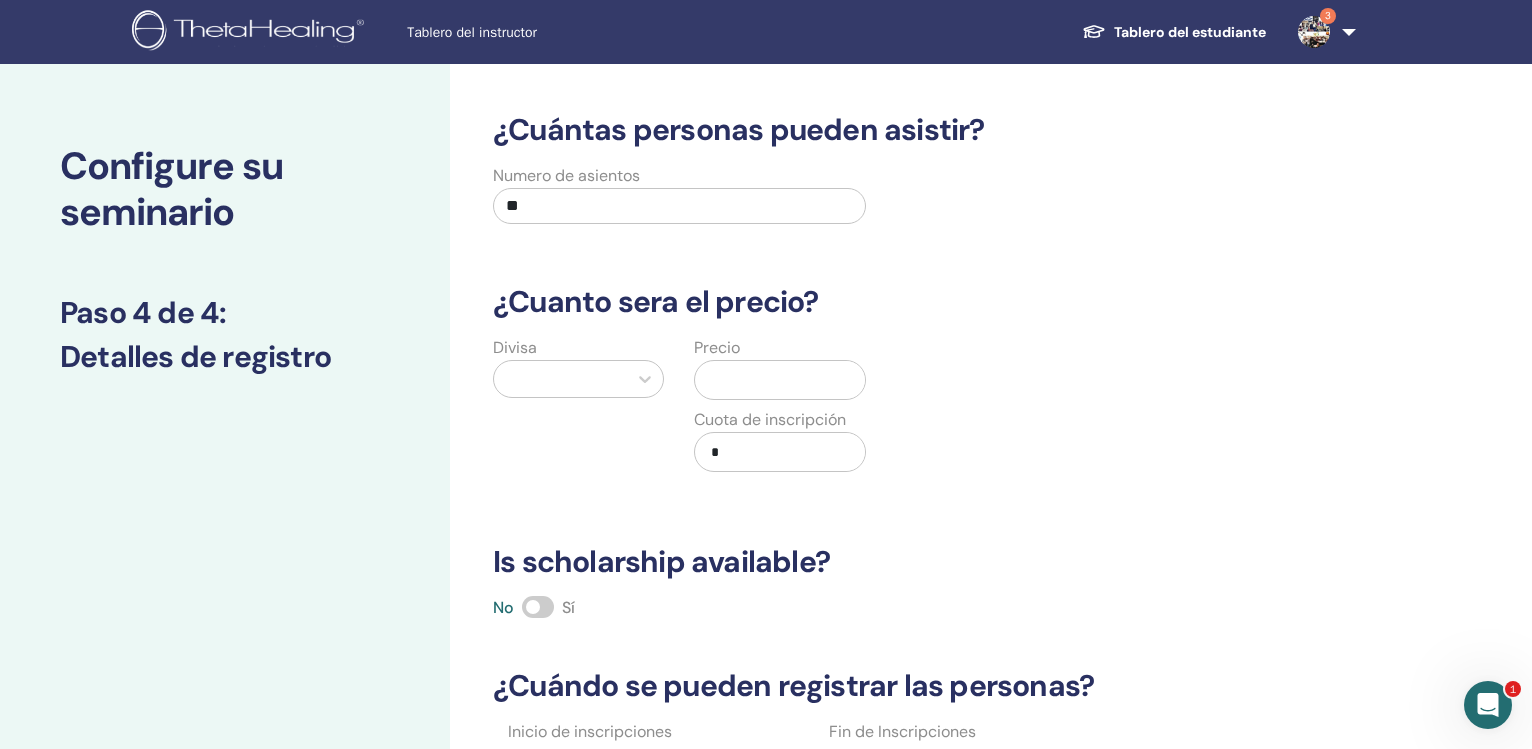 type on "**" 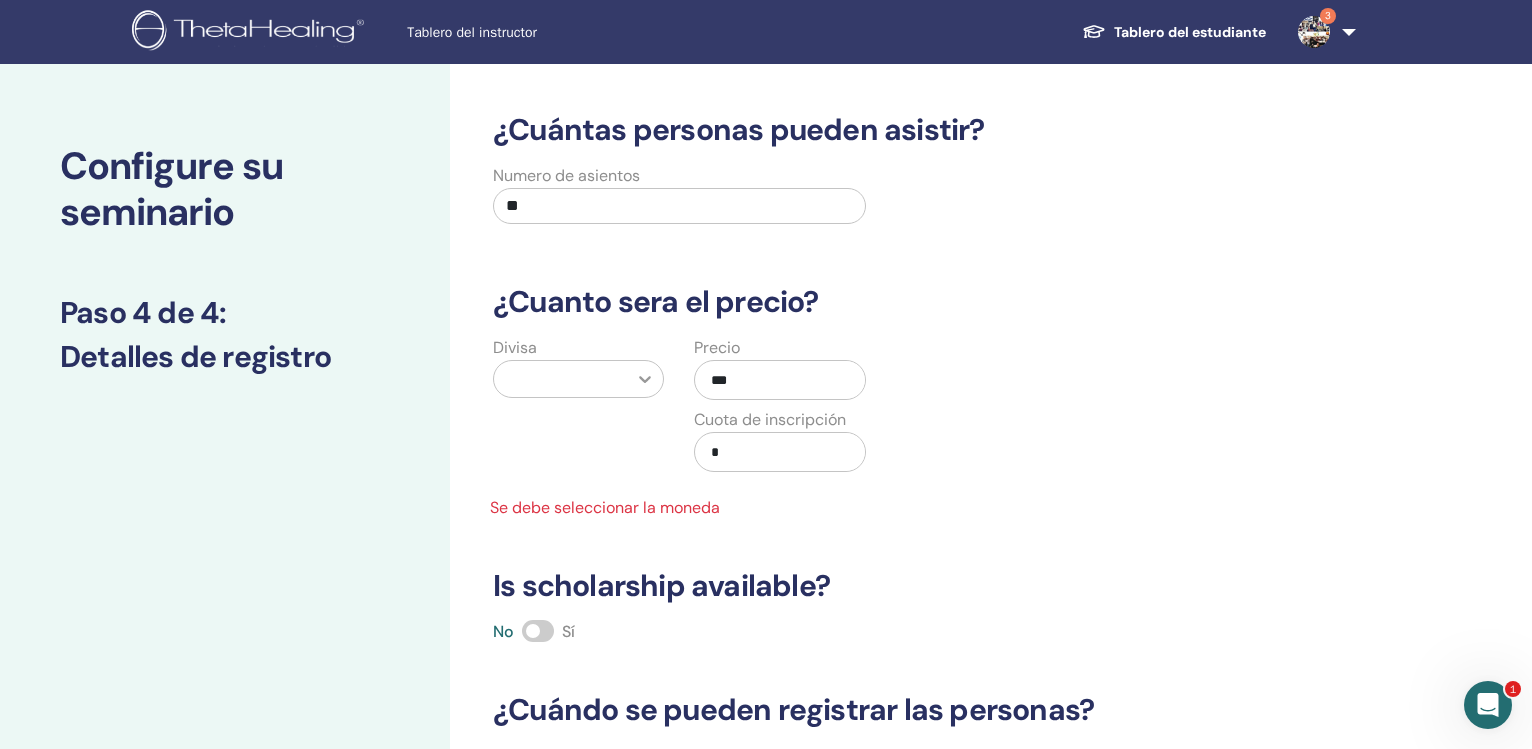 type on "***" 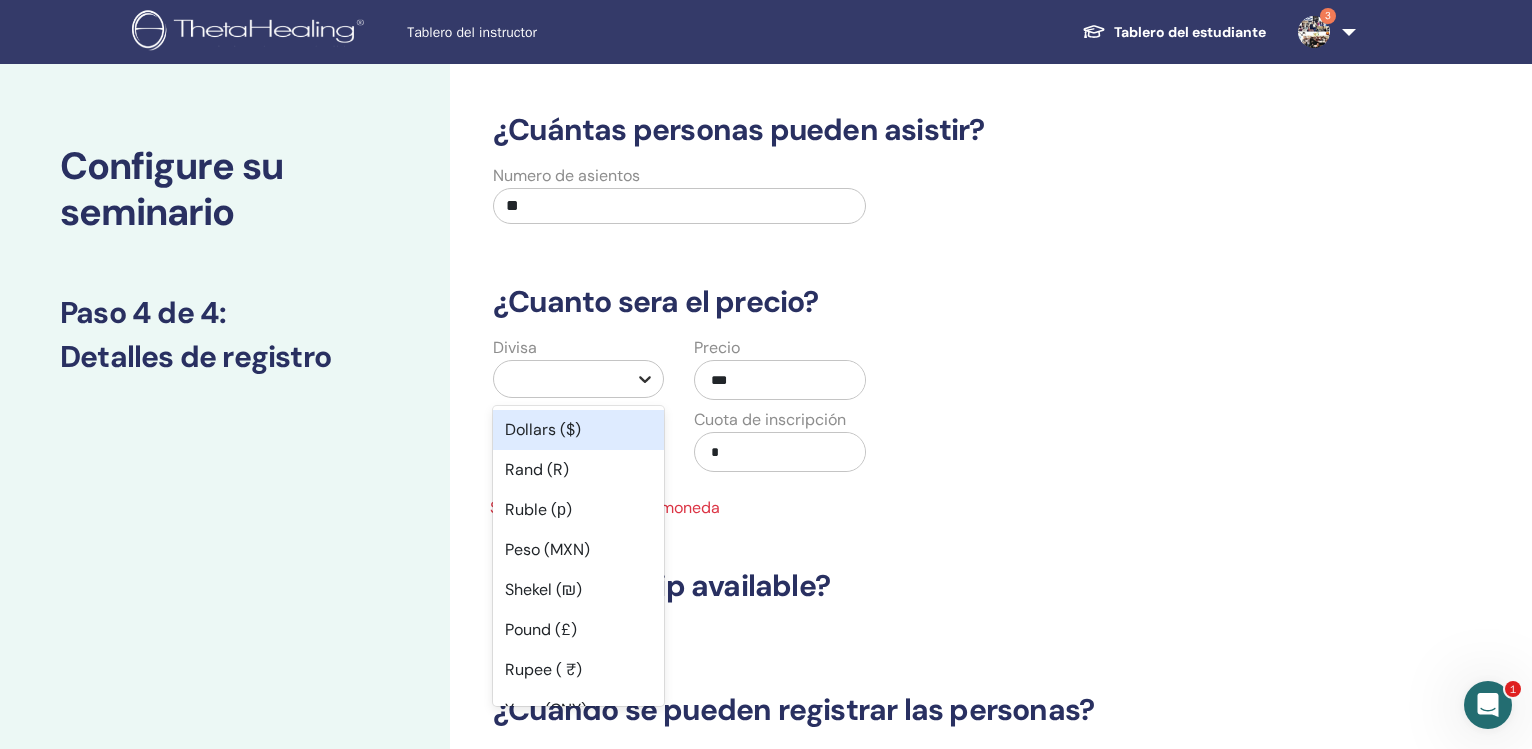 click at bounding box center [645, 379] 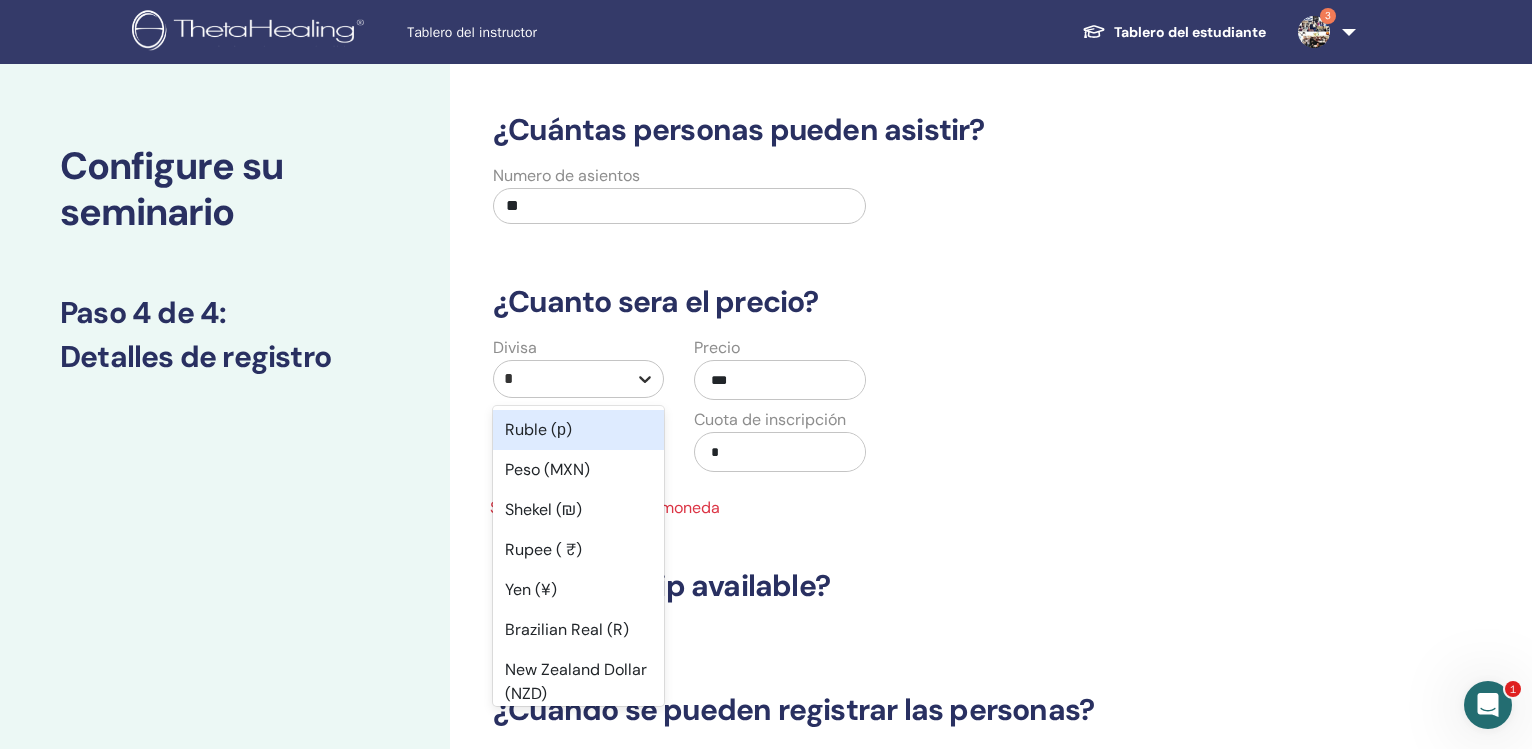 type on "**" 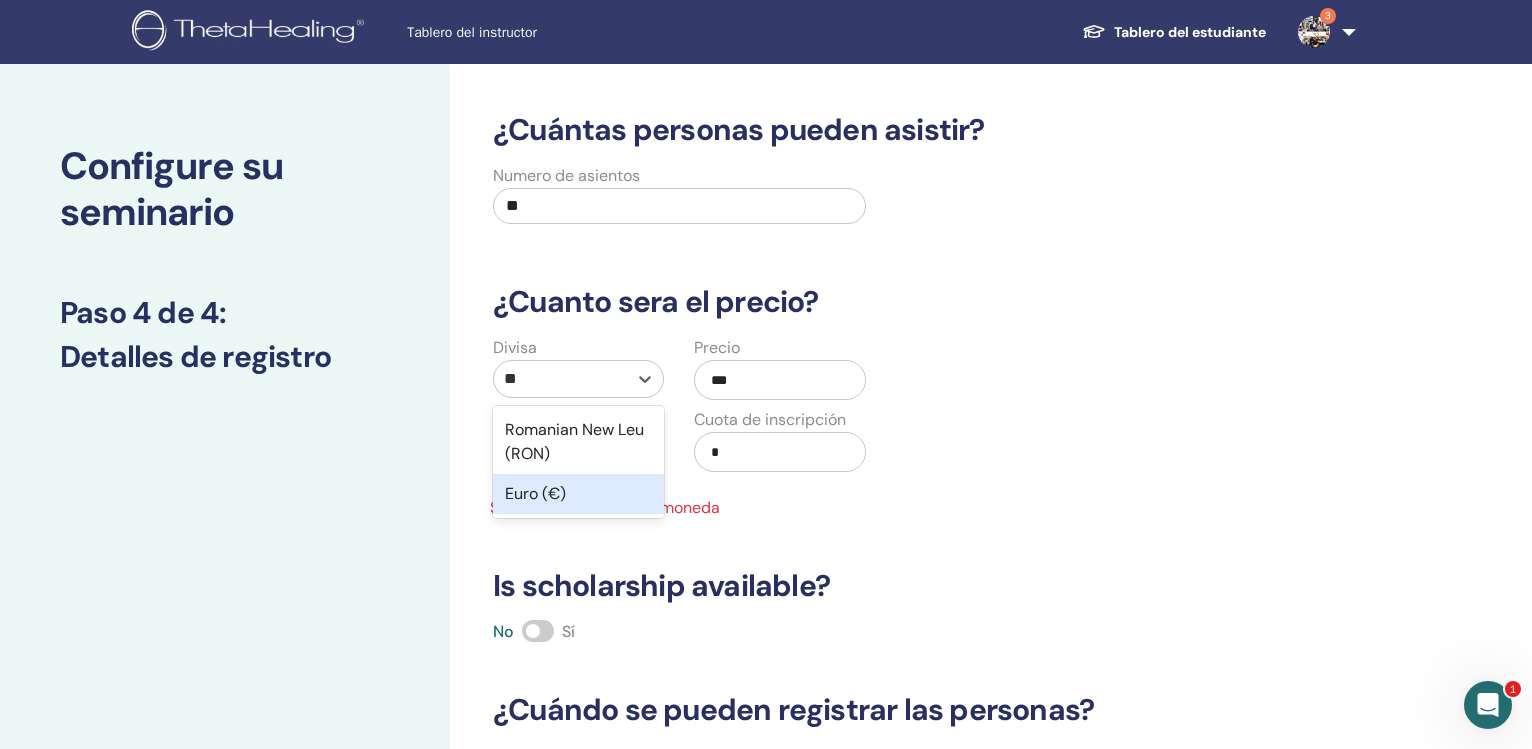 click on "Euro (€)" at bounding box center [578, 494] 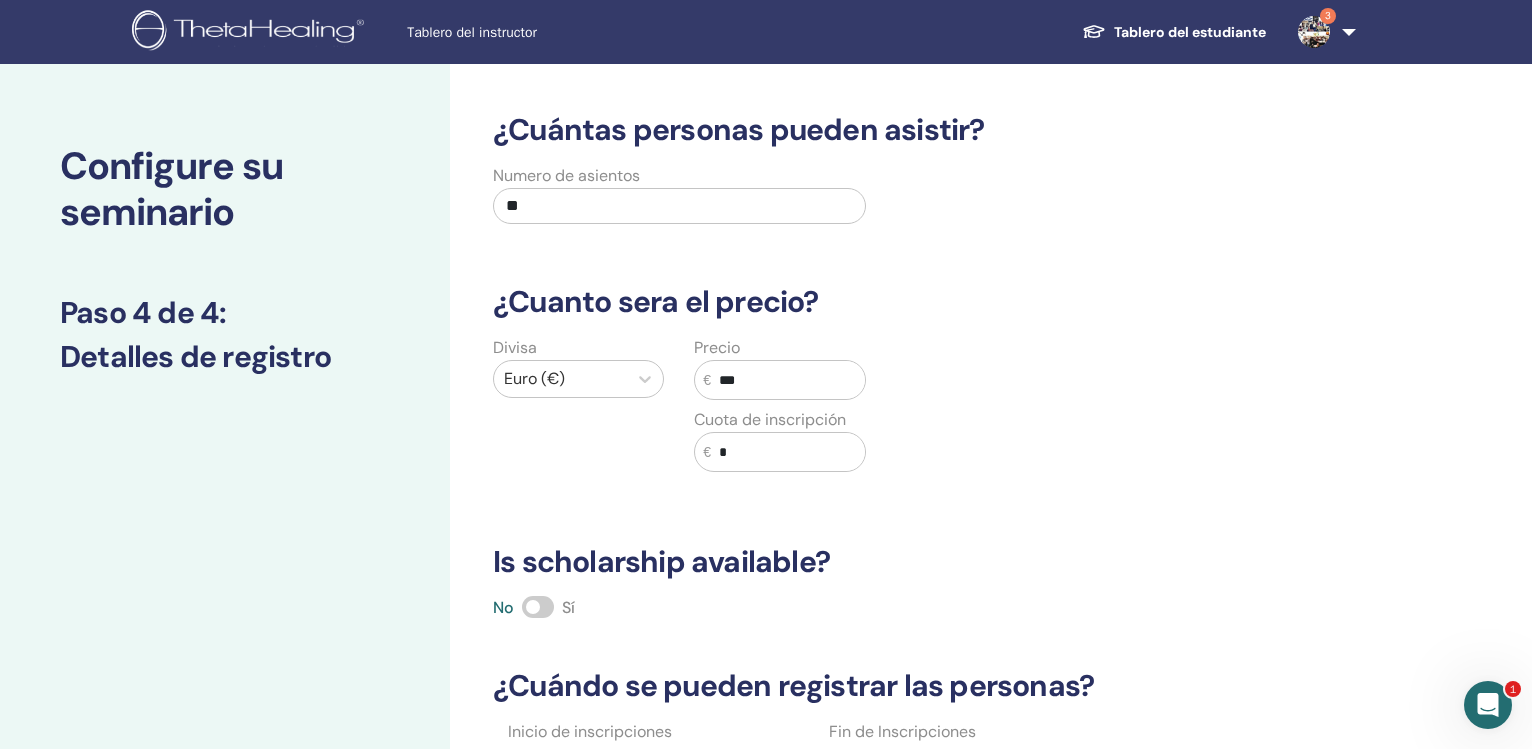click on "No Sí" at bounding box center [895, 608] 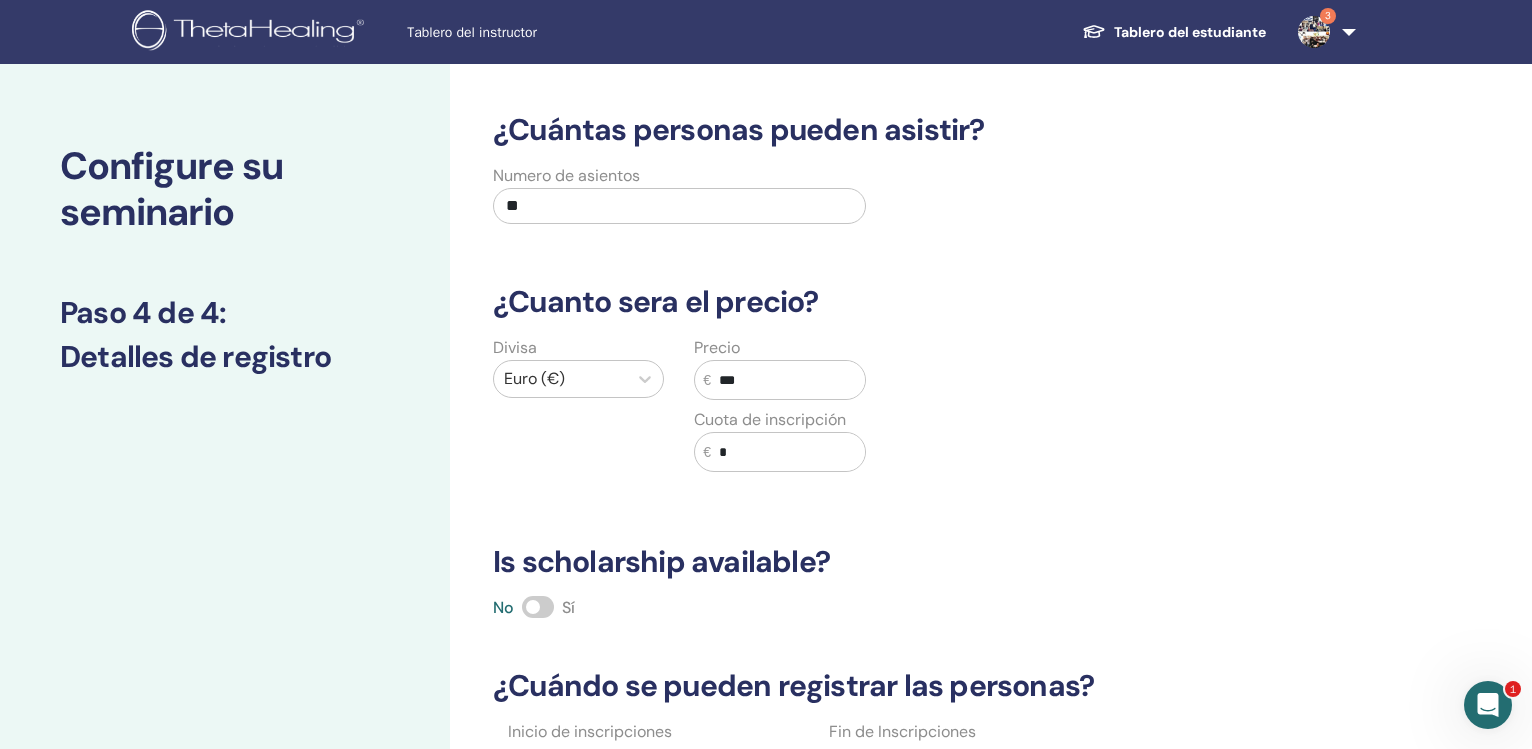 click at bounding box center [538, 607] 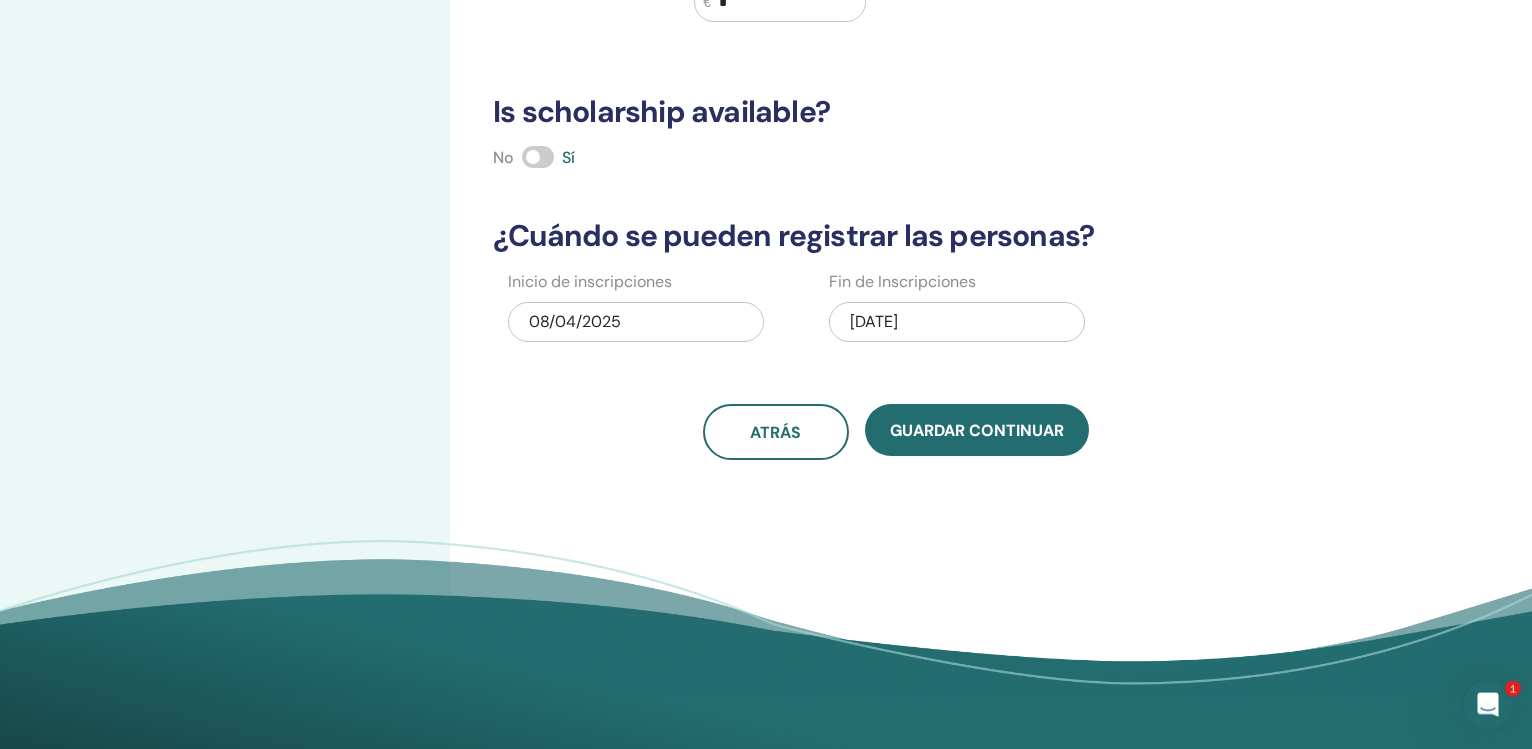 scroll, scrollTop: 477, scrollLeft: 0, axis: vertical 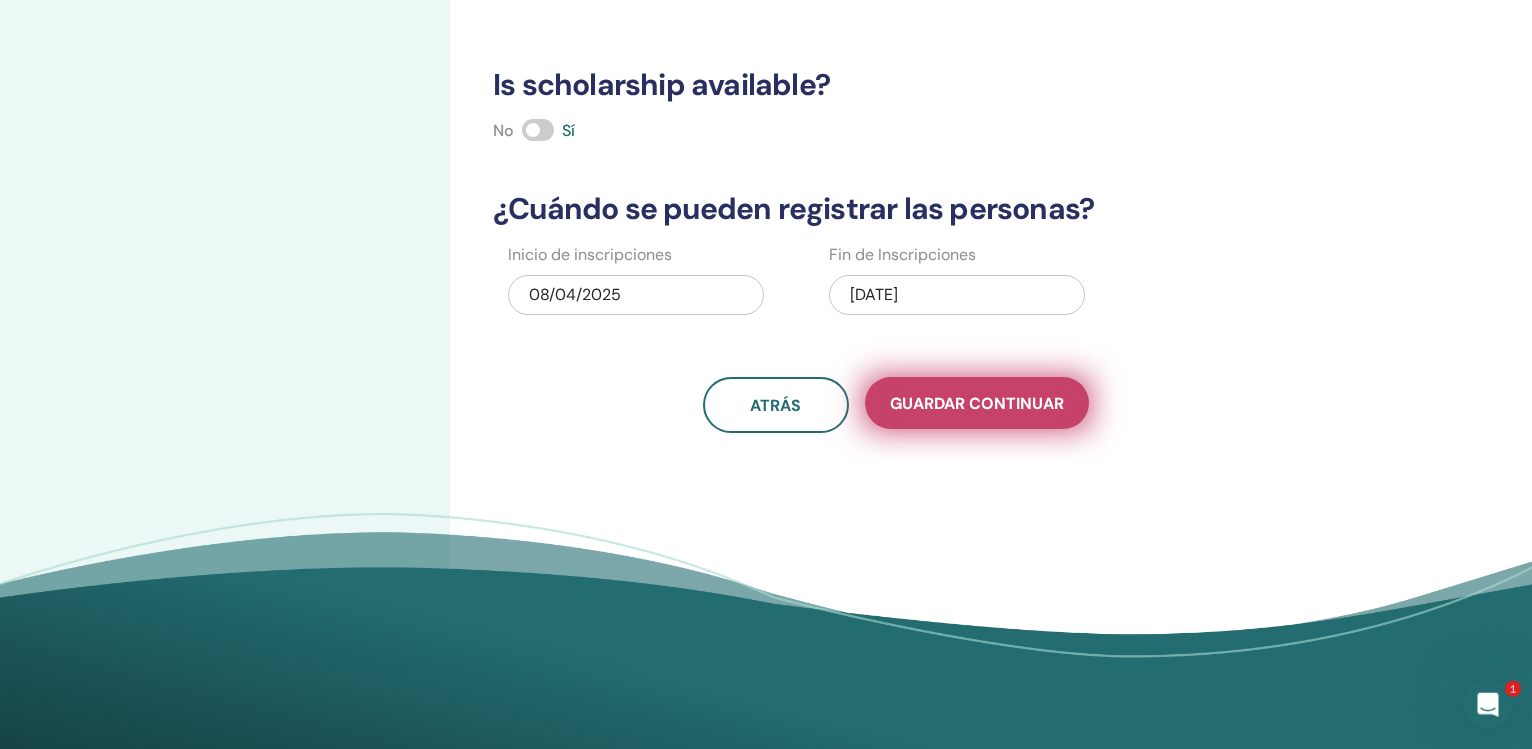 click on "Guardar Continuar" at bounding box center (977, 403) 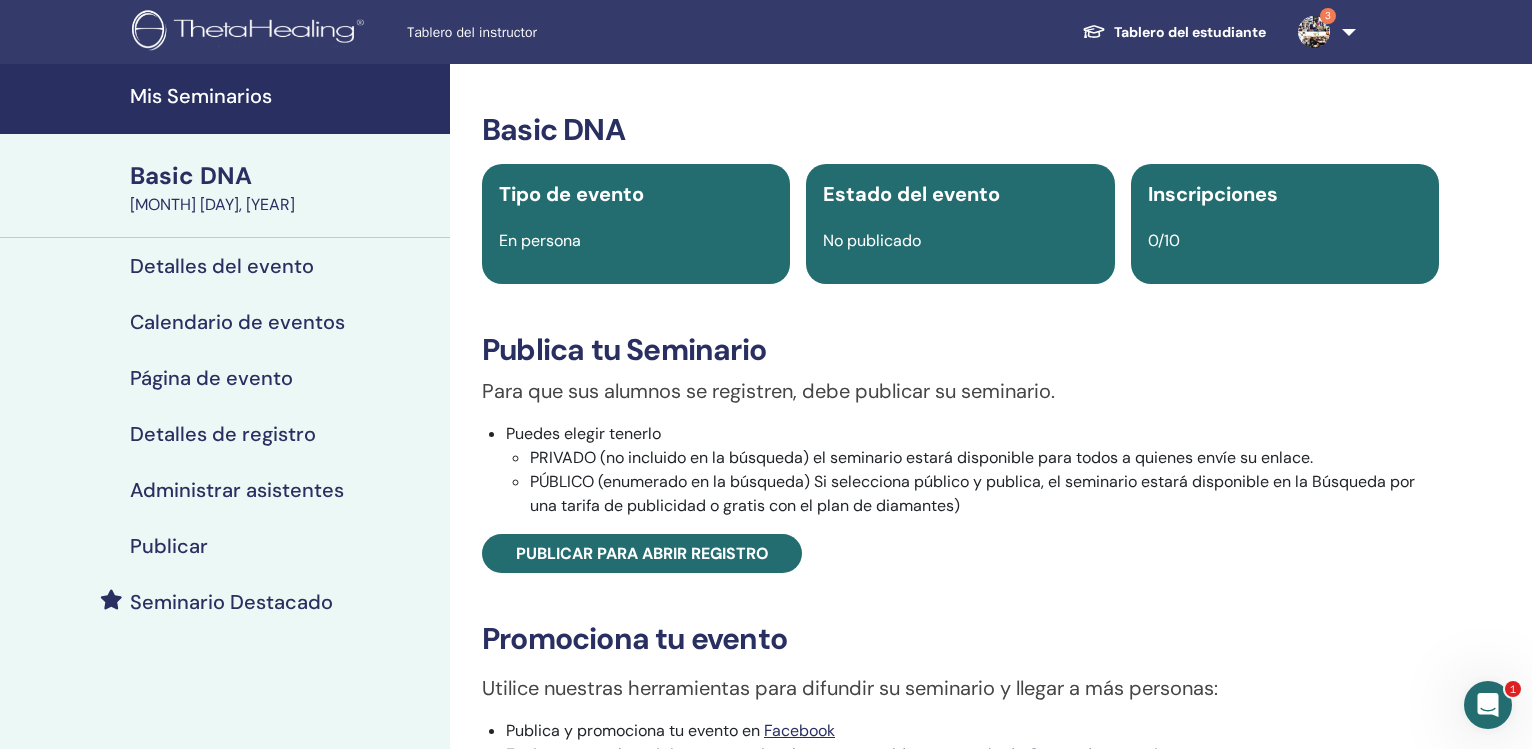 scroll, scrollTop: 0, scrollLeft: 0, axis: both 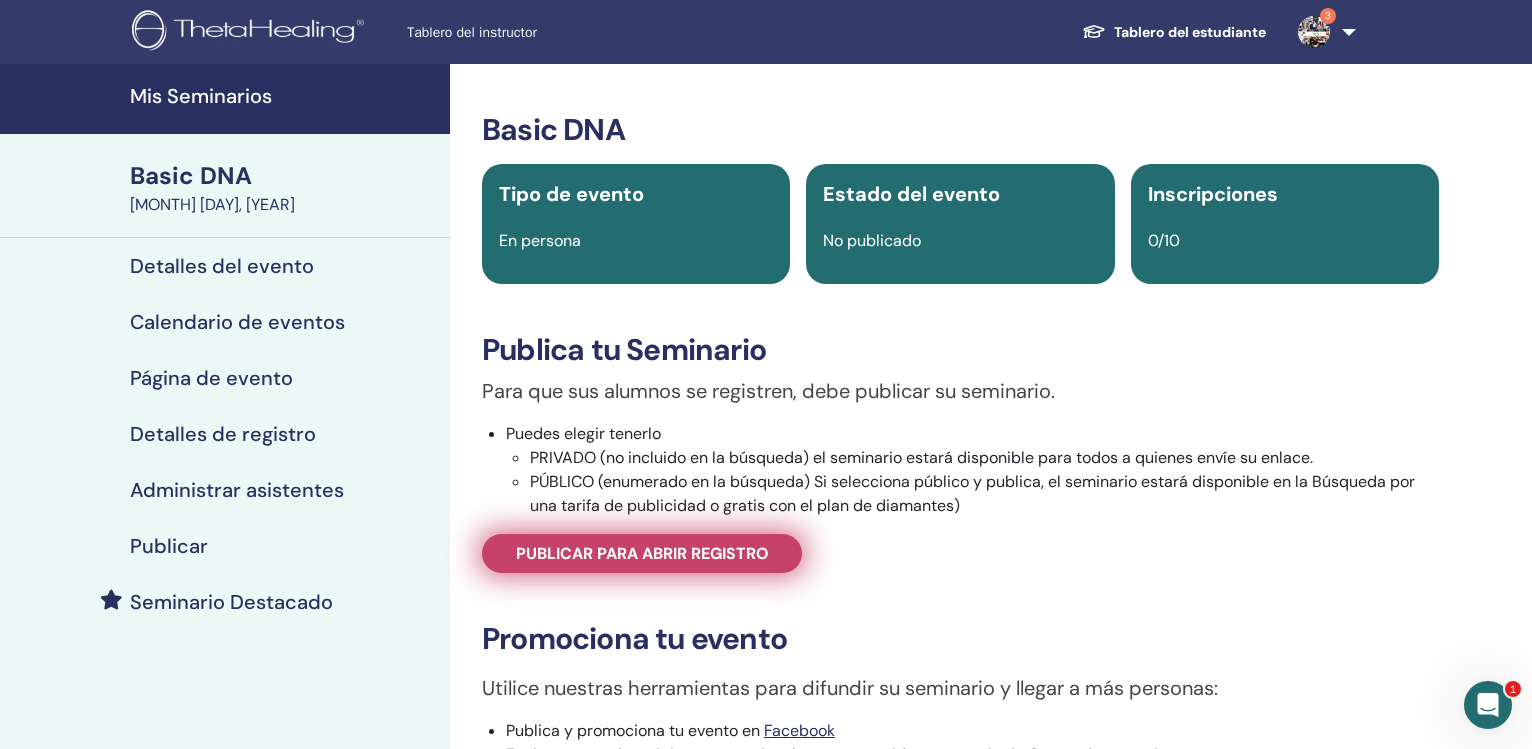 click on "Publicar para abrir registro" at bounding box center (642, 553) 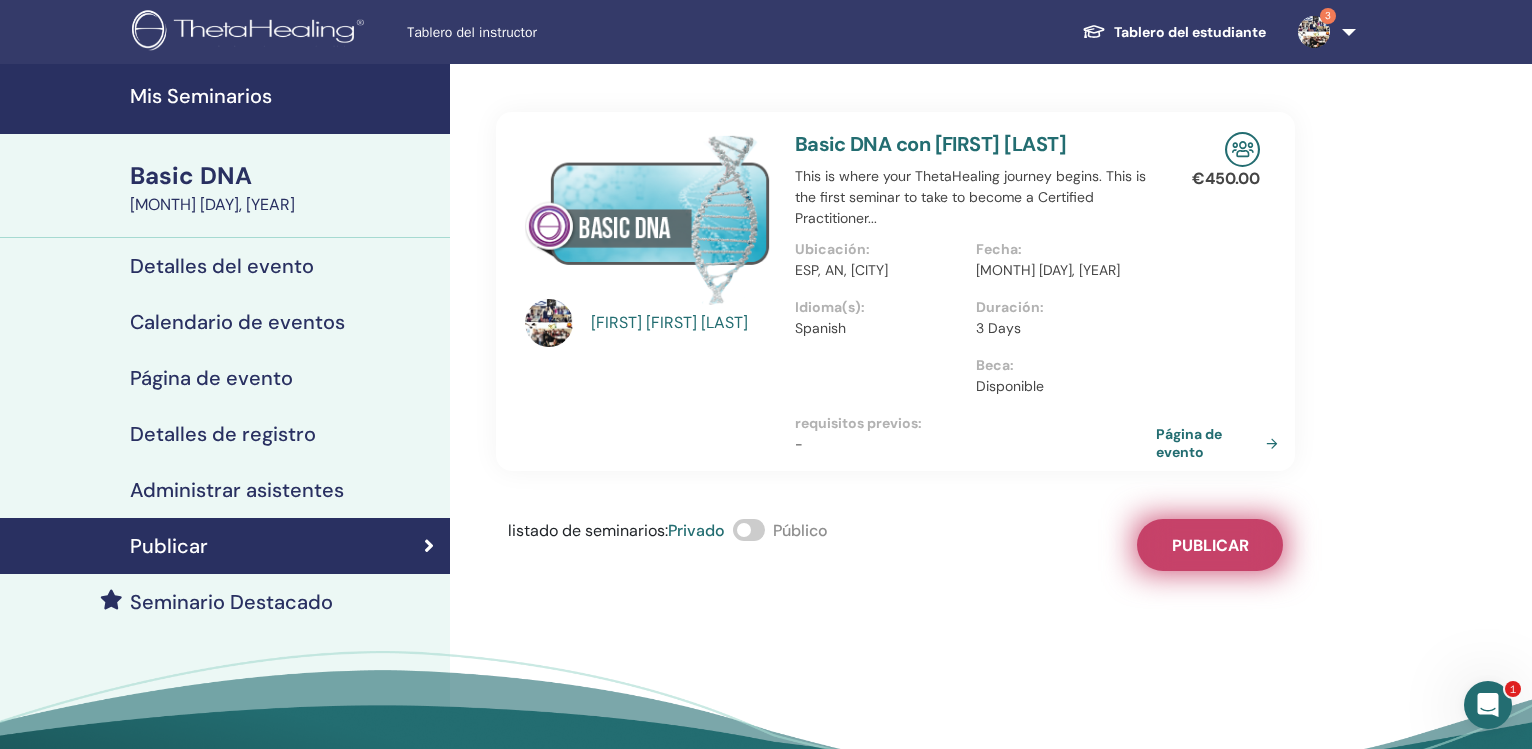 click on "Publicar" at bounding box center (1210, 545) 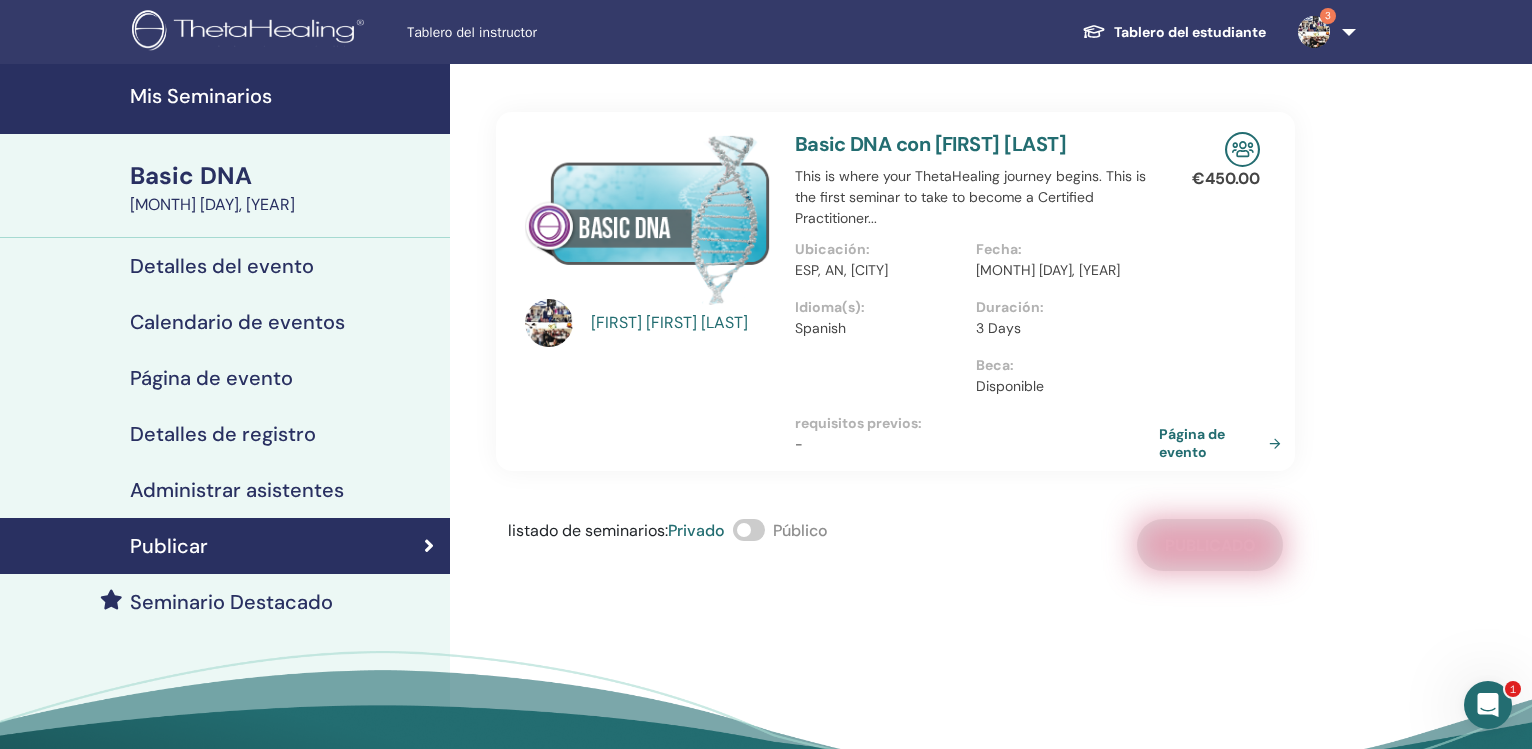 click on "Página de evento" at bounding box center [1224, 443] 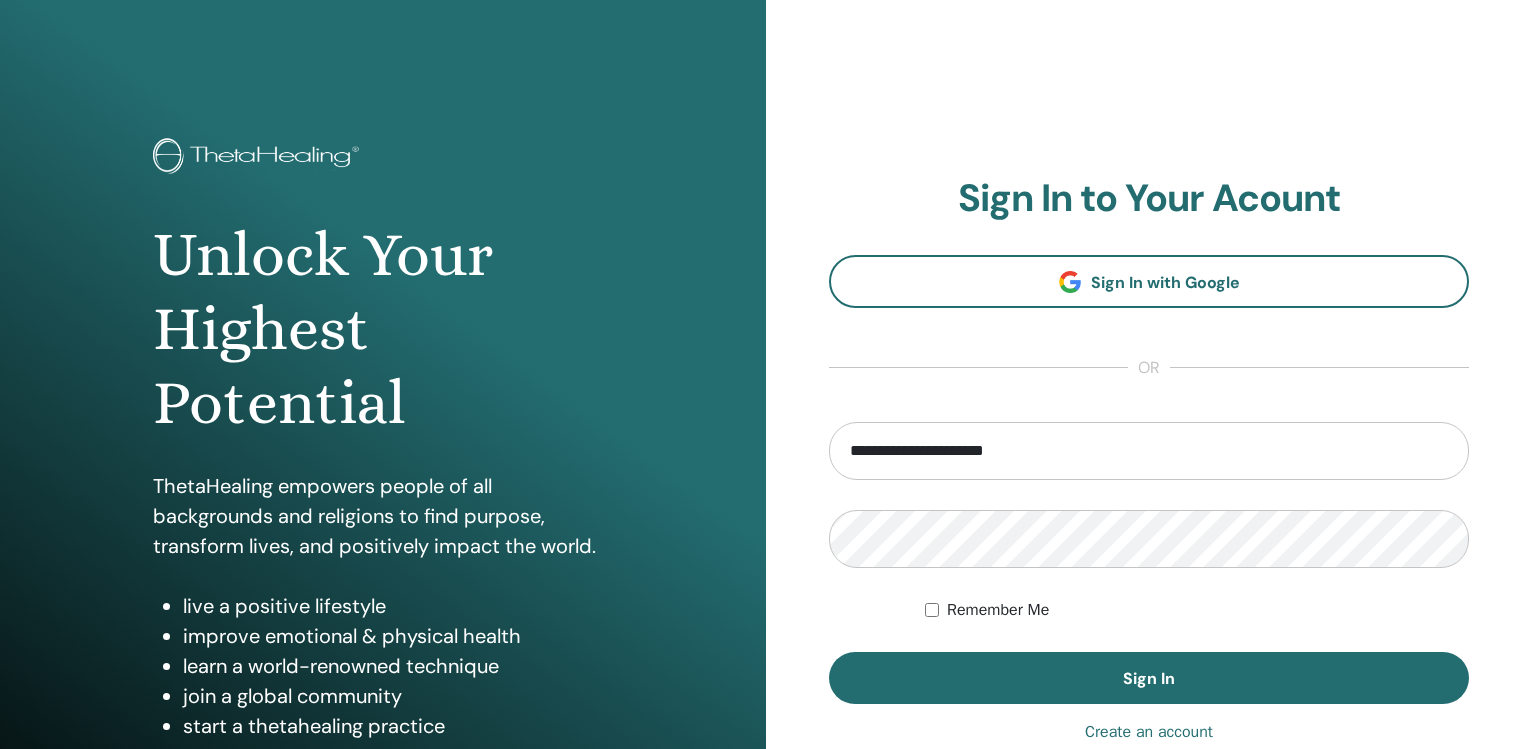 scroll, scrollTop: 0, scrollLeft: 0, axis: both 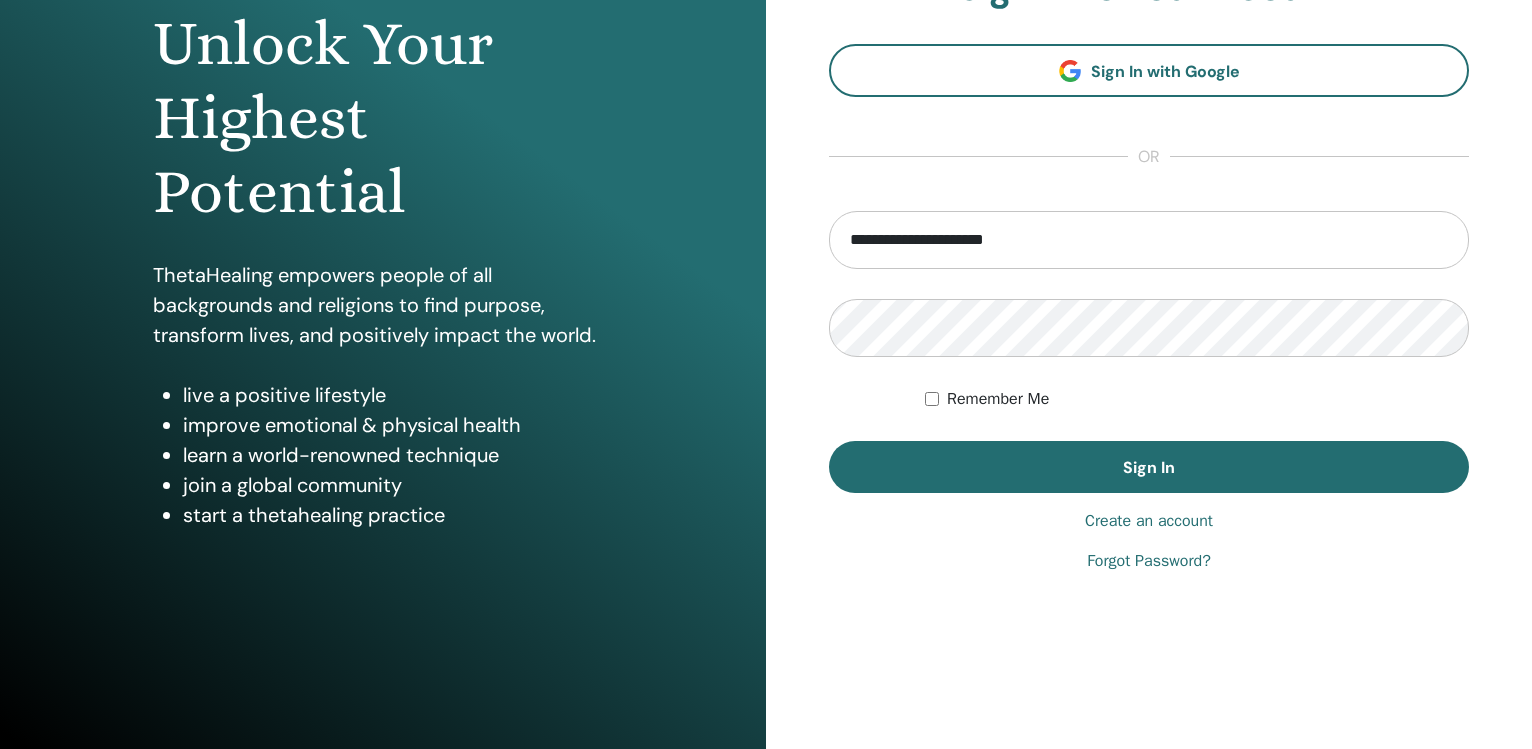 type on "**********" 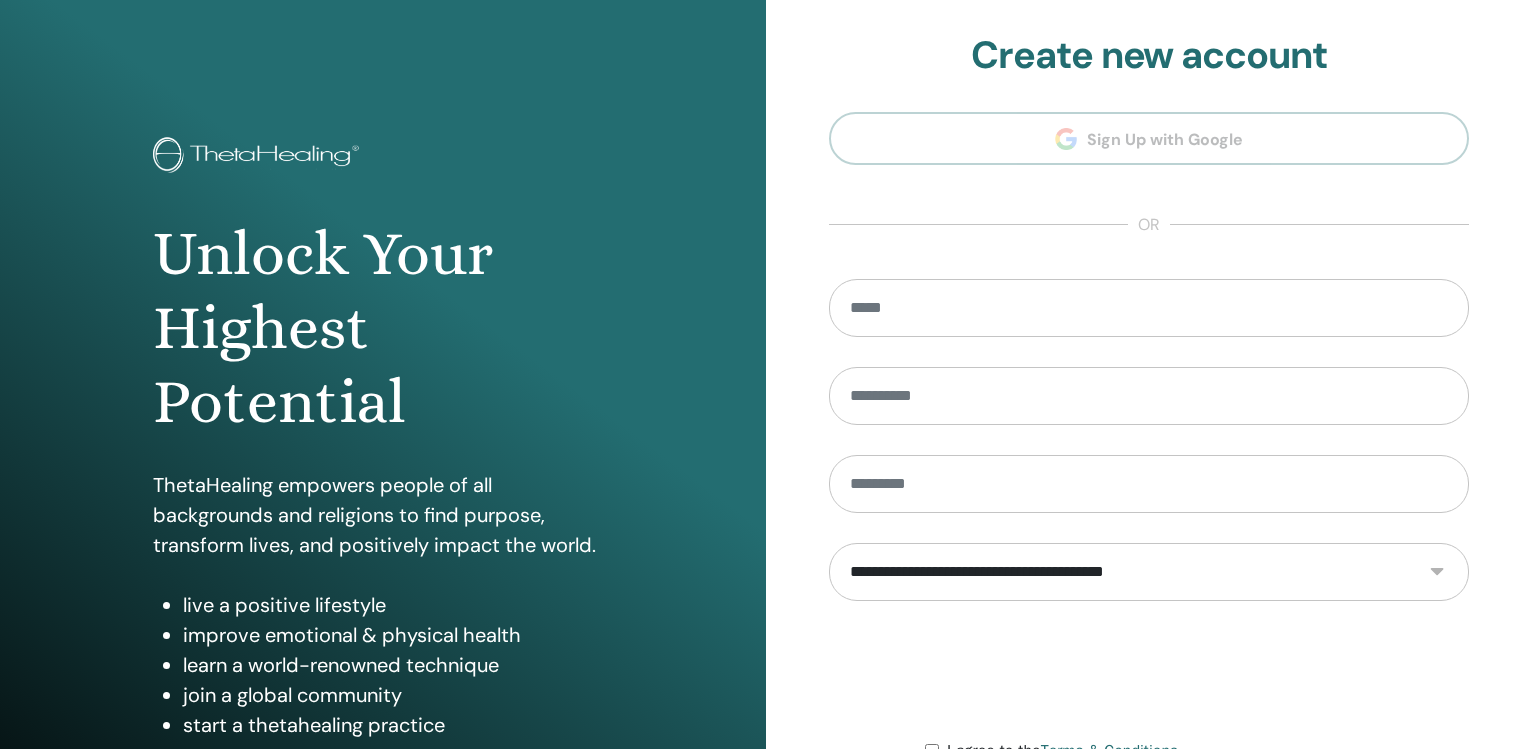 scroll, scrollTop: 0, scrollLeft: 0, axis: both 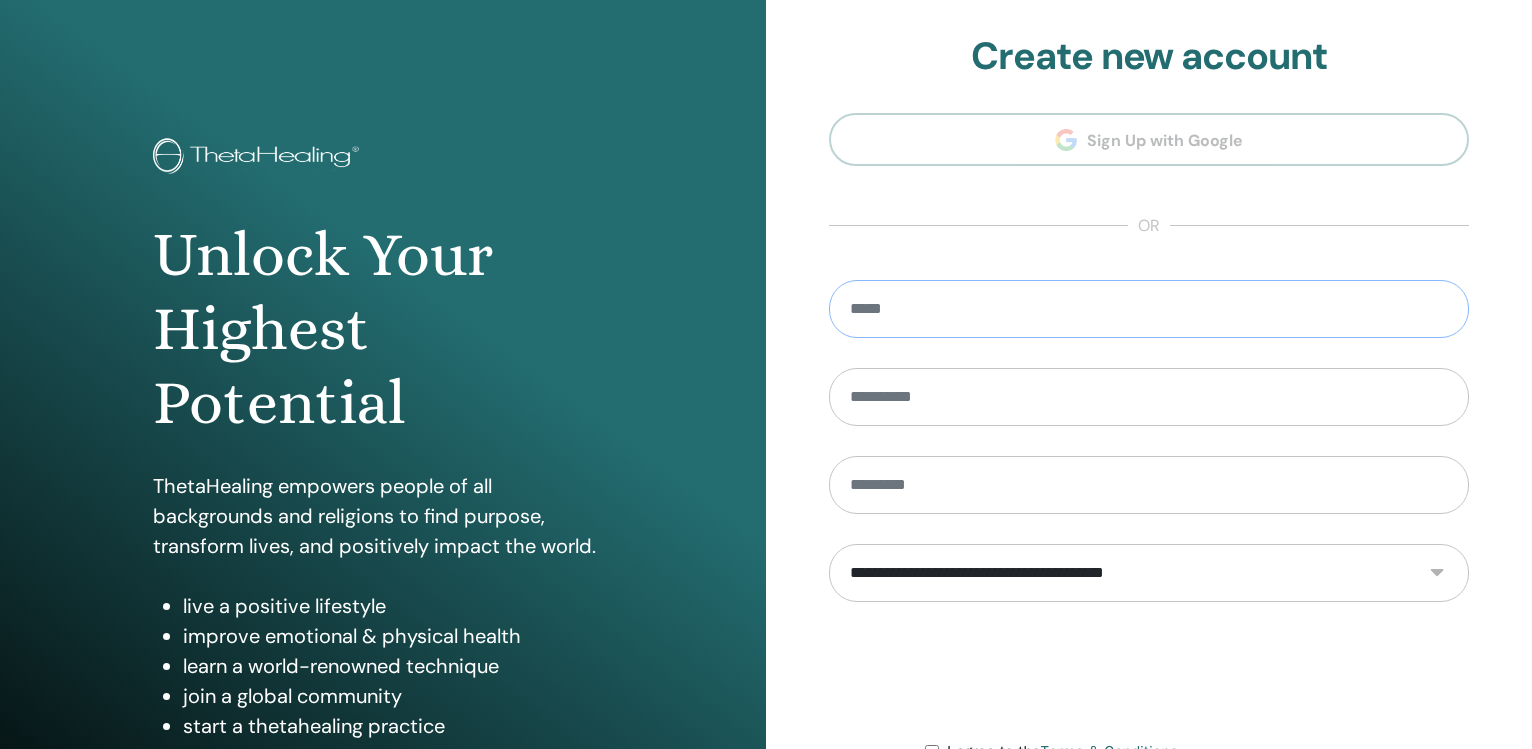 click at bounding box center (1149, 309) 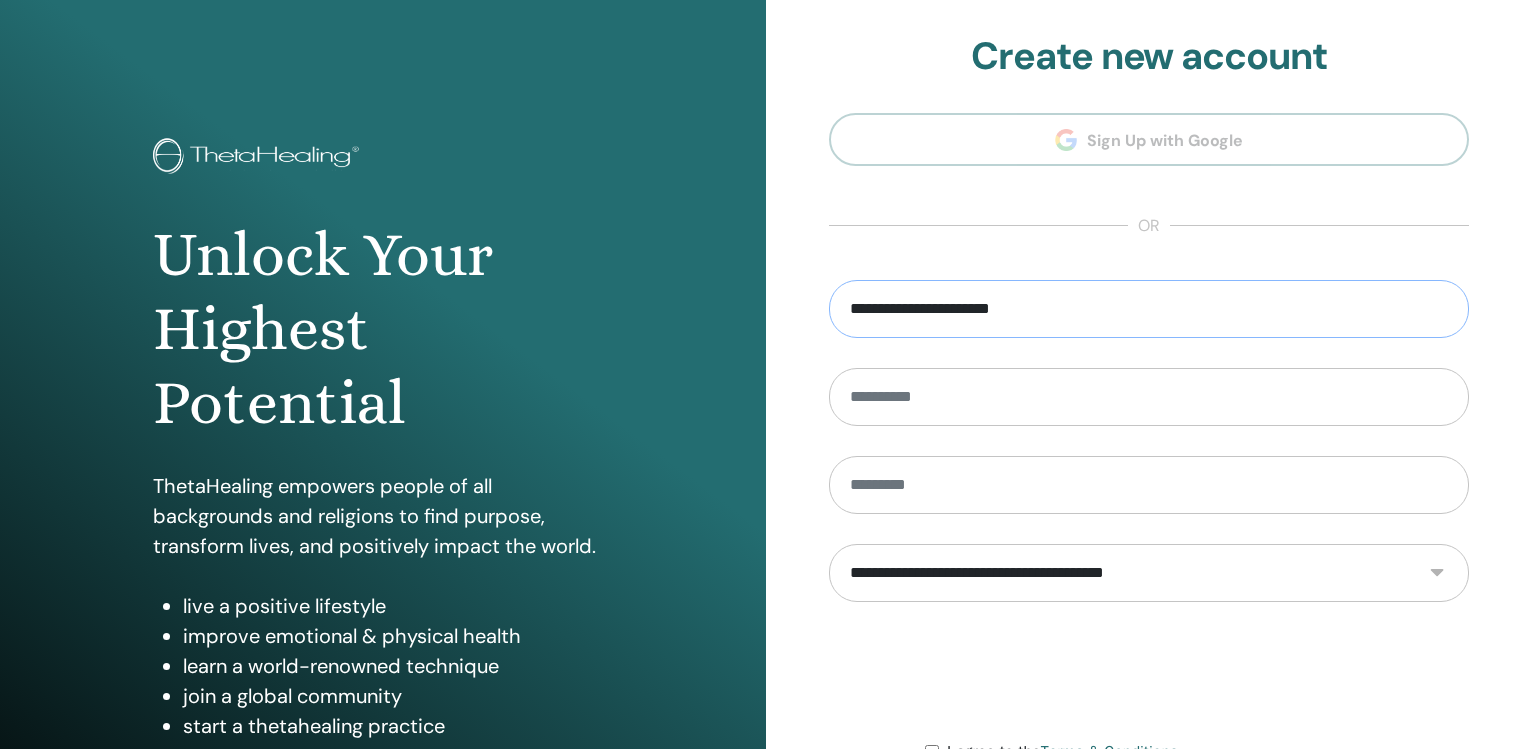 type on "**********" 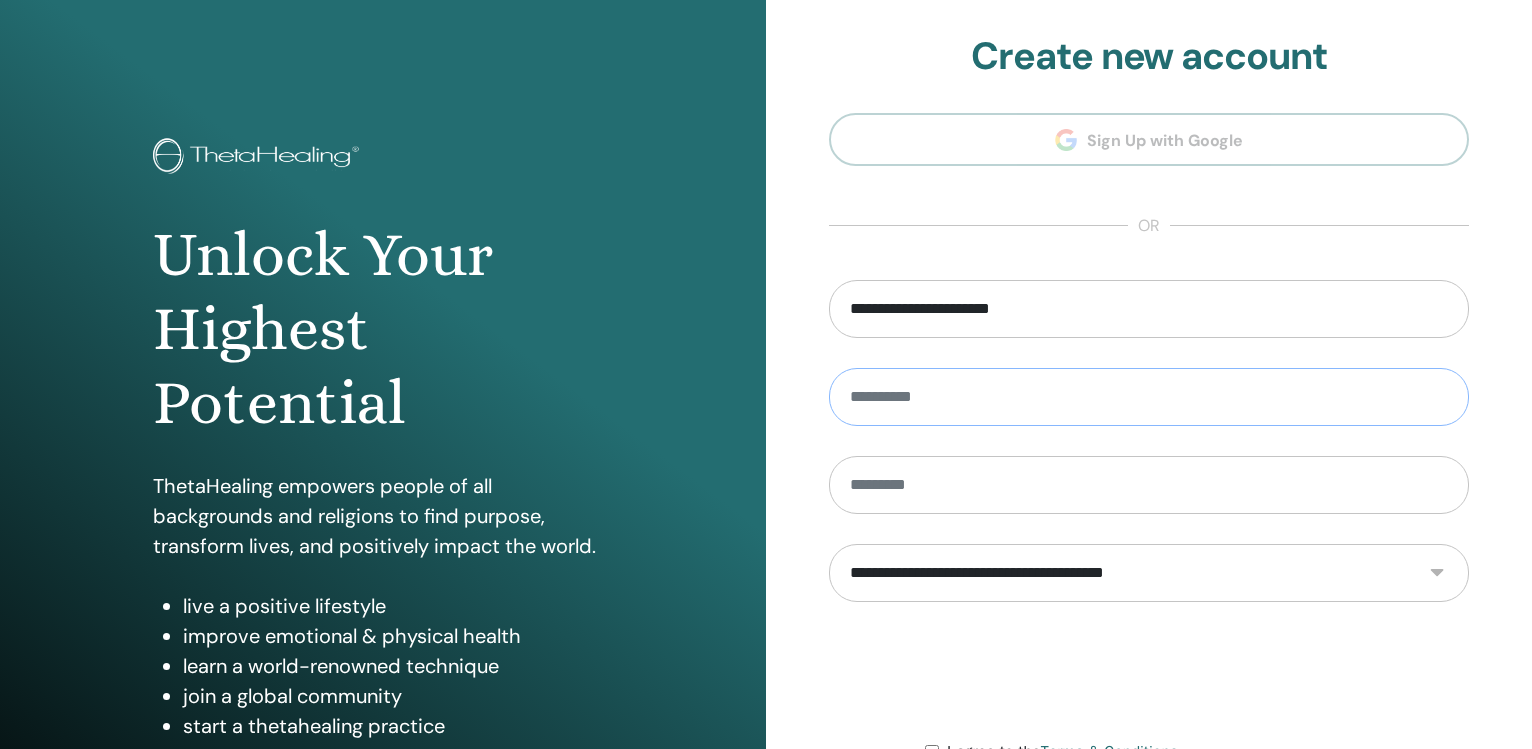 click at bounding box center (1149, 397) 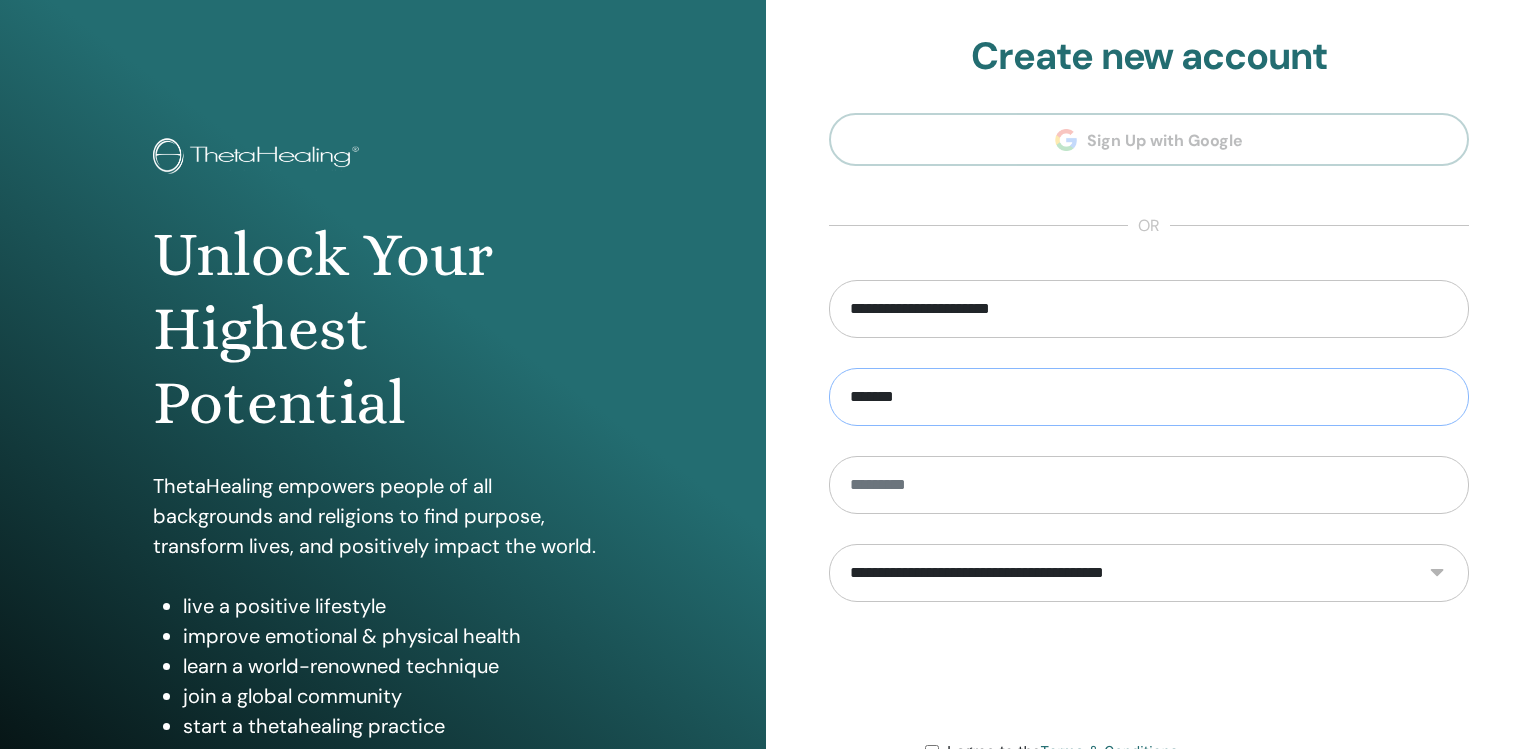 type on "******" 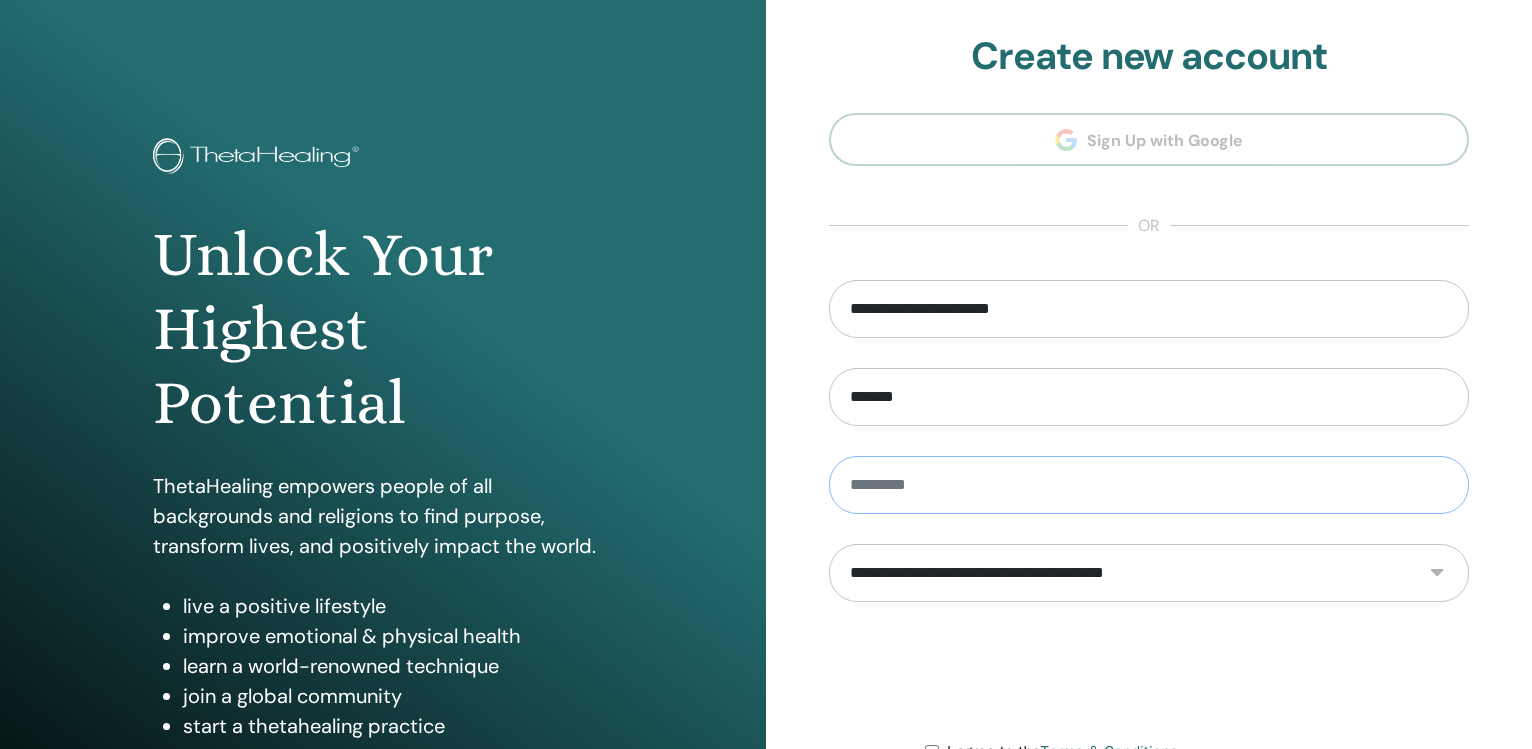 click at bounding box center (1149, 485) 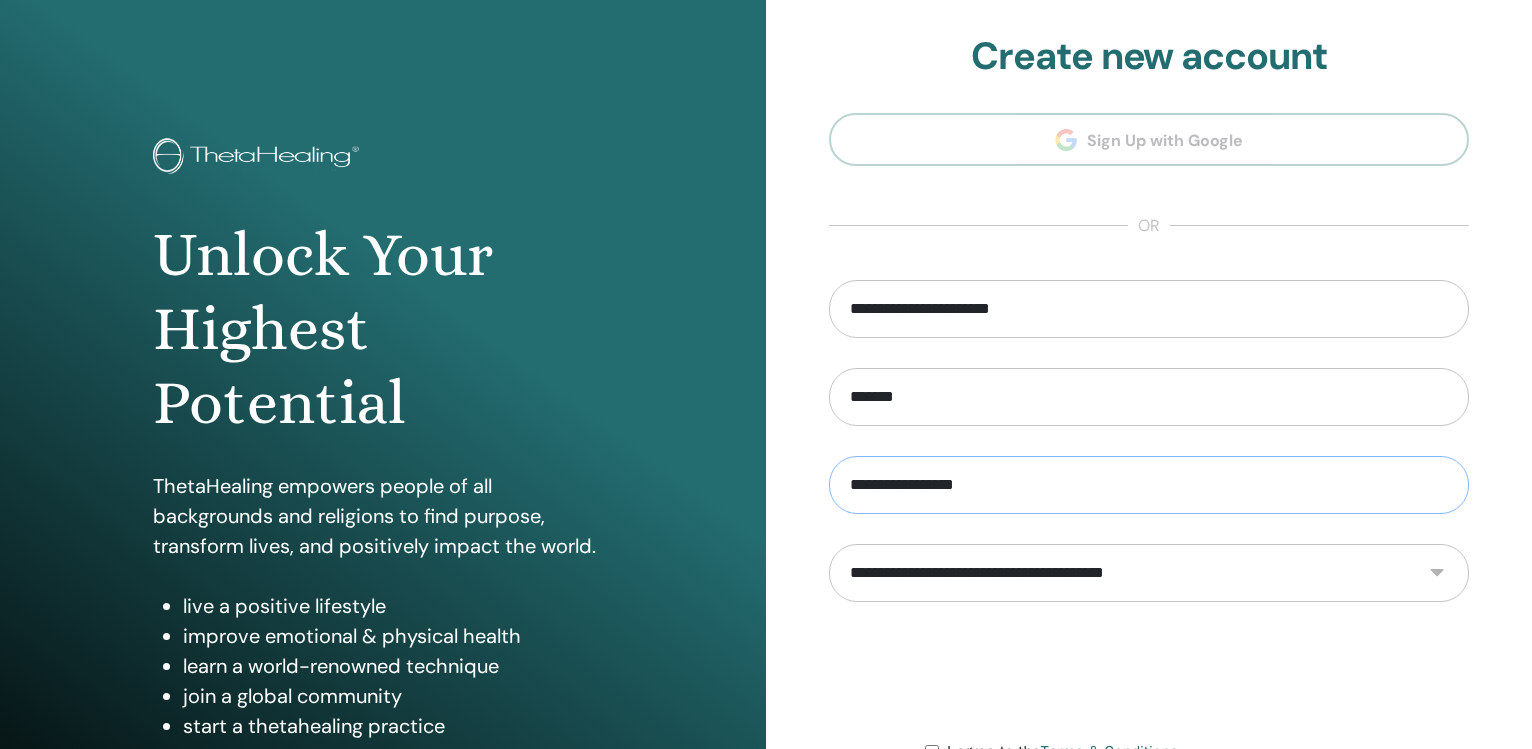 type on "**********" 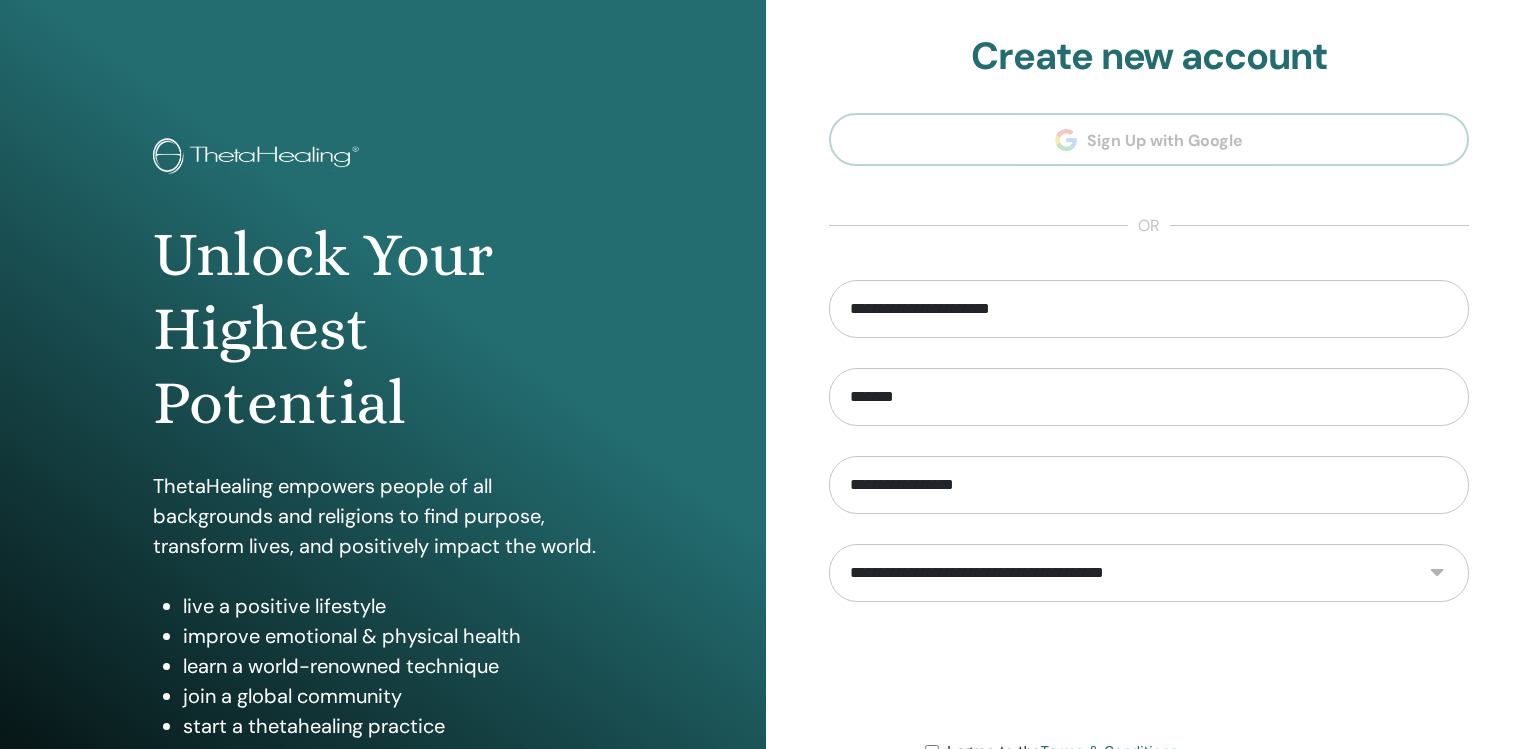 click on "**********" at bounding box center [1149, 573] 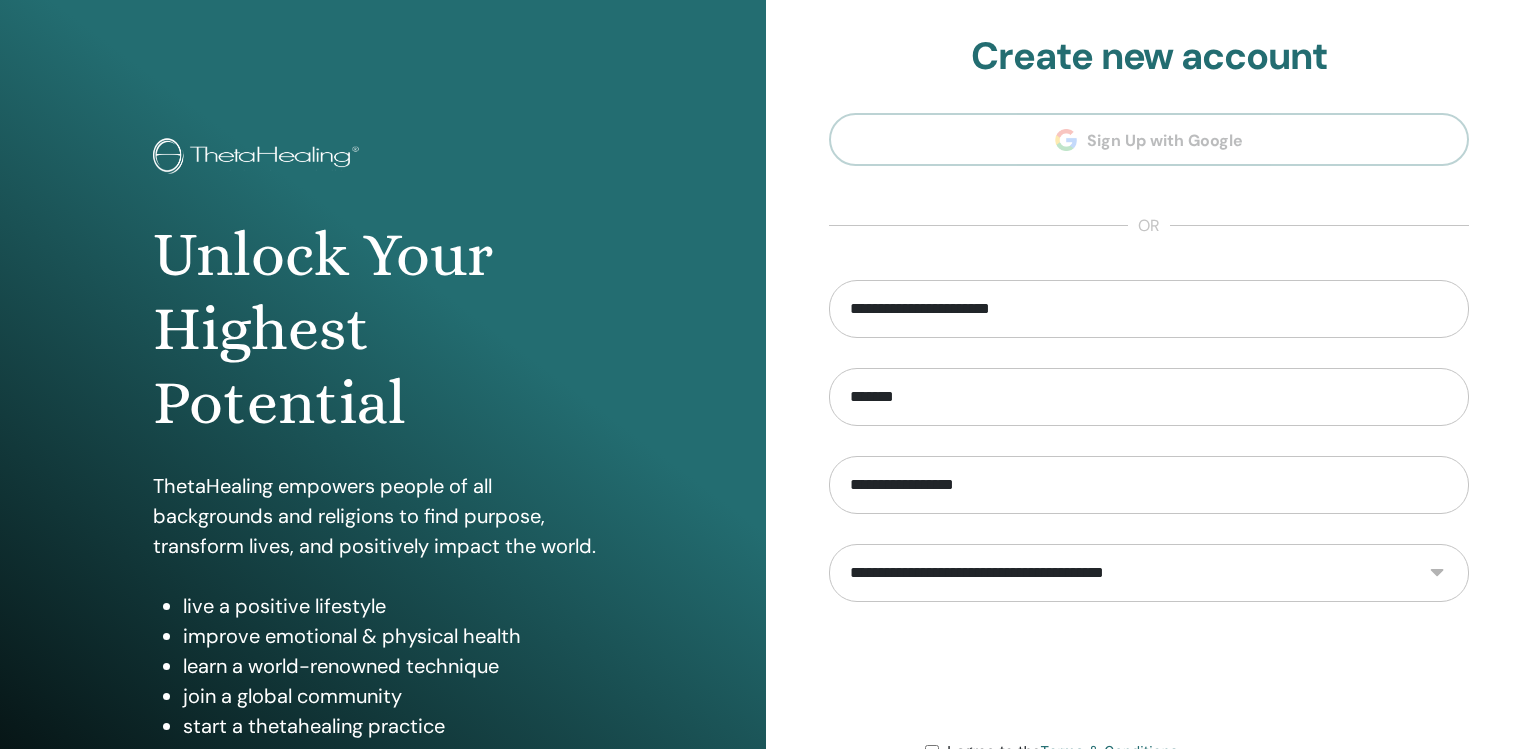select on "***" 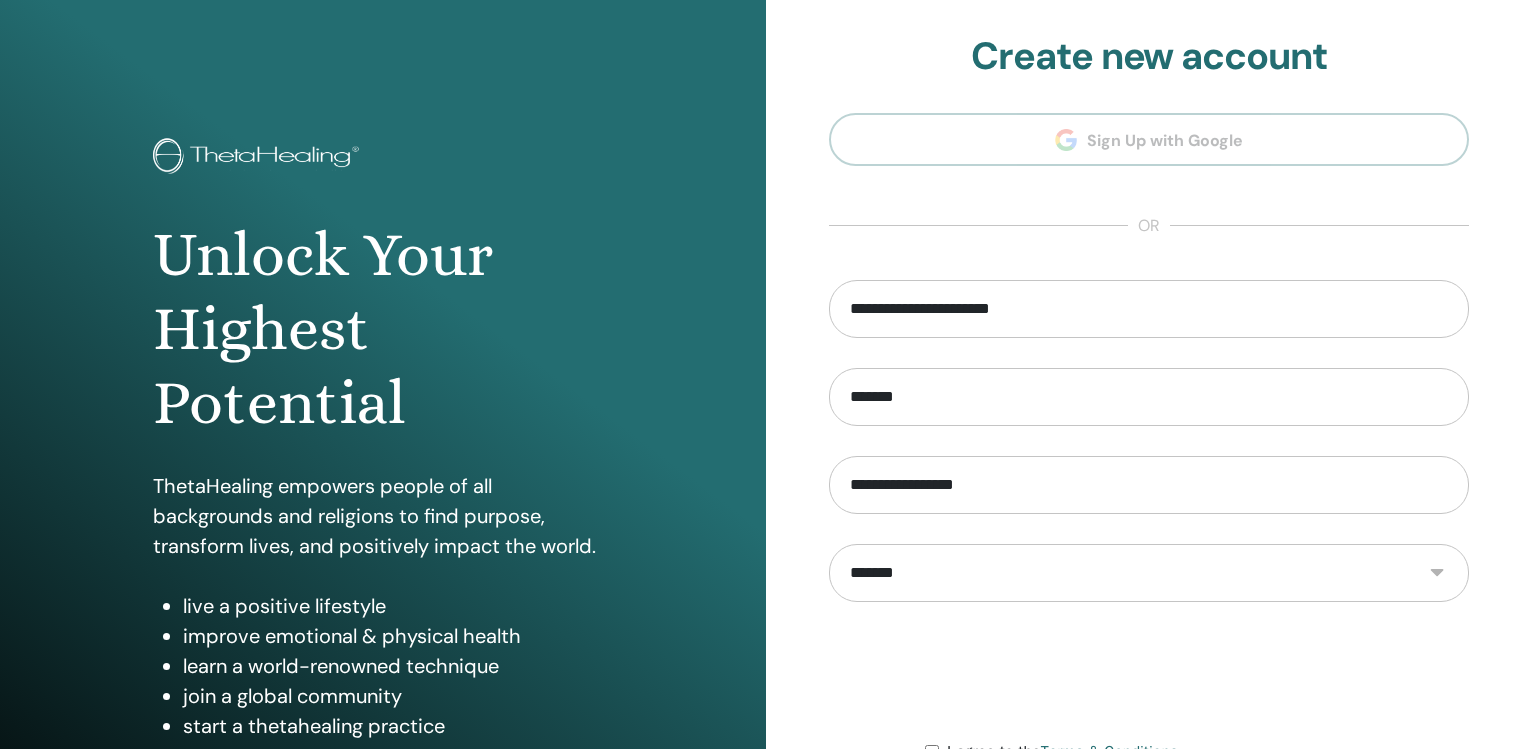 click on "*******" at bounding box center (0, 0) 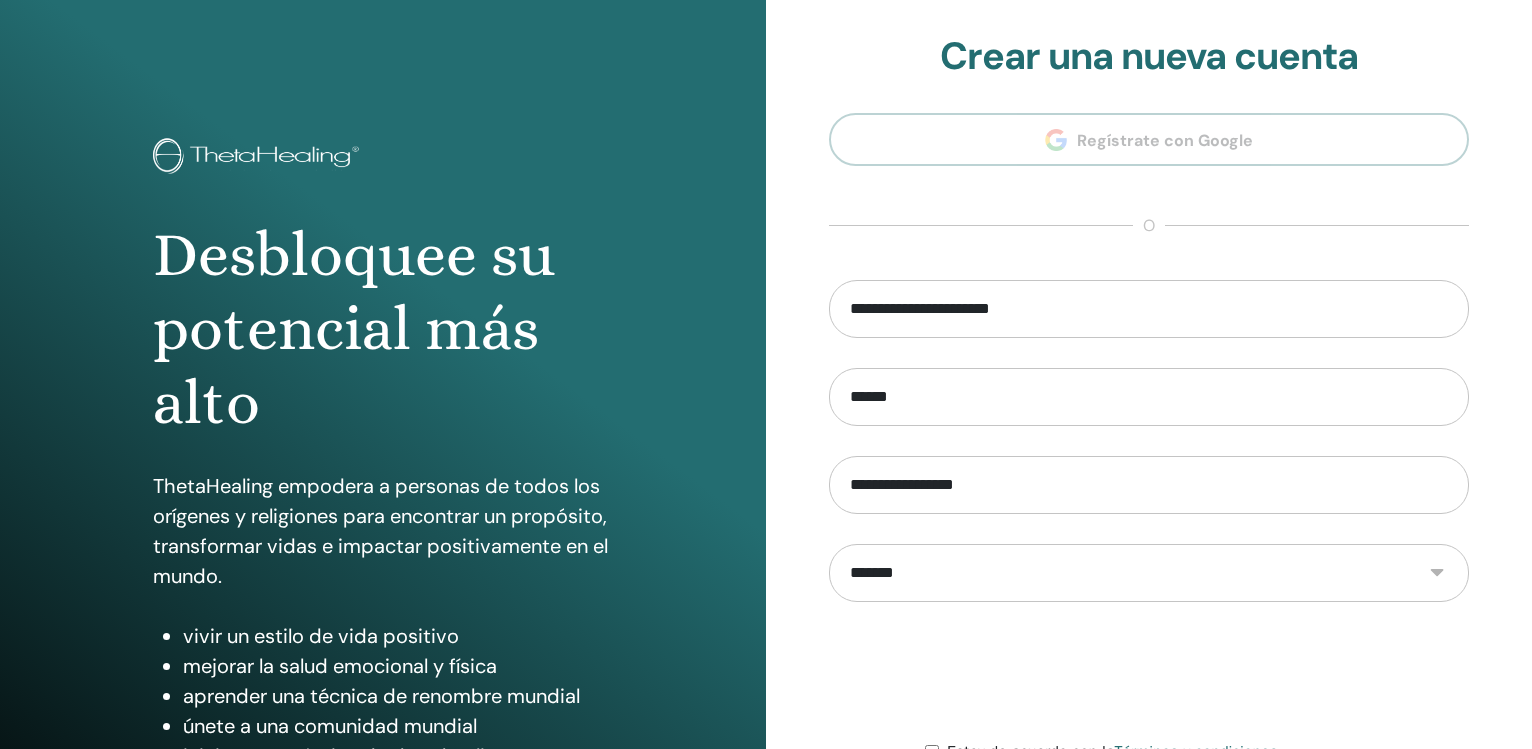 scroll, scrollTop: 0, scrollLeft: 0, axis: both 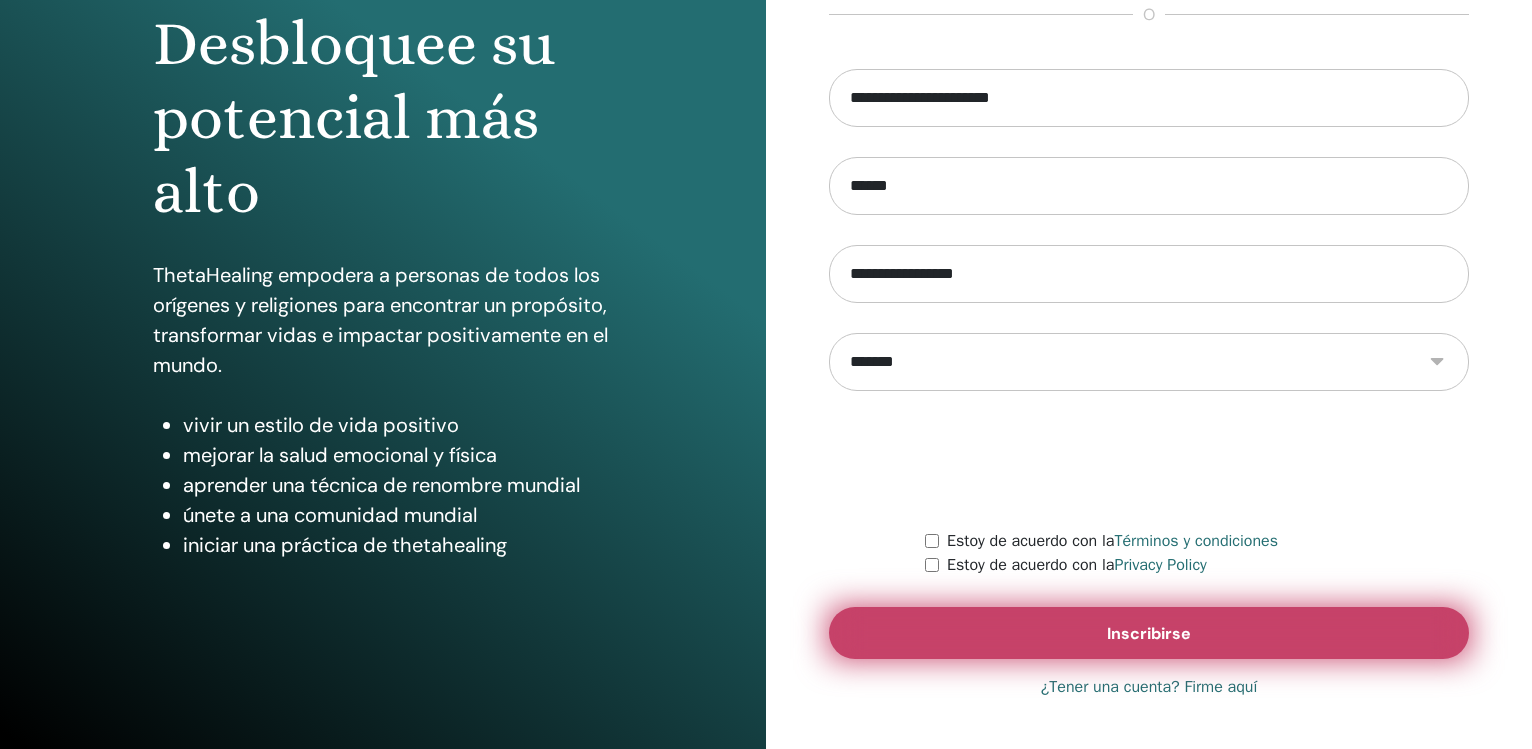 click on "Inscribirse" at bounding box center (1149, 633) 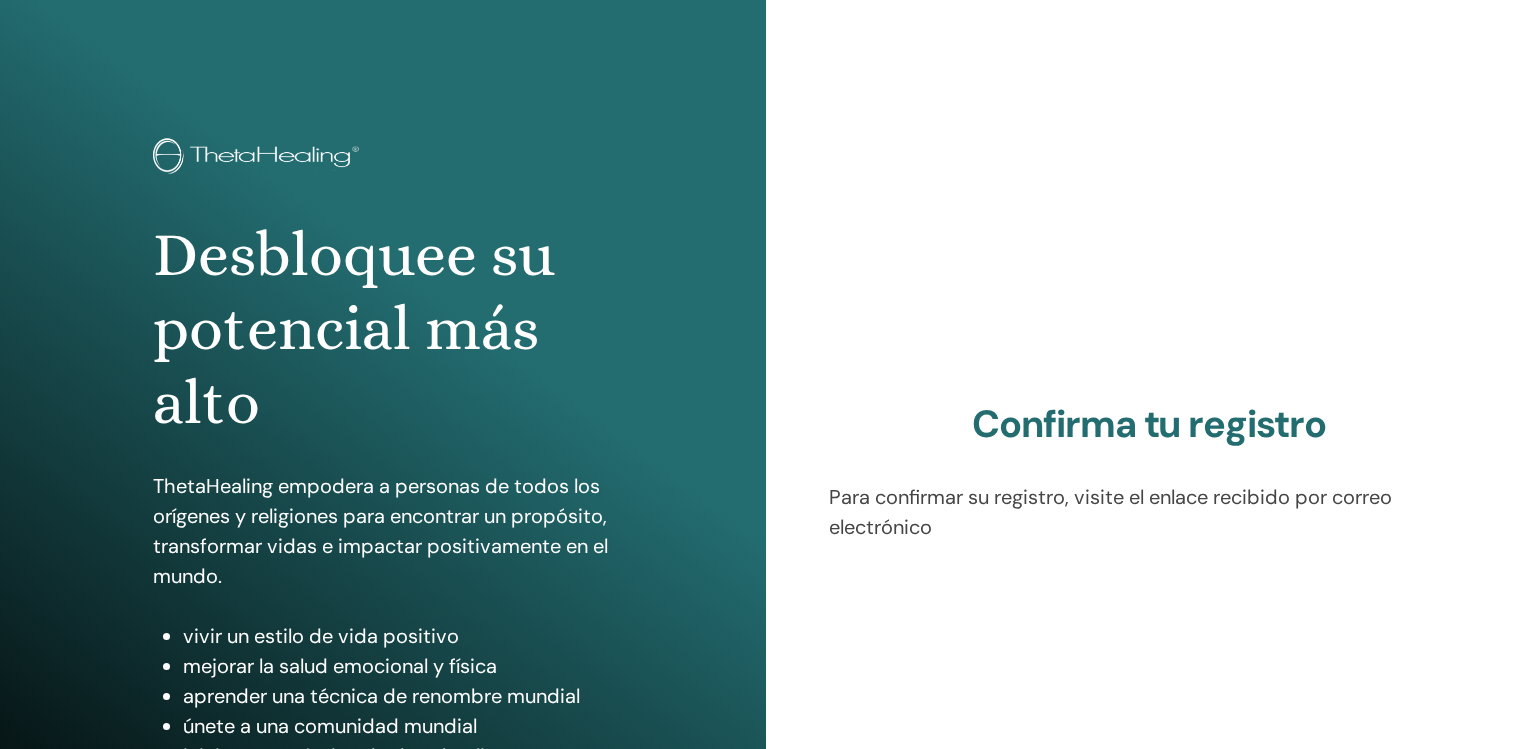 scroll, scrollTop: 0, scrollLeft: 0, axis: both 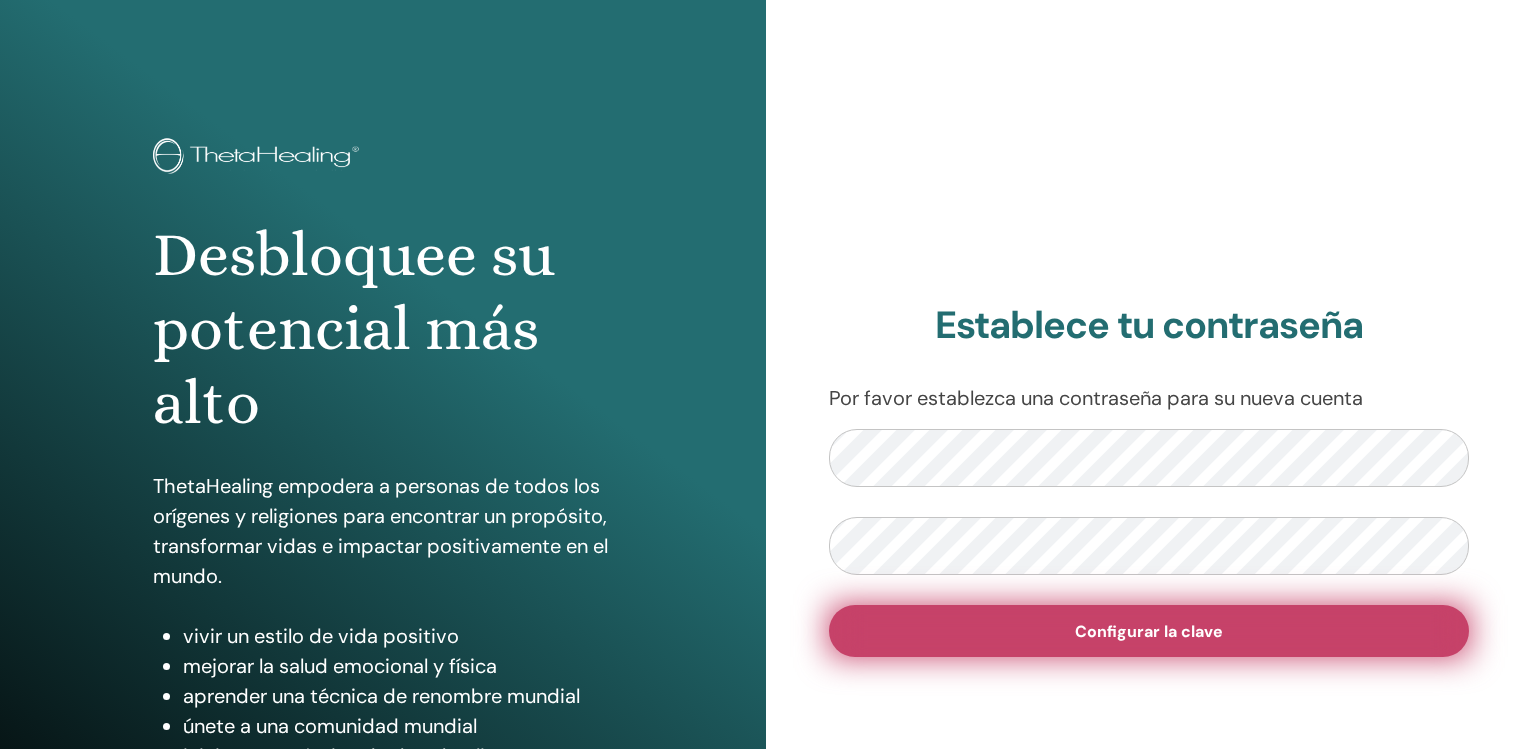 click on "Configurar la clave" at bounding box center (1149, 631) 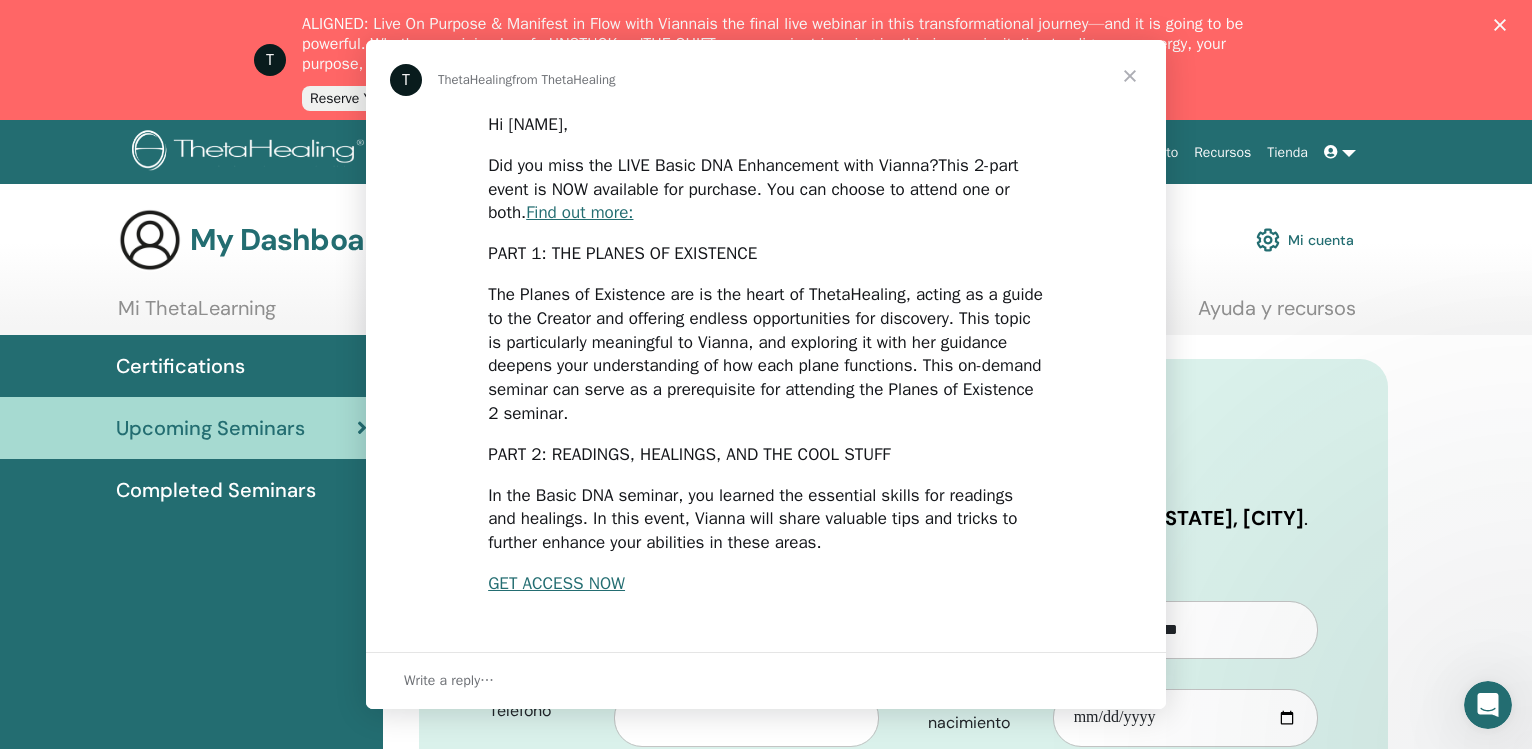scroll, scrollTop: 0, scrollLeft: 0, axis: both 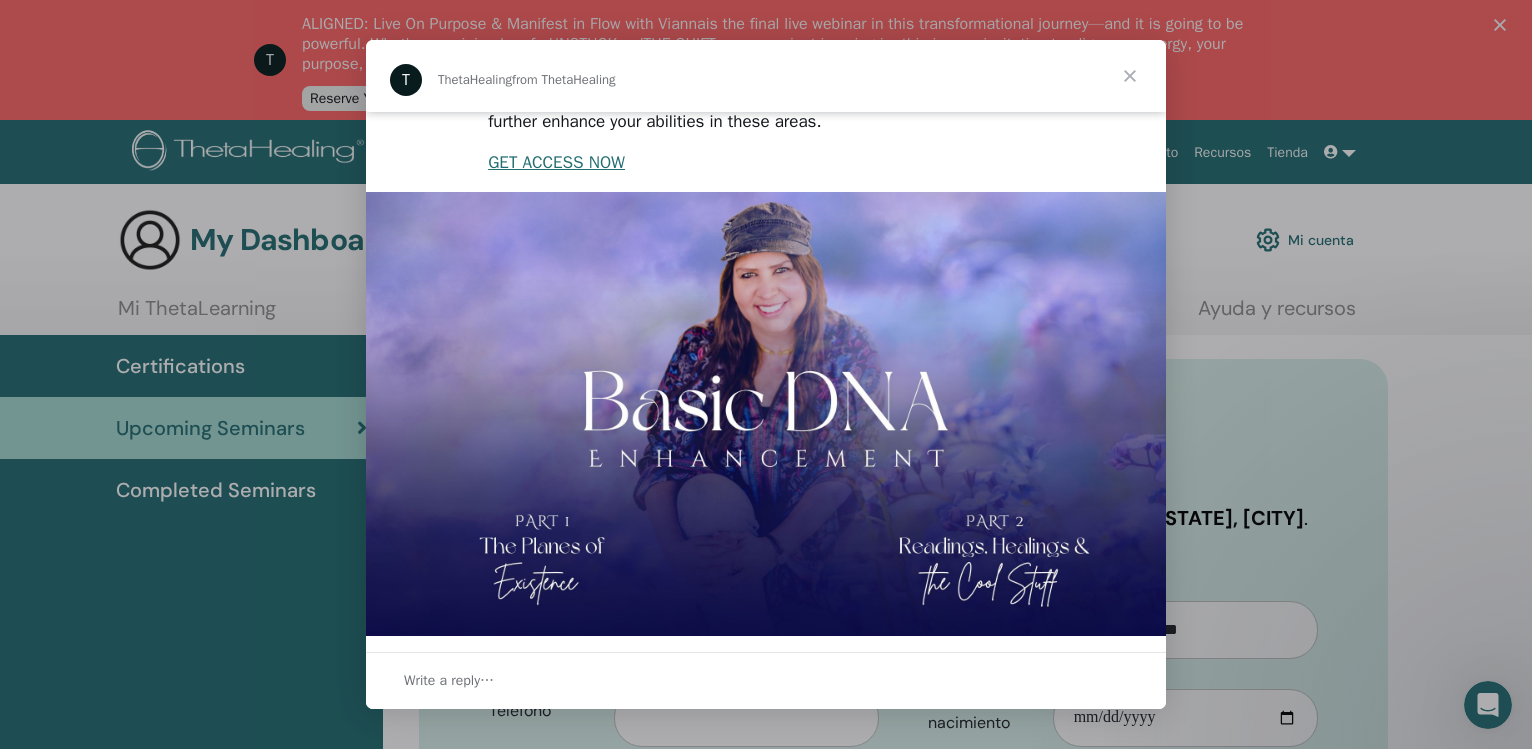 click at bounding box center (1130, 76) 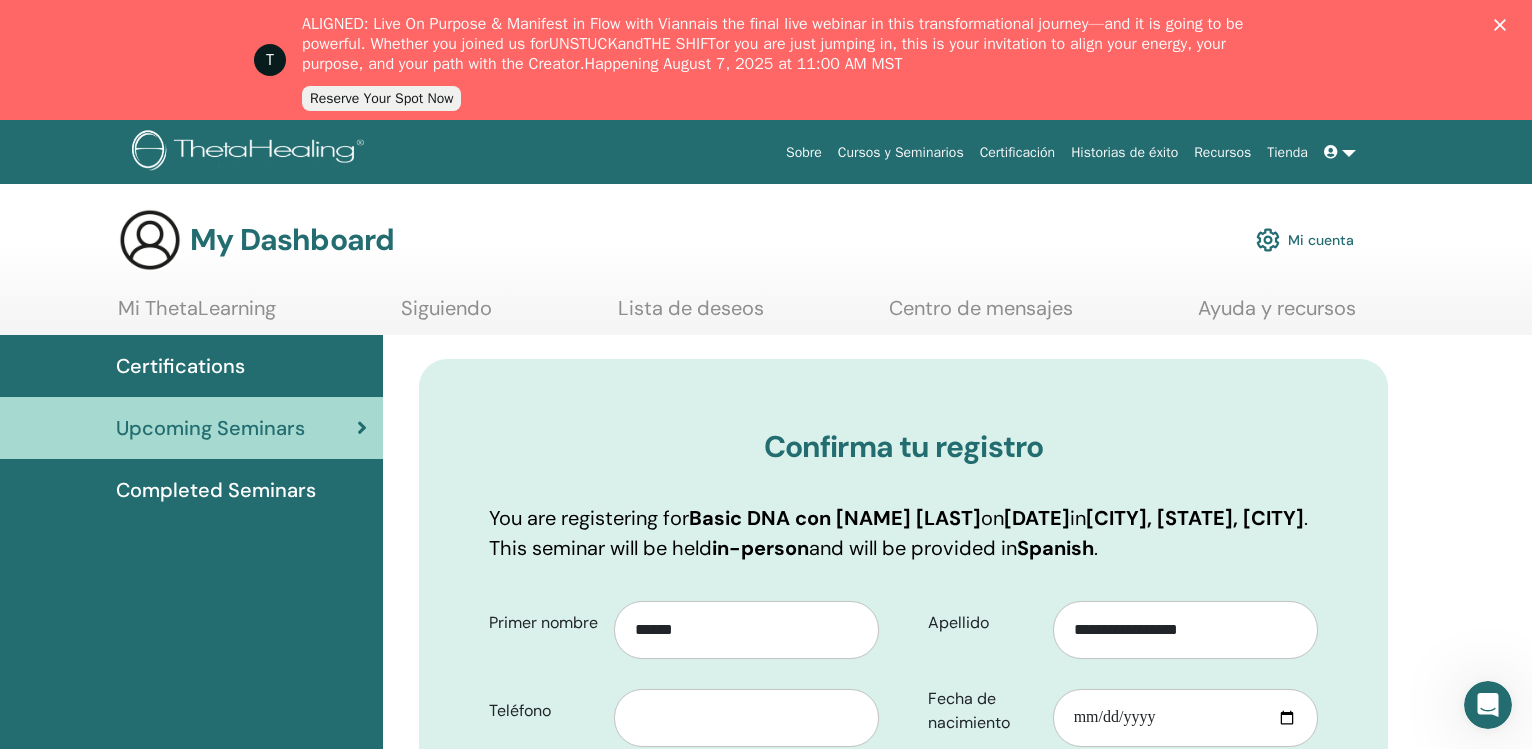 click 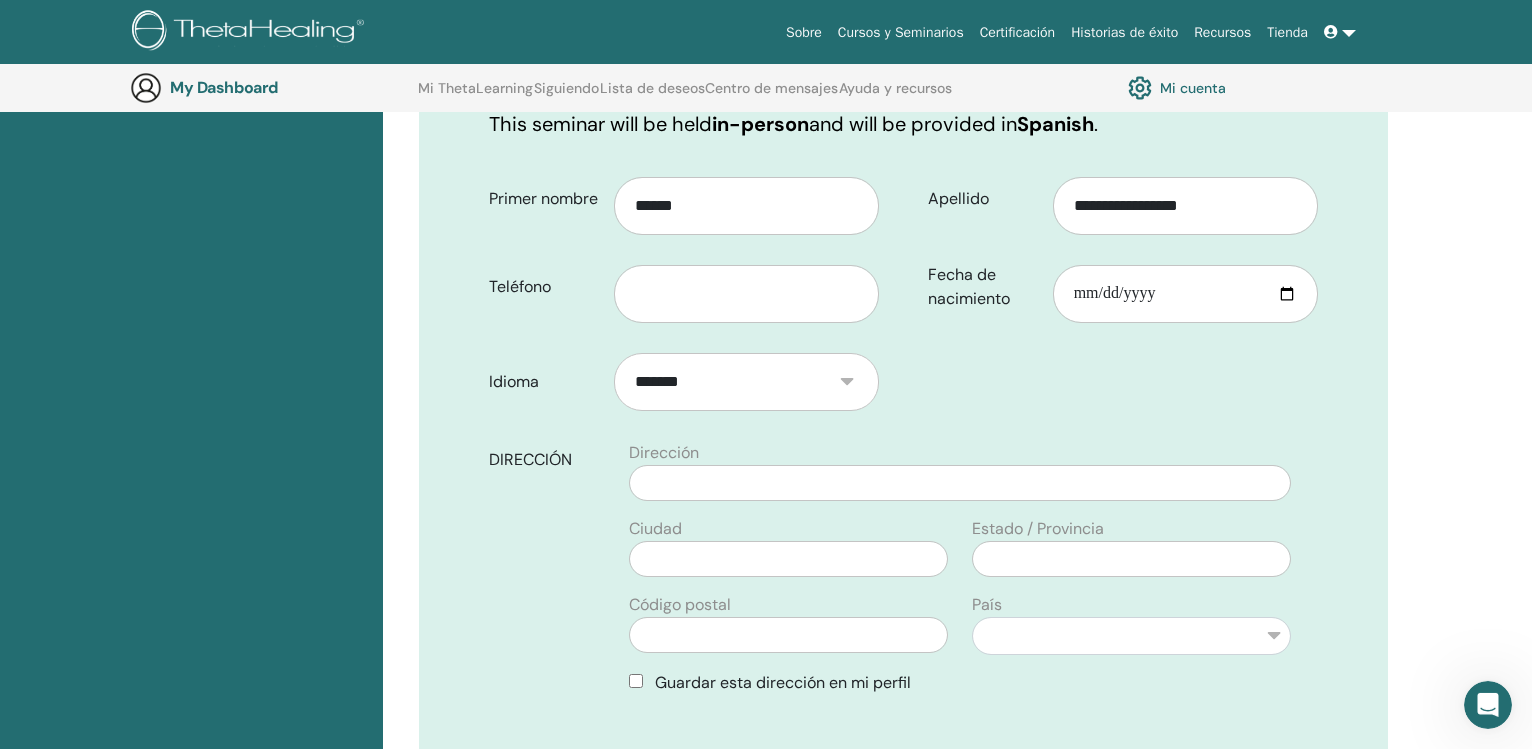scroll, scrollTop: 341, scrollLeft: 0, axis: vertical 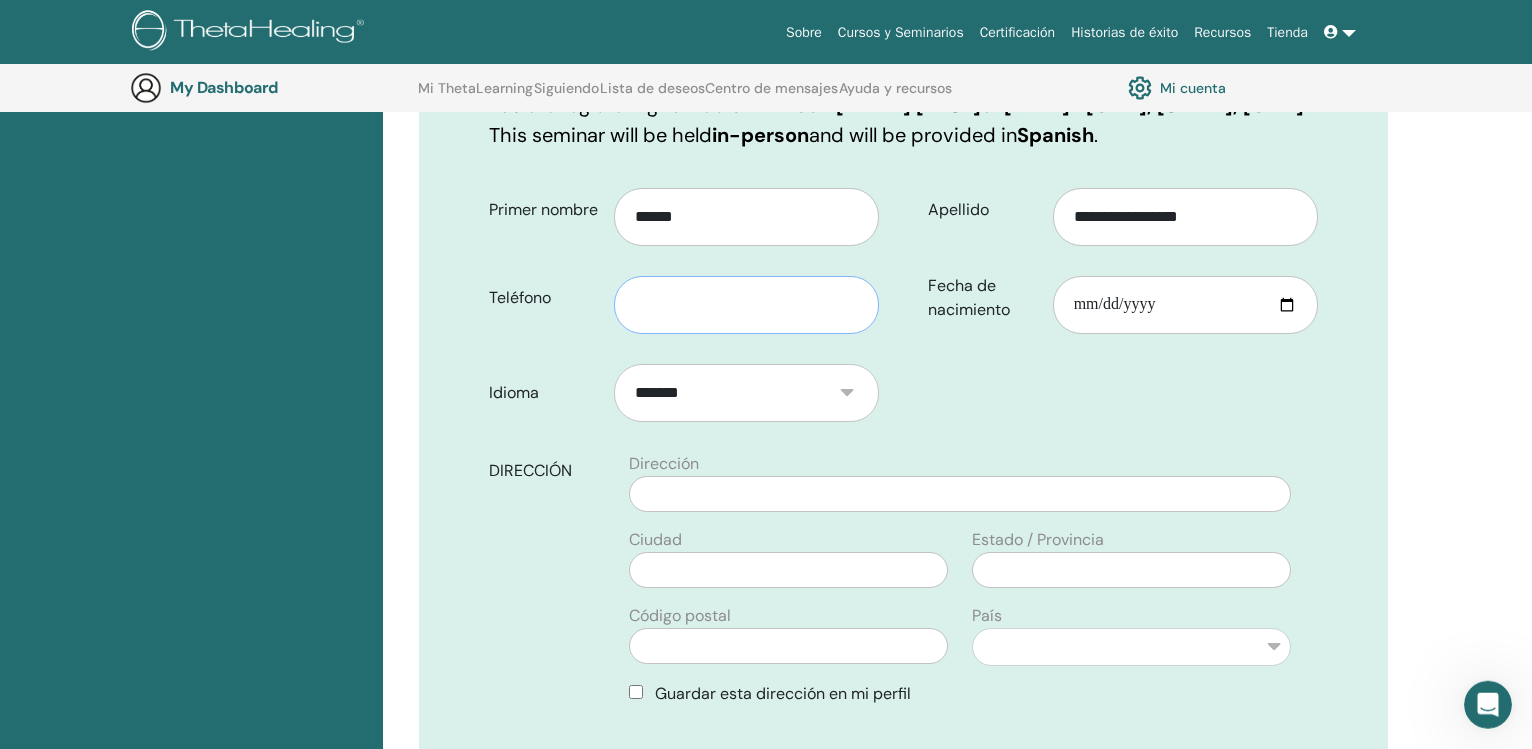 click at bounding box center [746, 305] 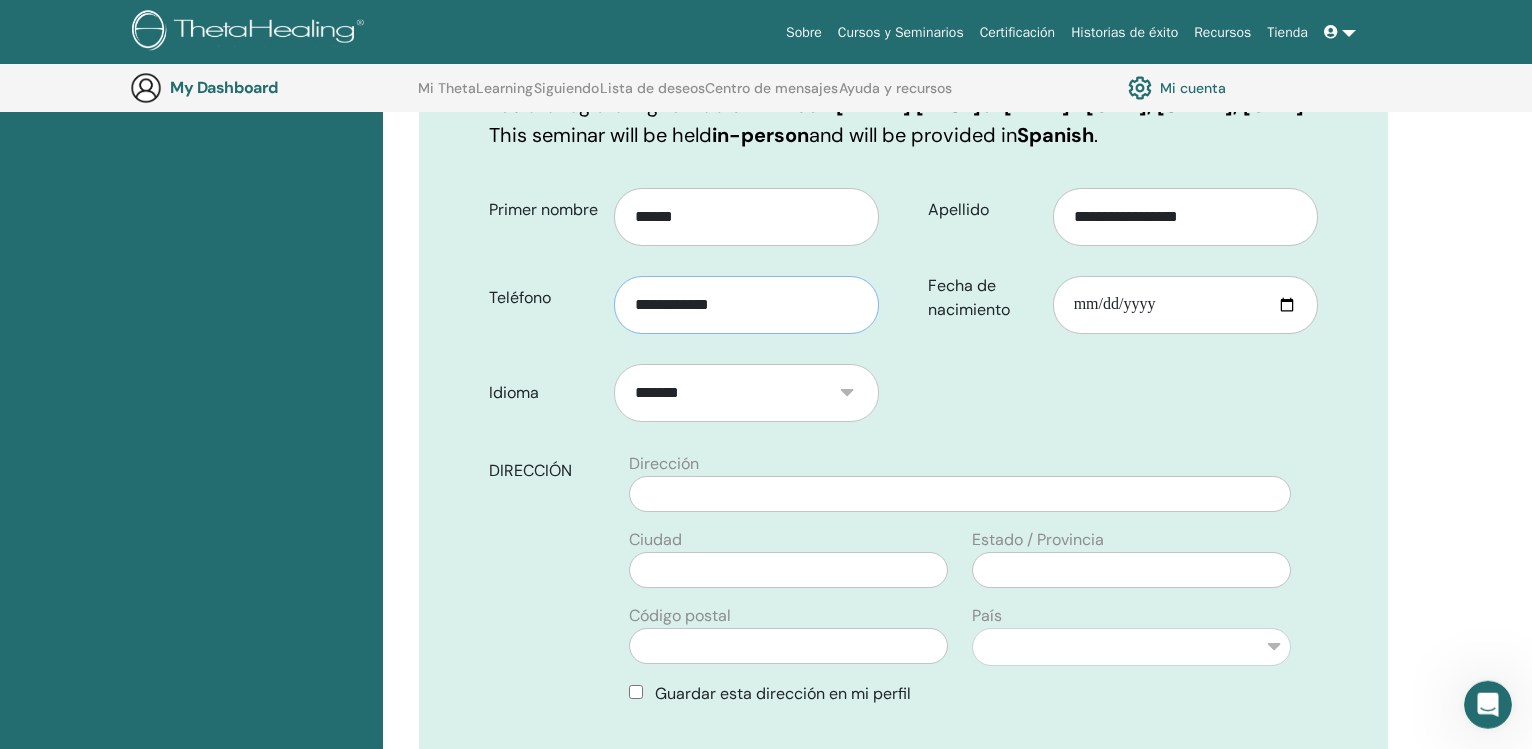 type on "**********" 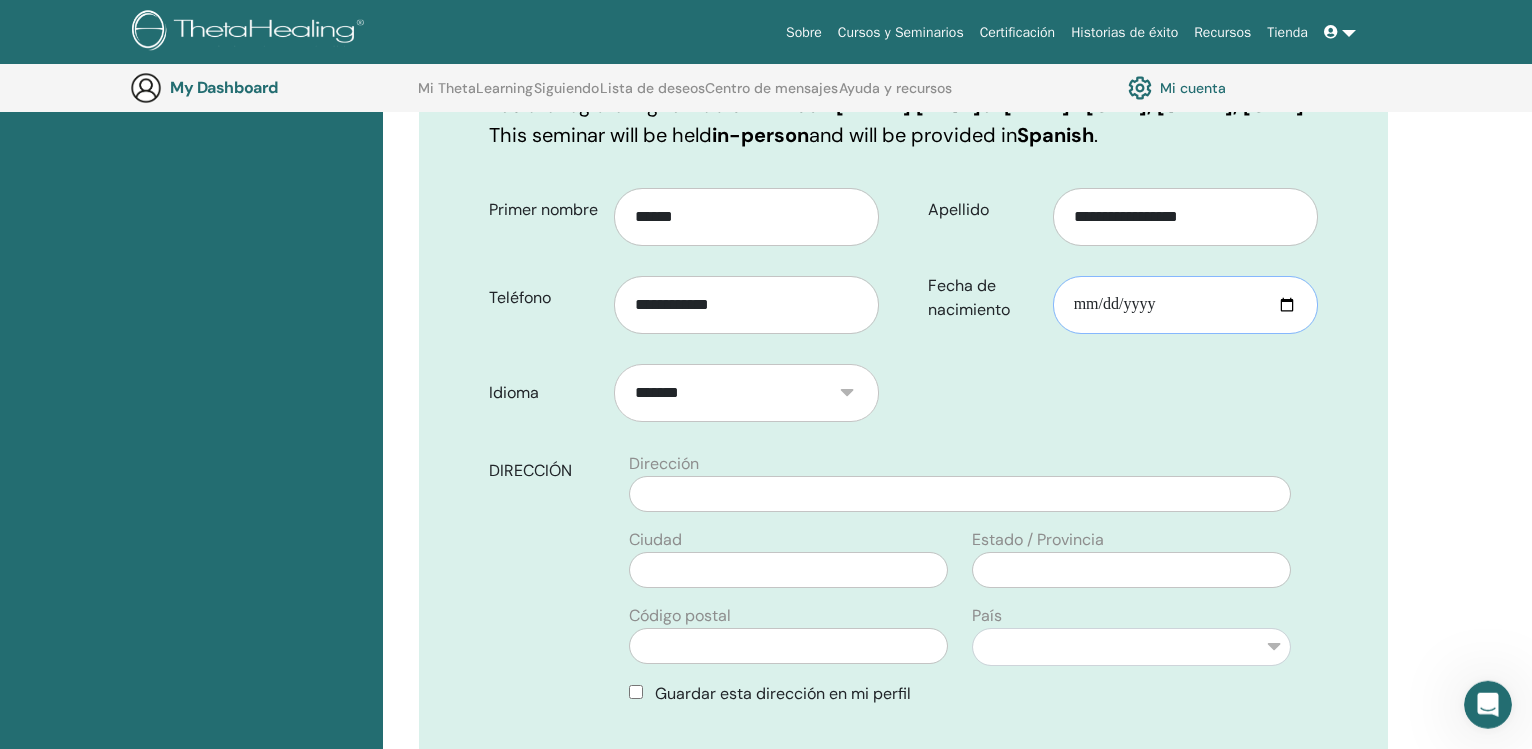 click on "Fecha de nacimiento" at bounding box center [1185, 305] 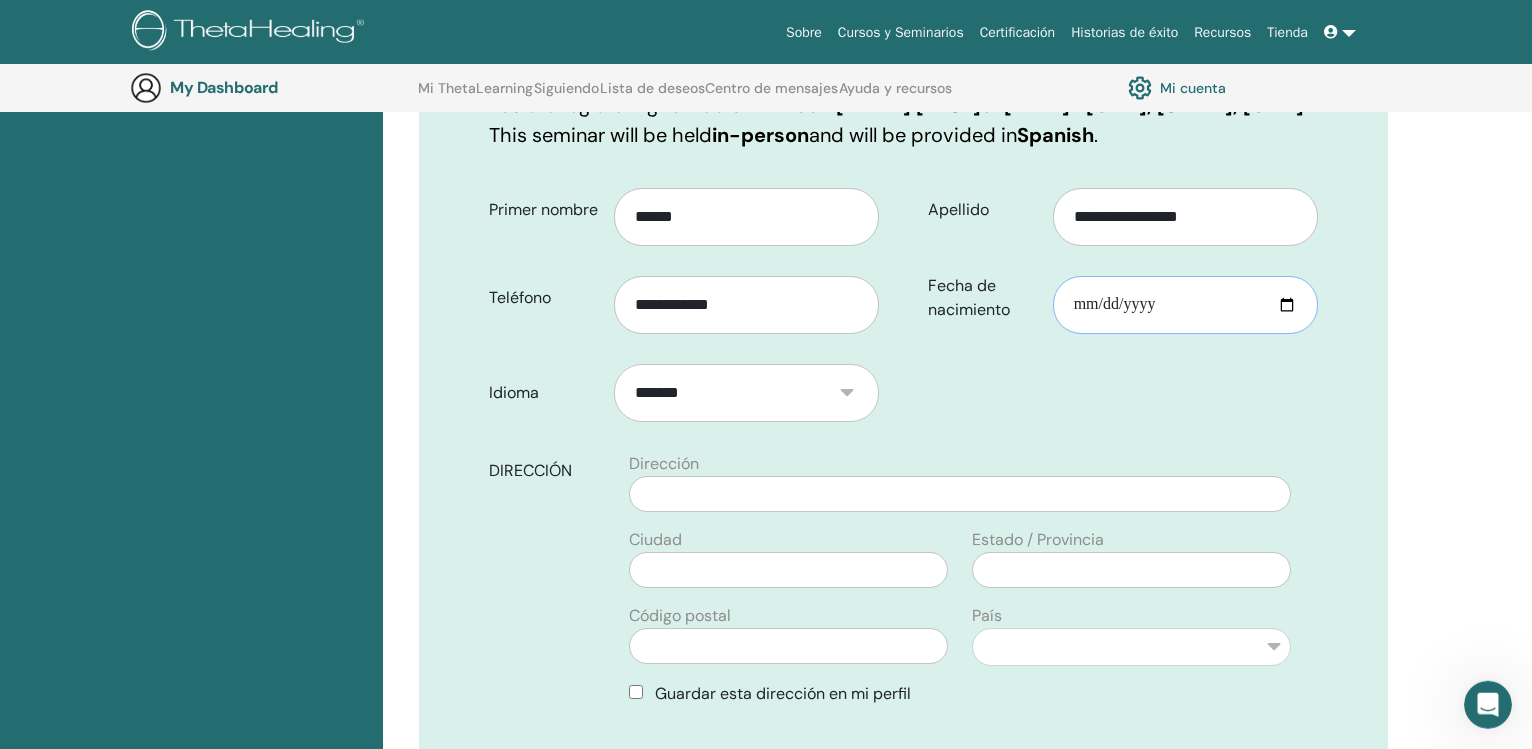type on "**********" 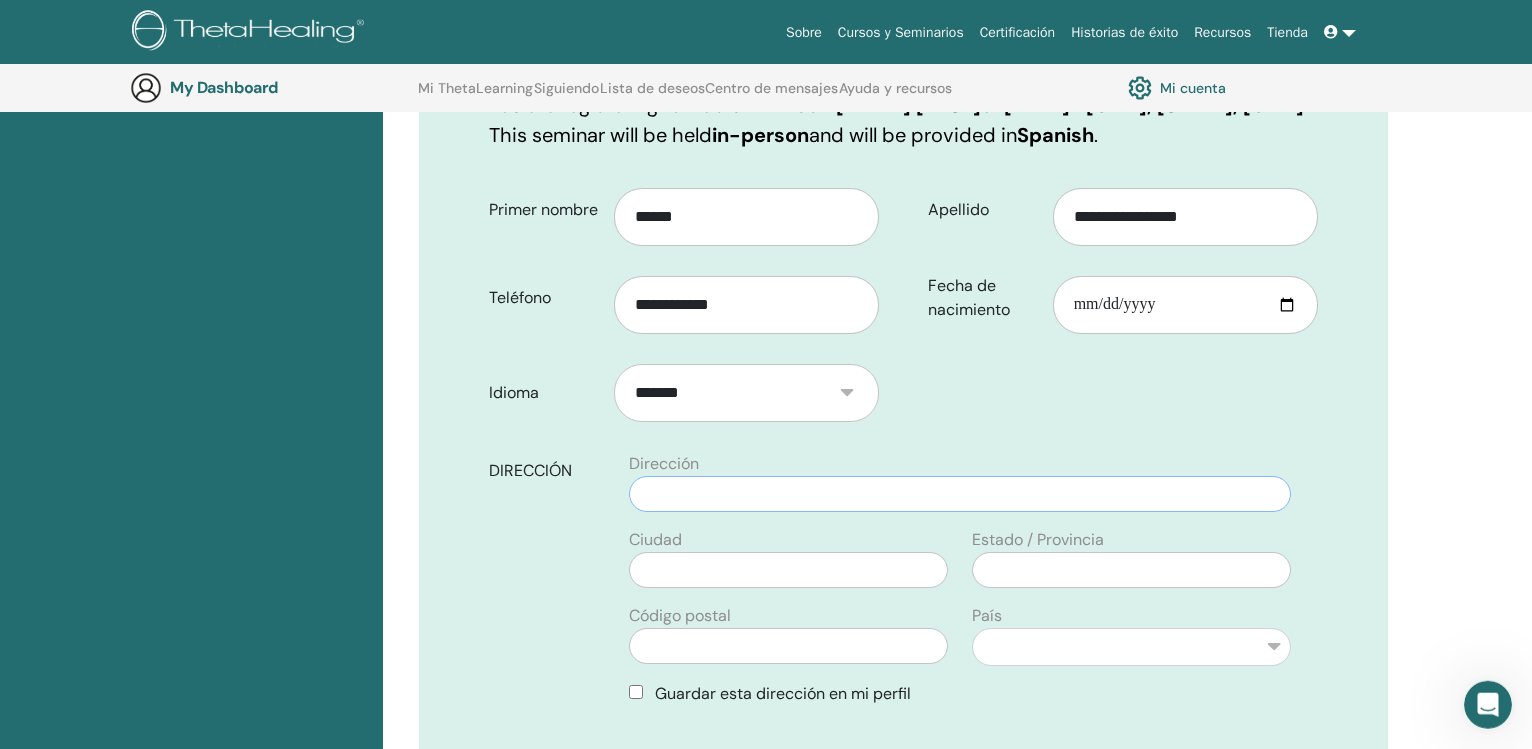 click at bounding box center [960, 494] 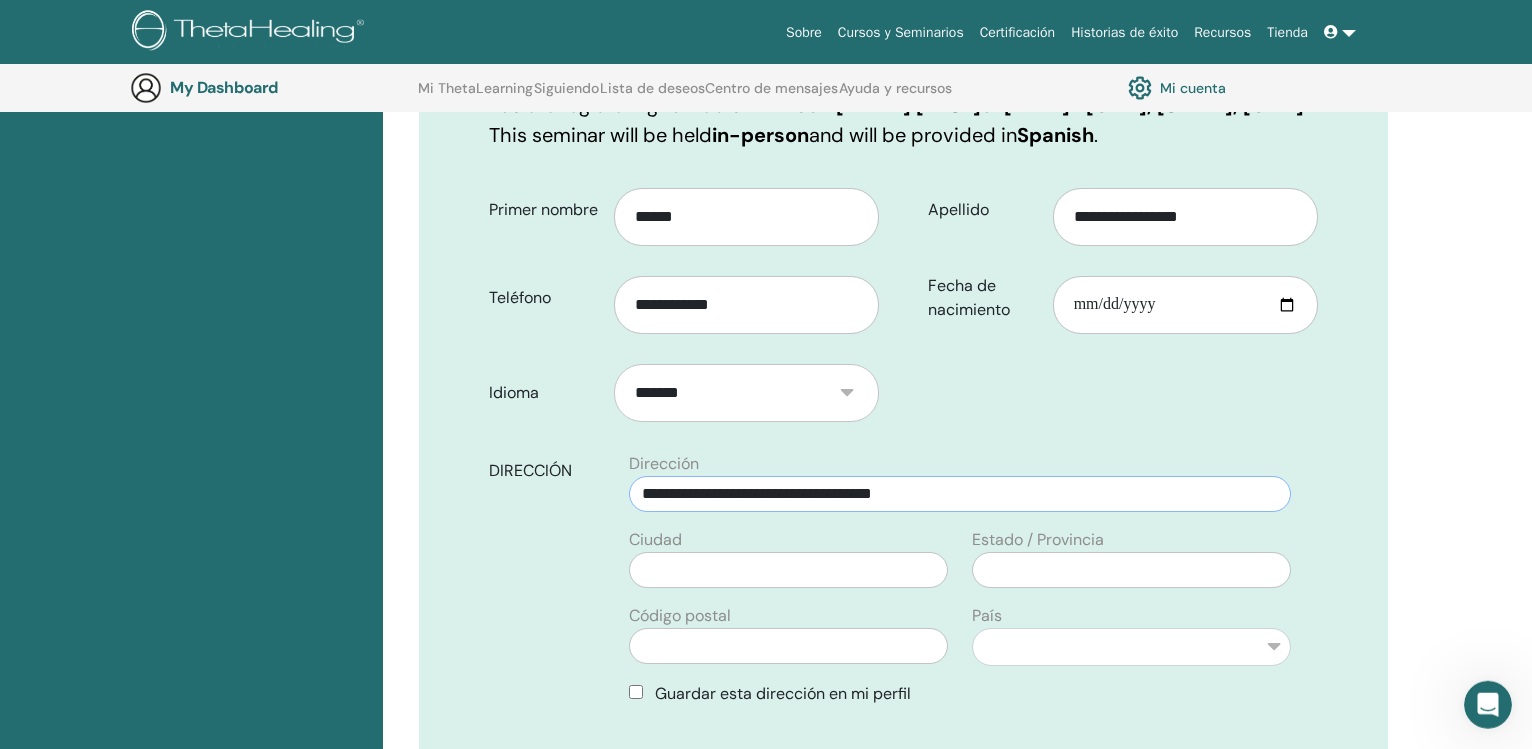 type on "**********" 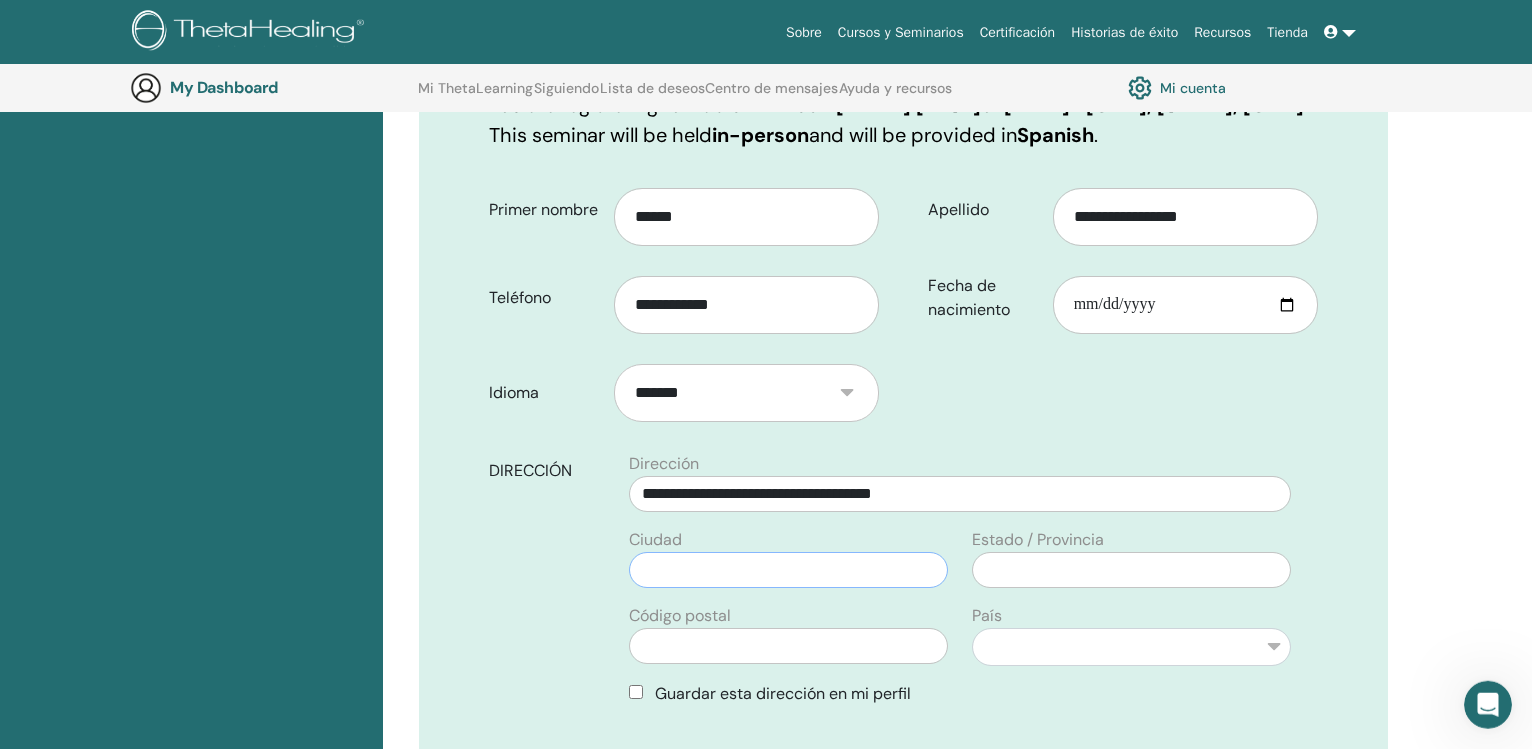 click at bounding box center [788, 570] 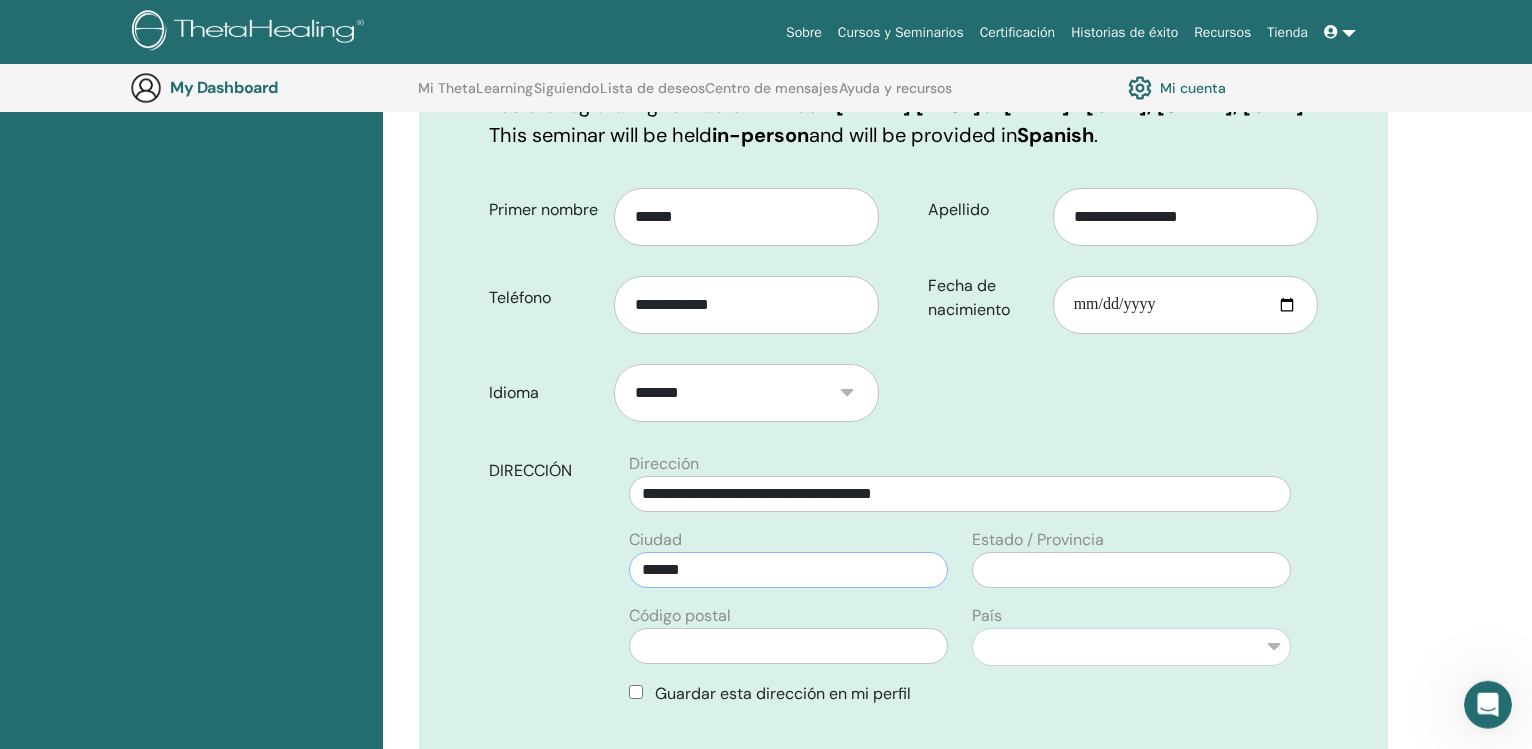 type on "******" 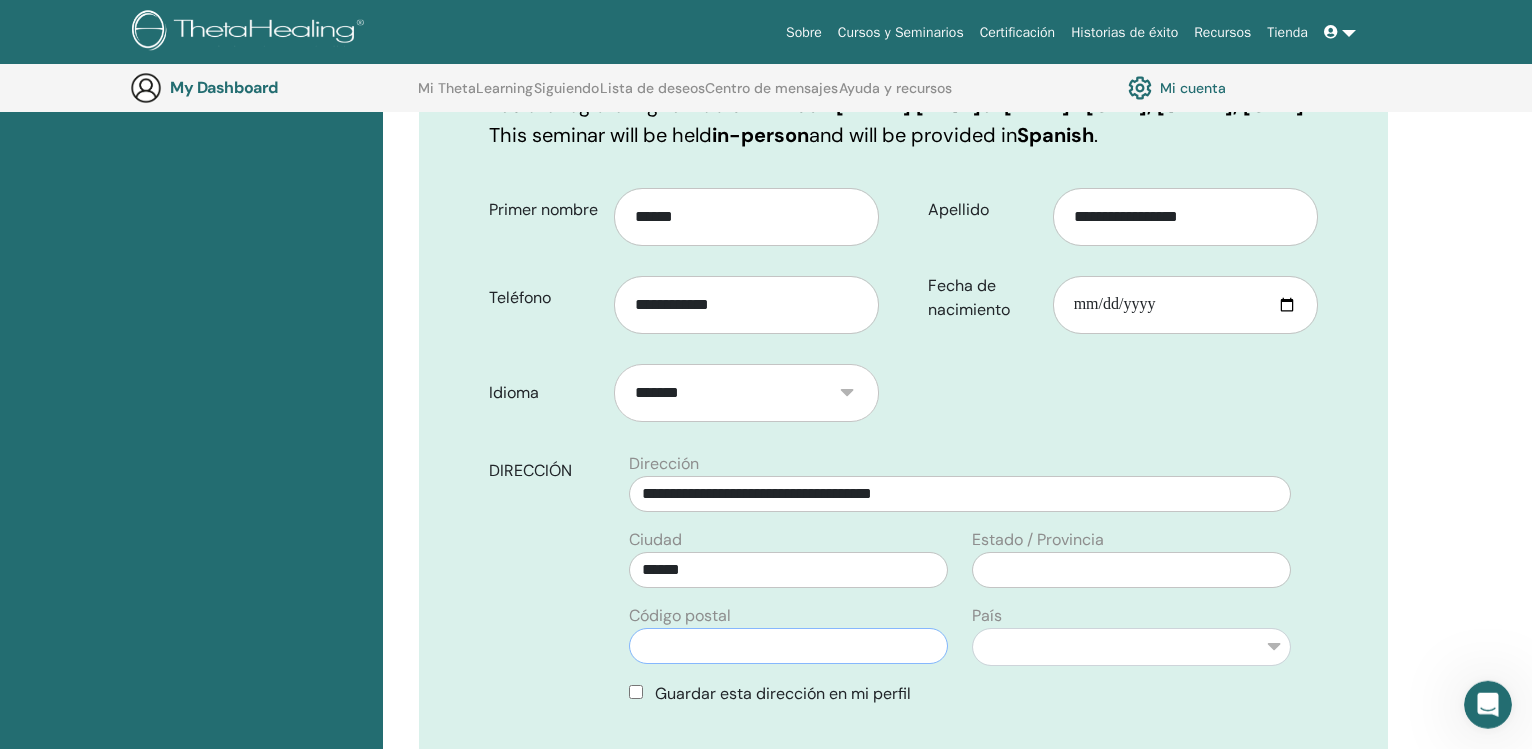 click at bounding box center (788, 646) 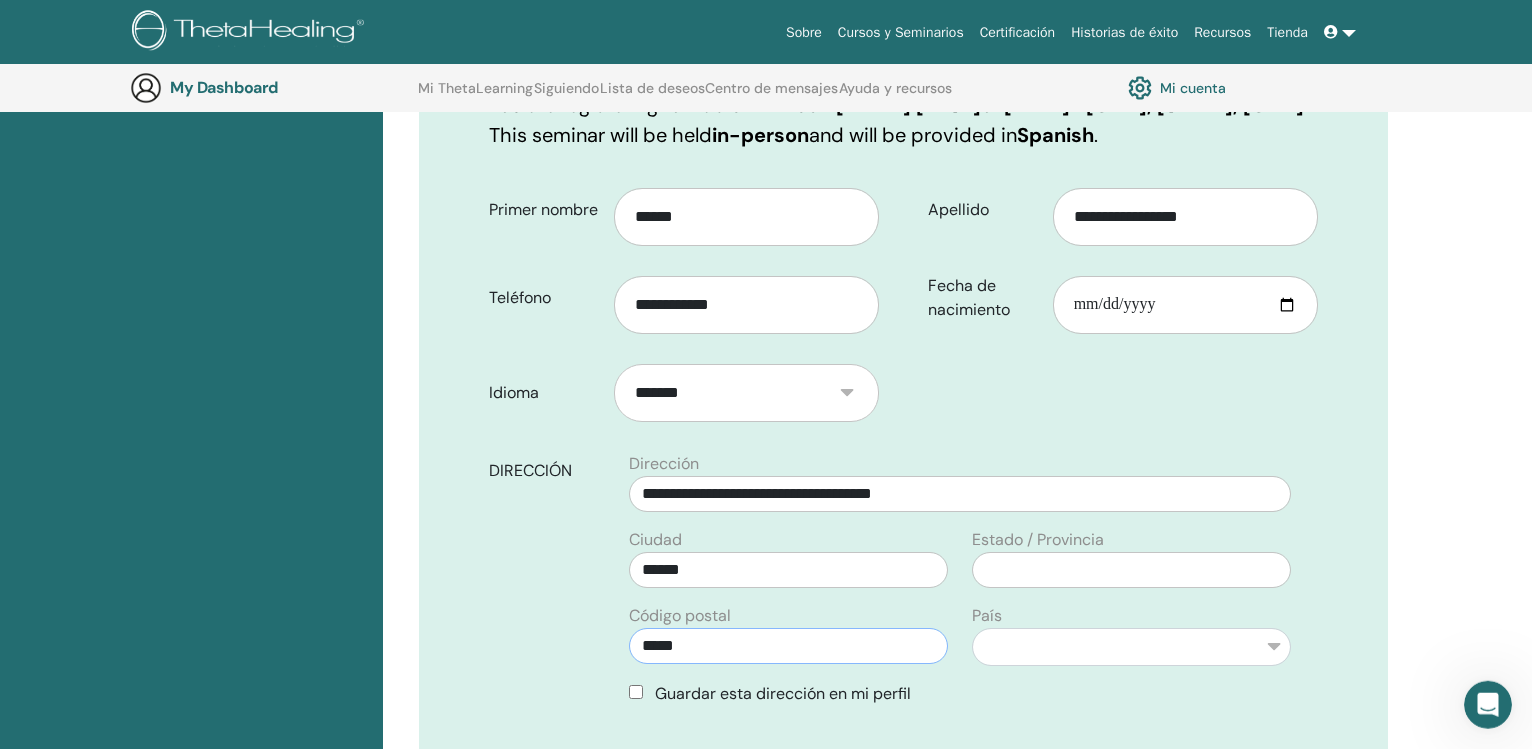 type on "*****" 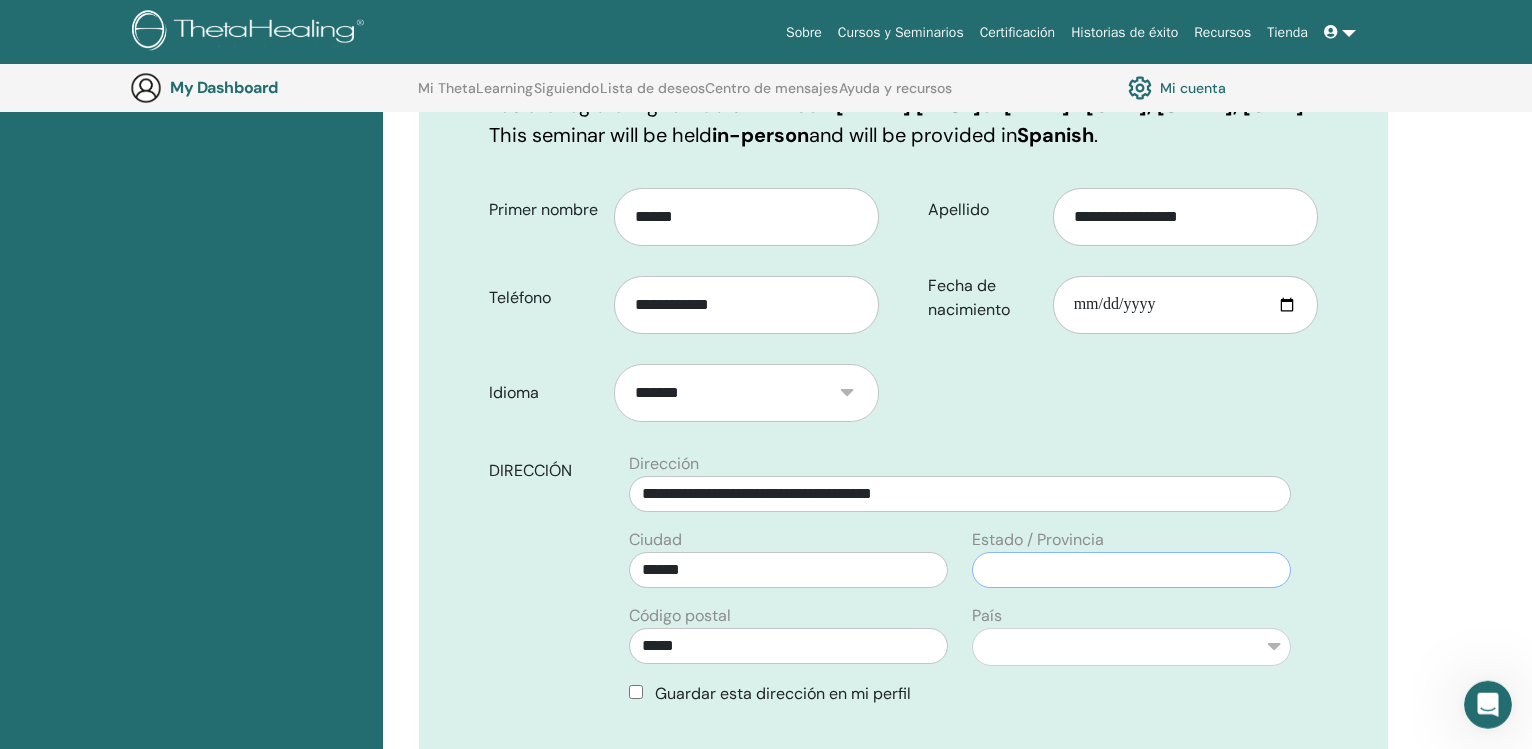 click at bounding box center (1131, 570) 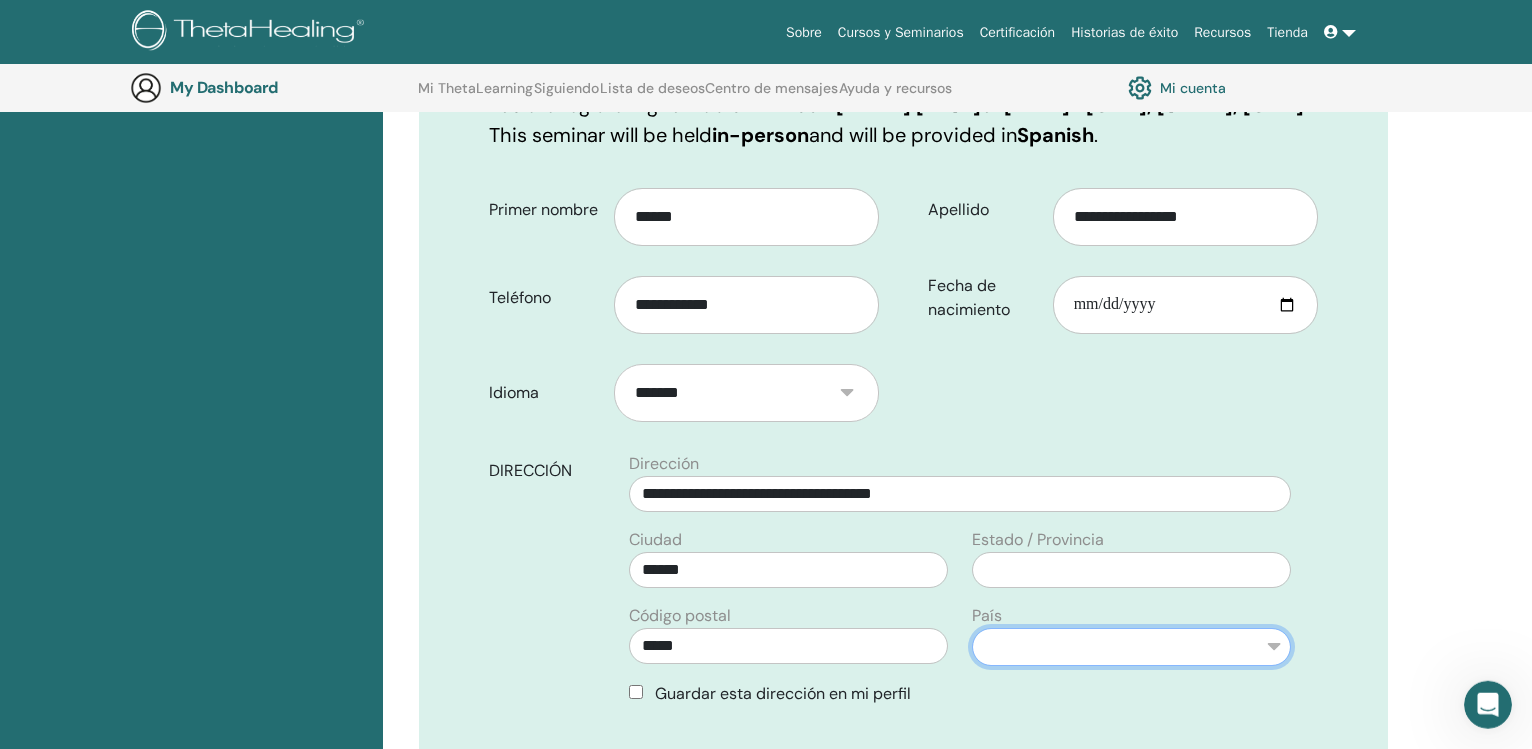 click on "**********" at bounding box center [1131, 647] 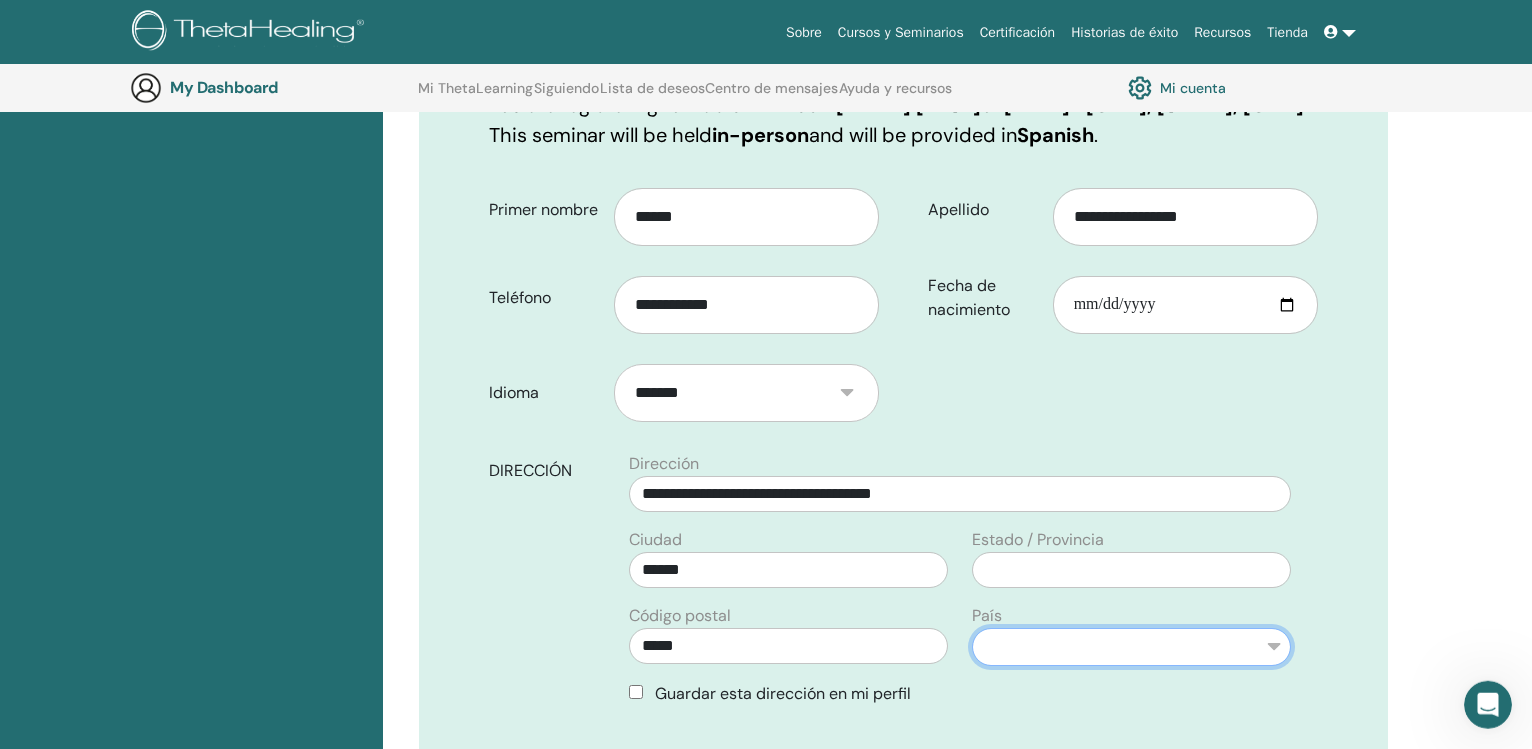 select on "**" 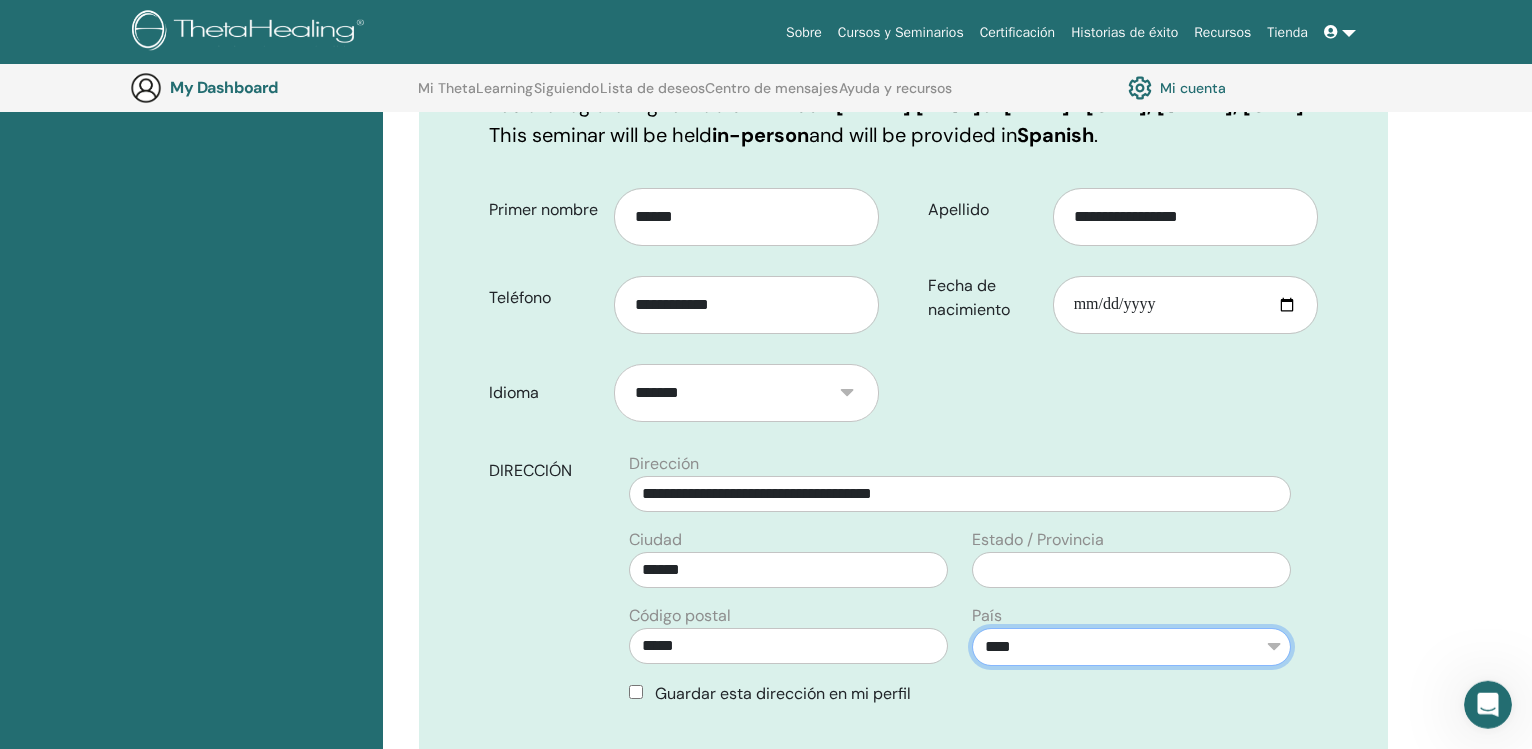 click on "******" at bounding box center (0, 0) 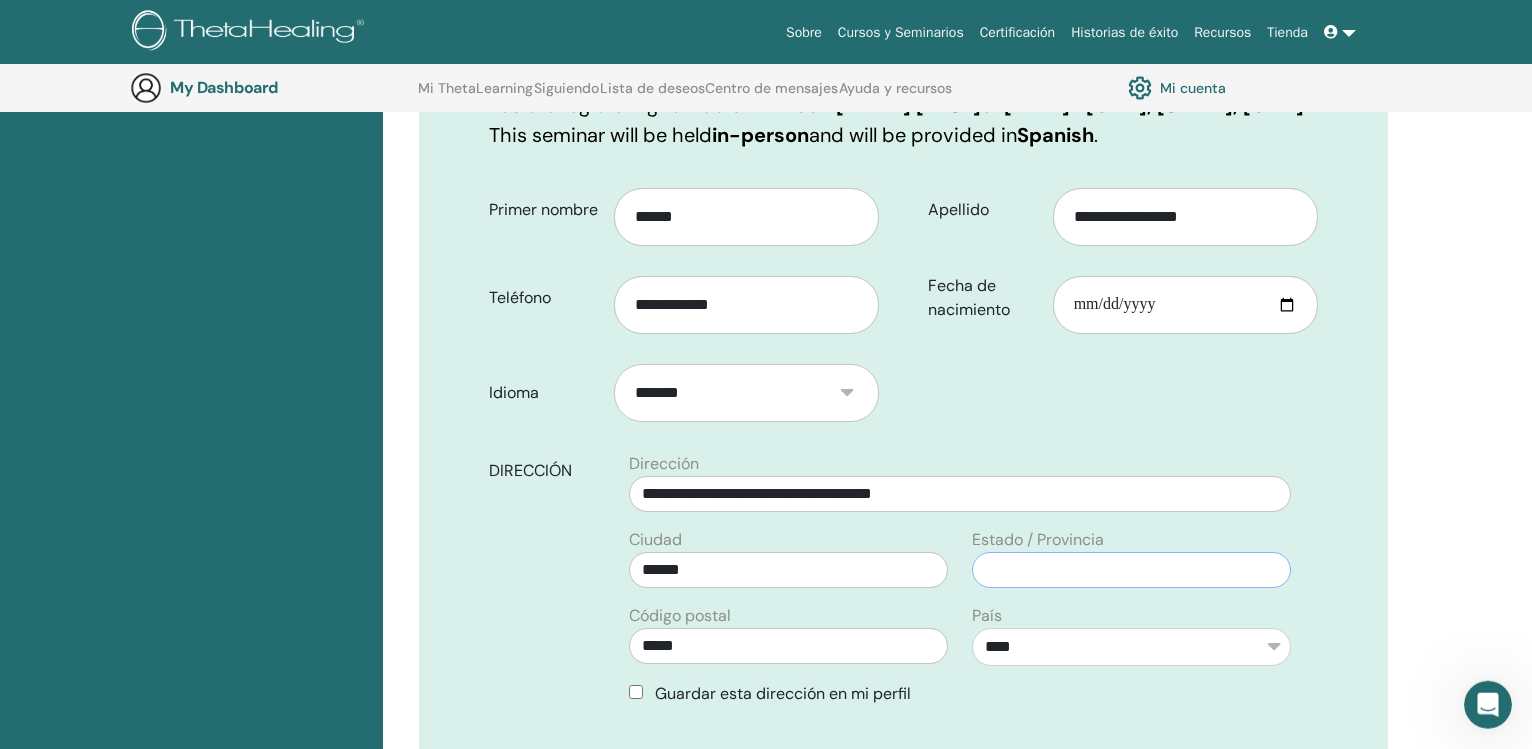 click at bounding box center (1131, 570) 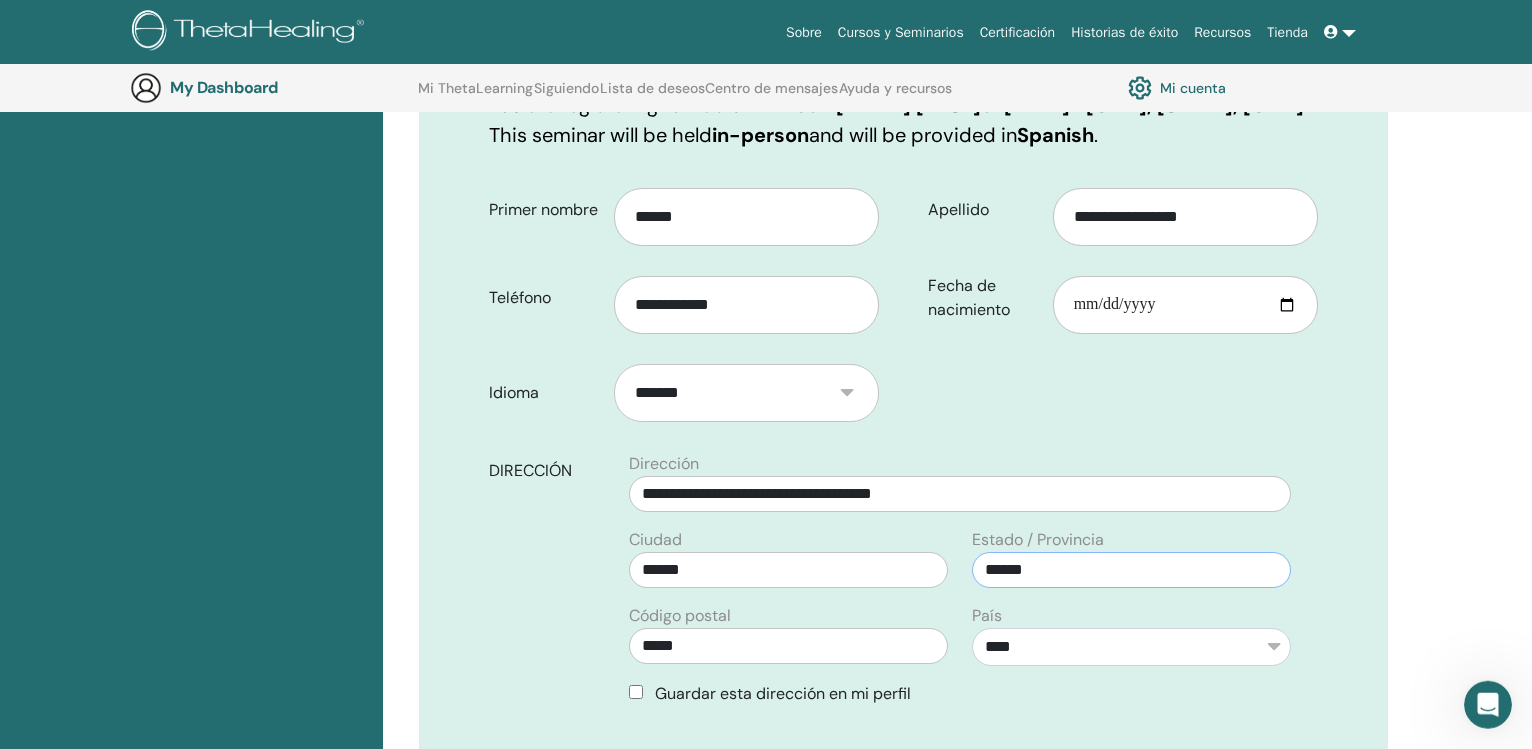 type on "******" 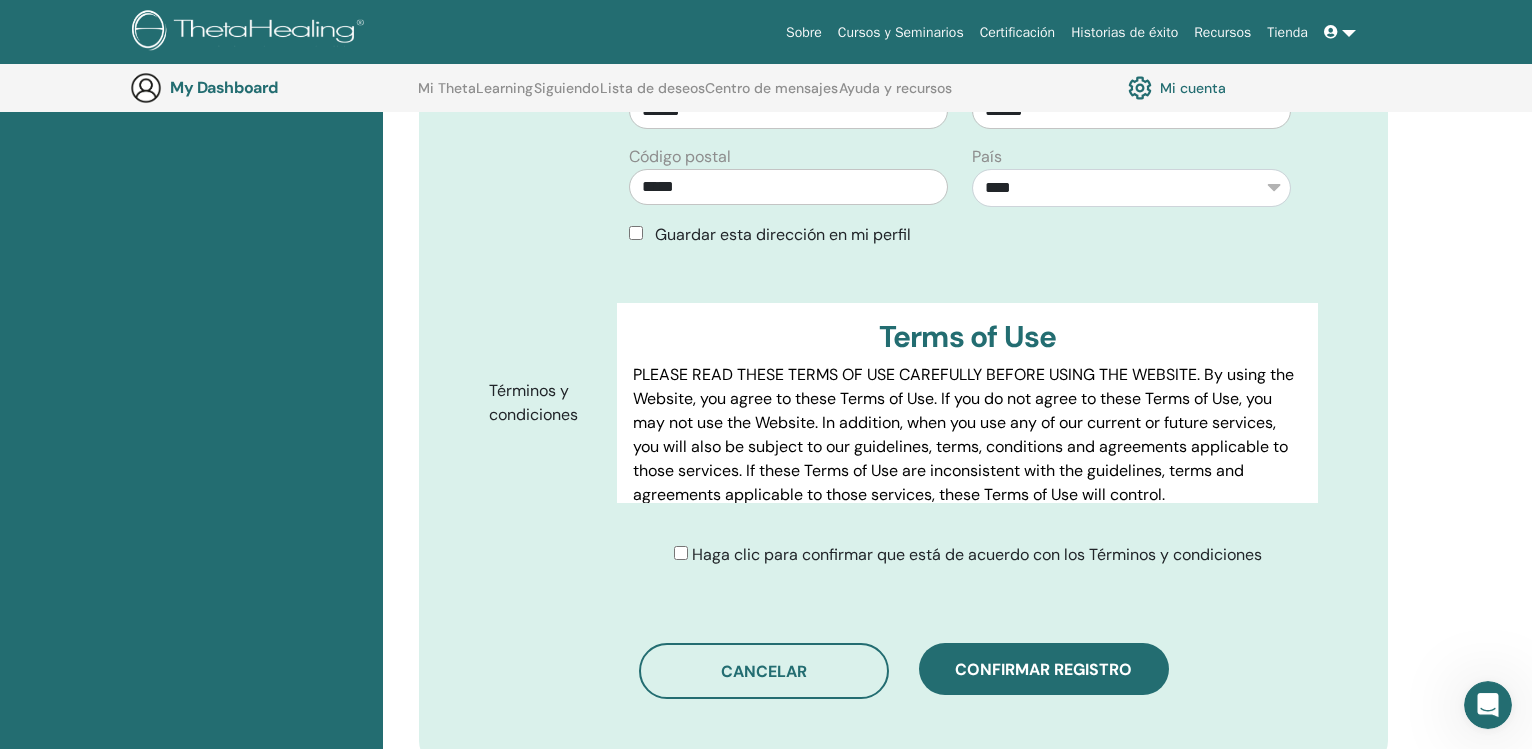 scroll, scrollTop: 804, scrollLeft: 0, axis: vertical 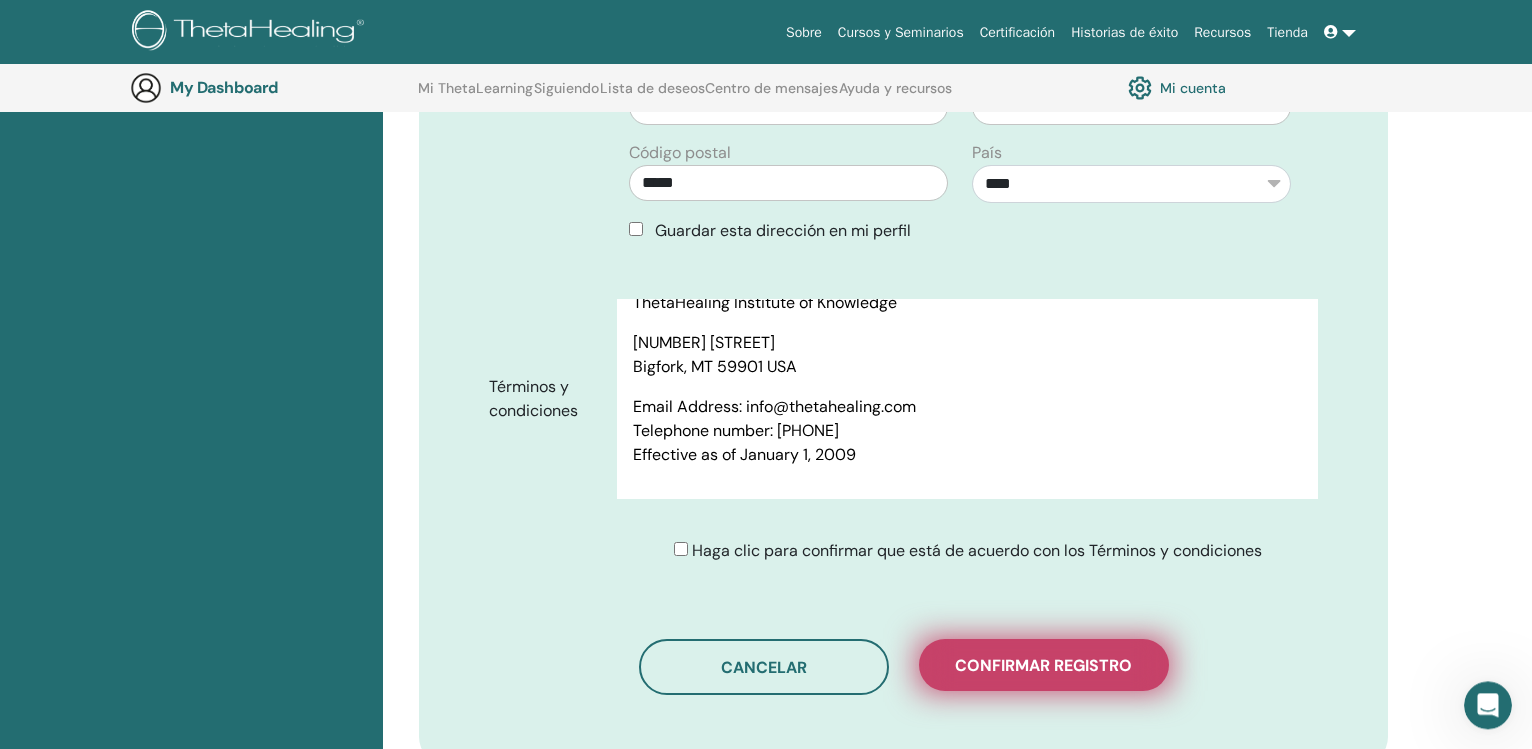 click on "Confirmar registro" at bounding box center [1043, 665] 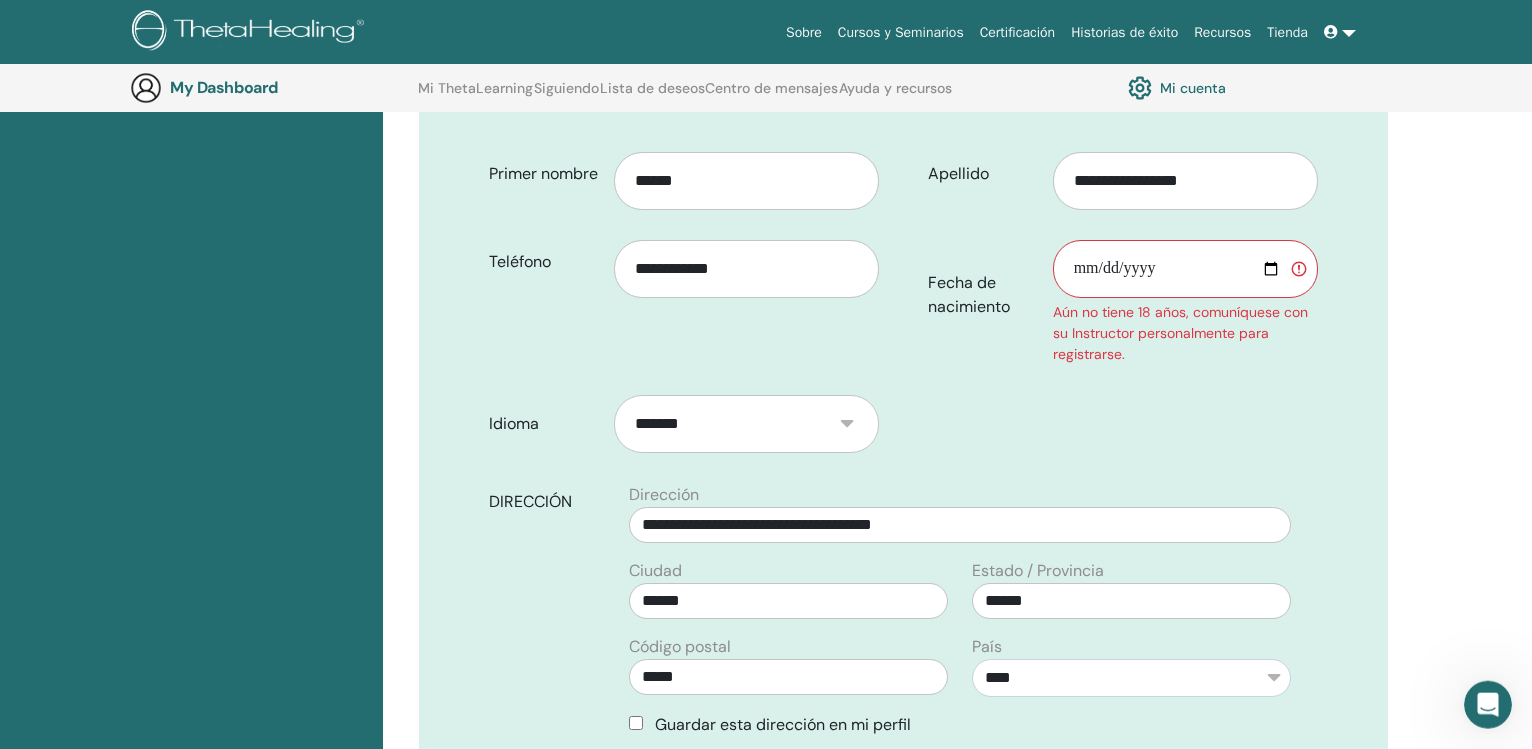 scroll, scrollTop: 374, scrollLeft: 0, axis: vertical 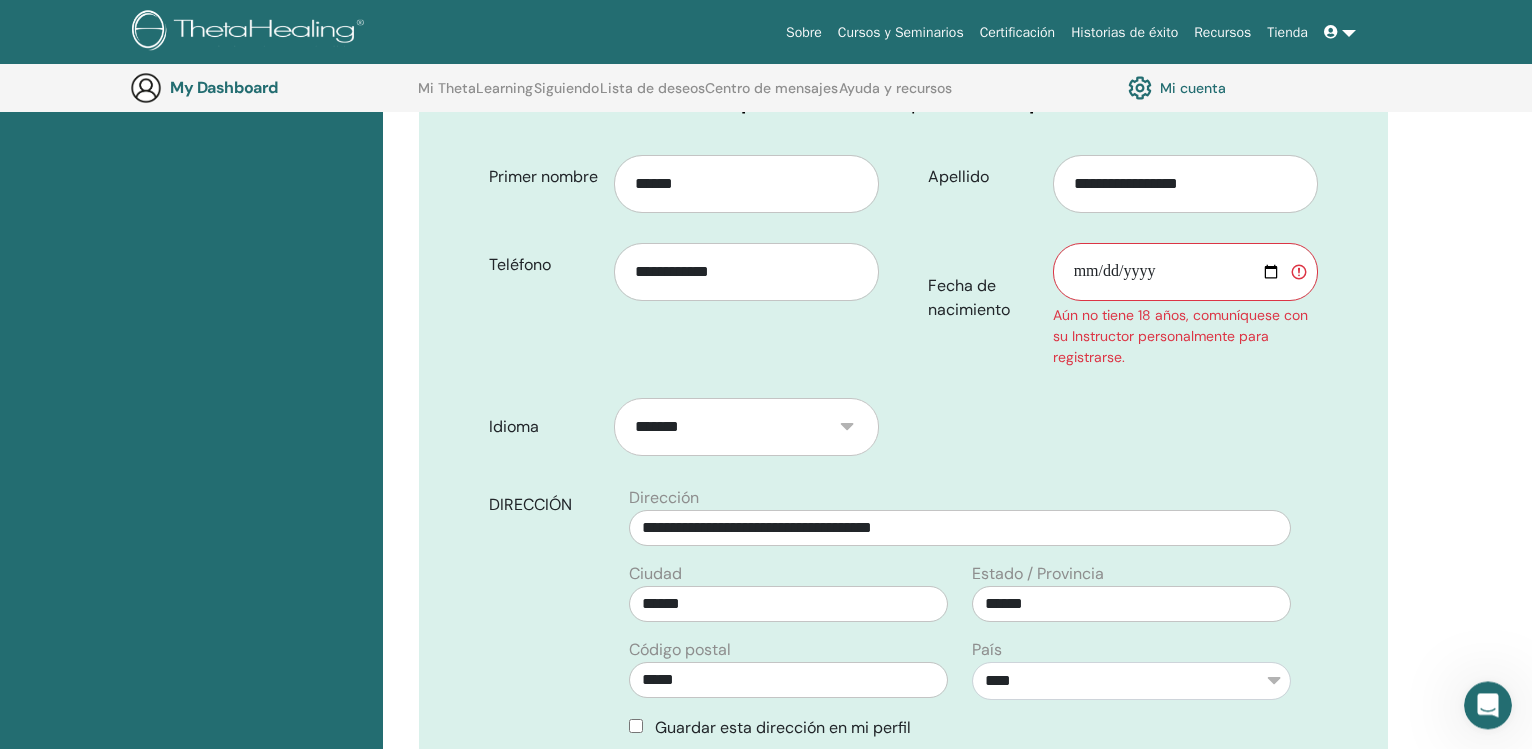 click on "**********" at bounding box center (1185, 272) 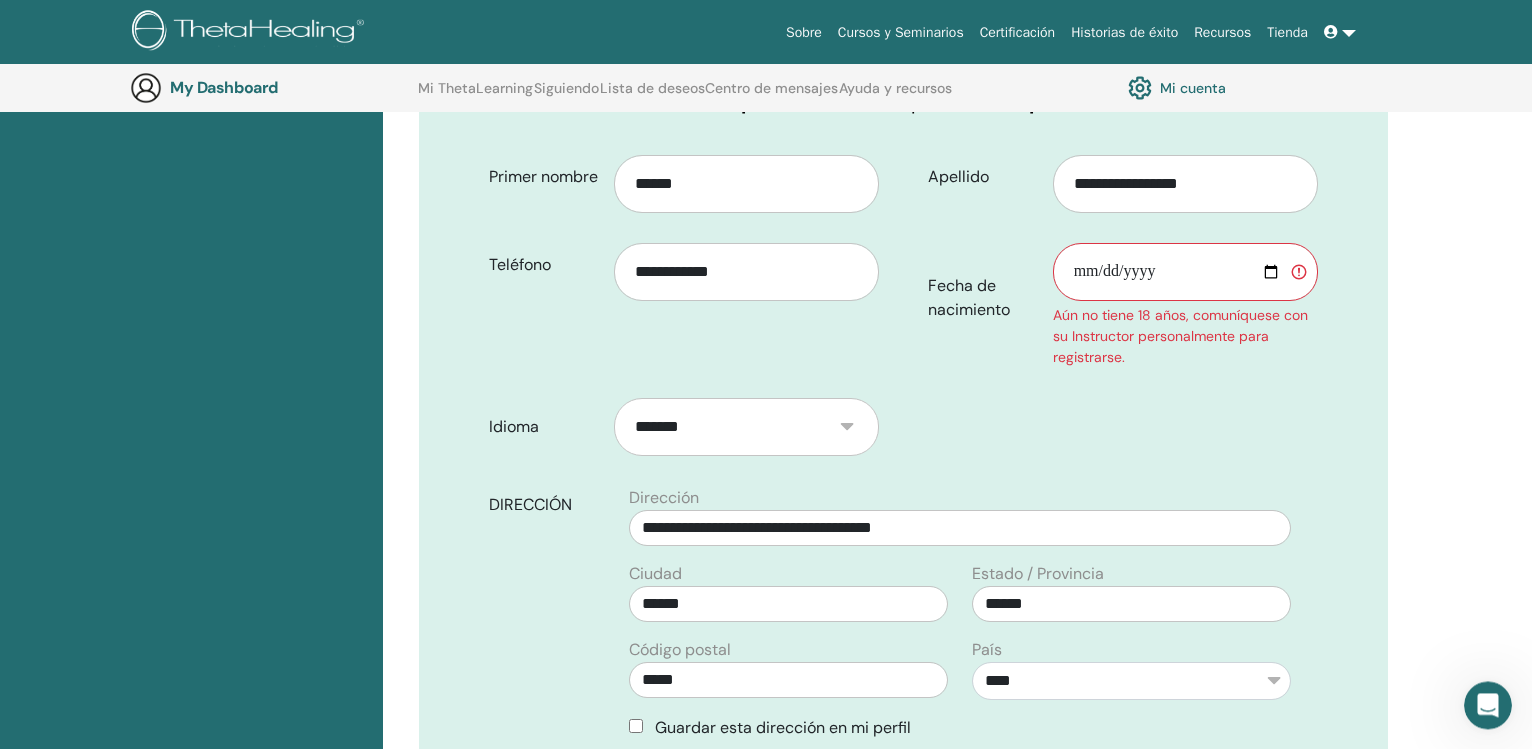 type on "**********" 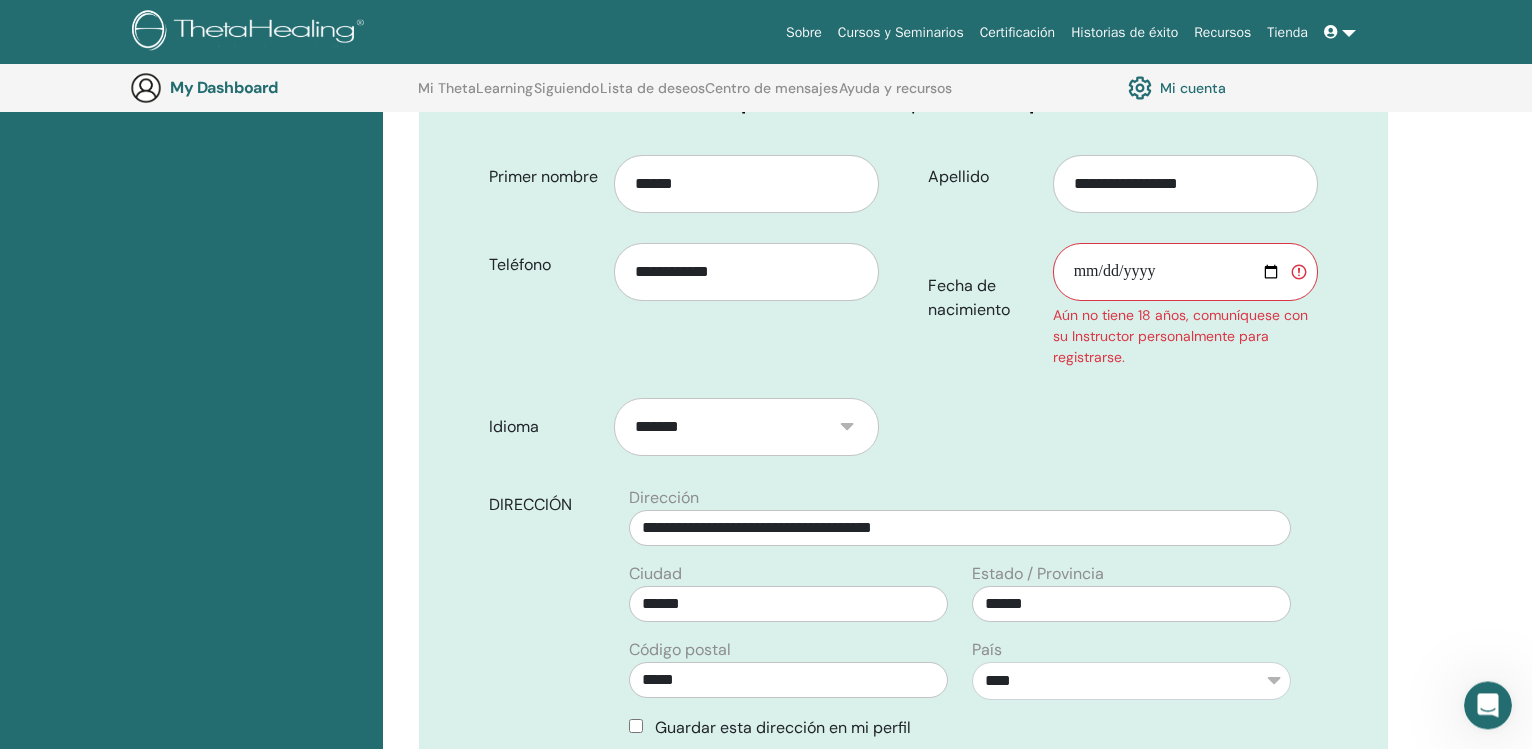 click on "**********" at bounding box center (903, 608) 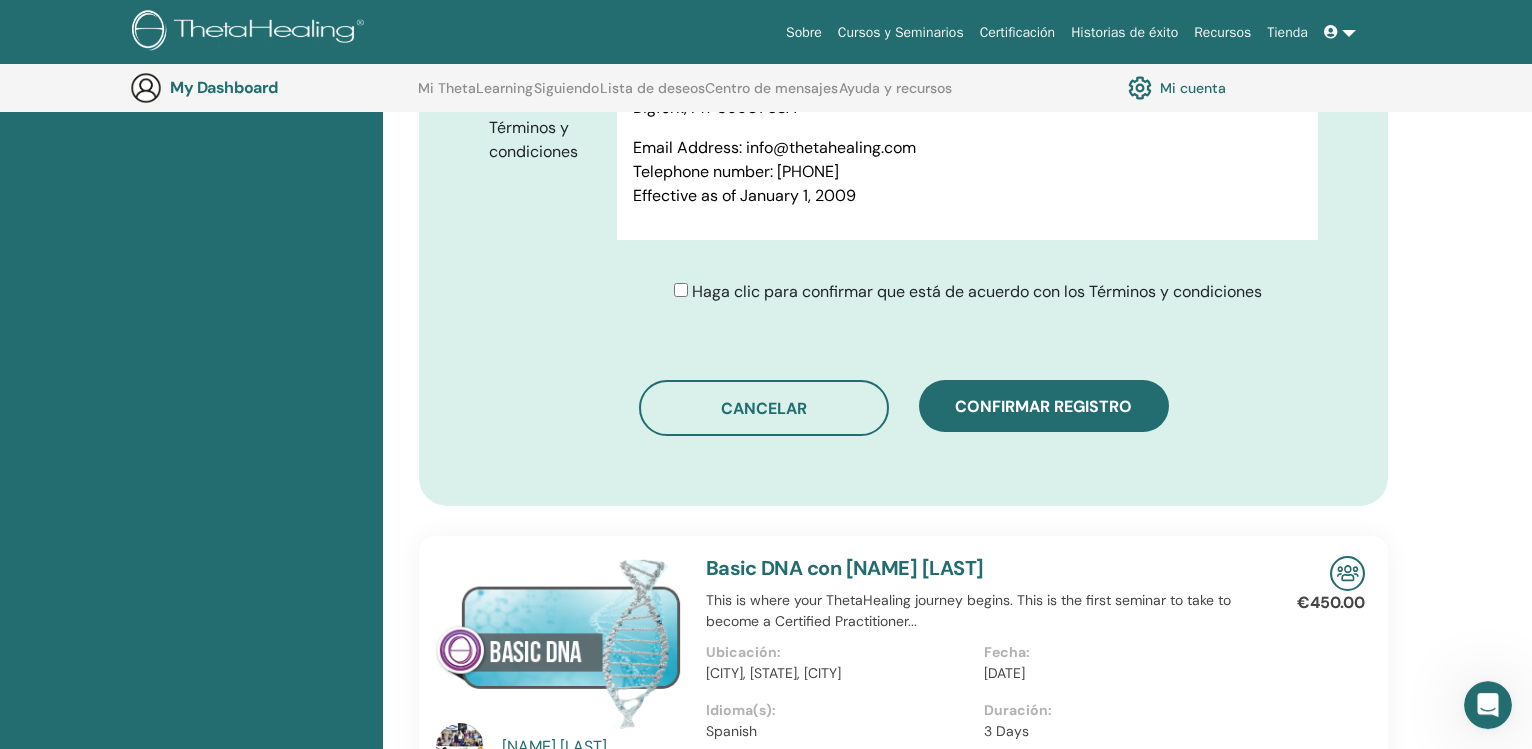 scroll, scrollTop: 1168, scrollLeft: 0, axis: vertical 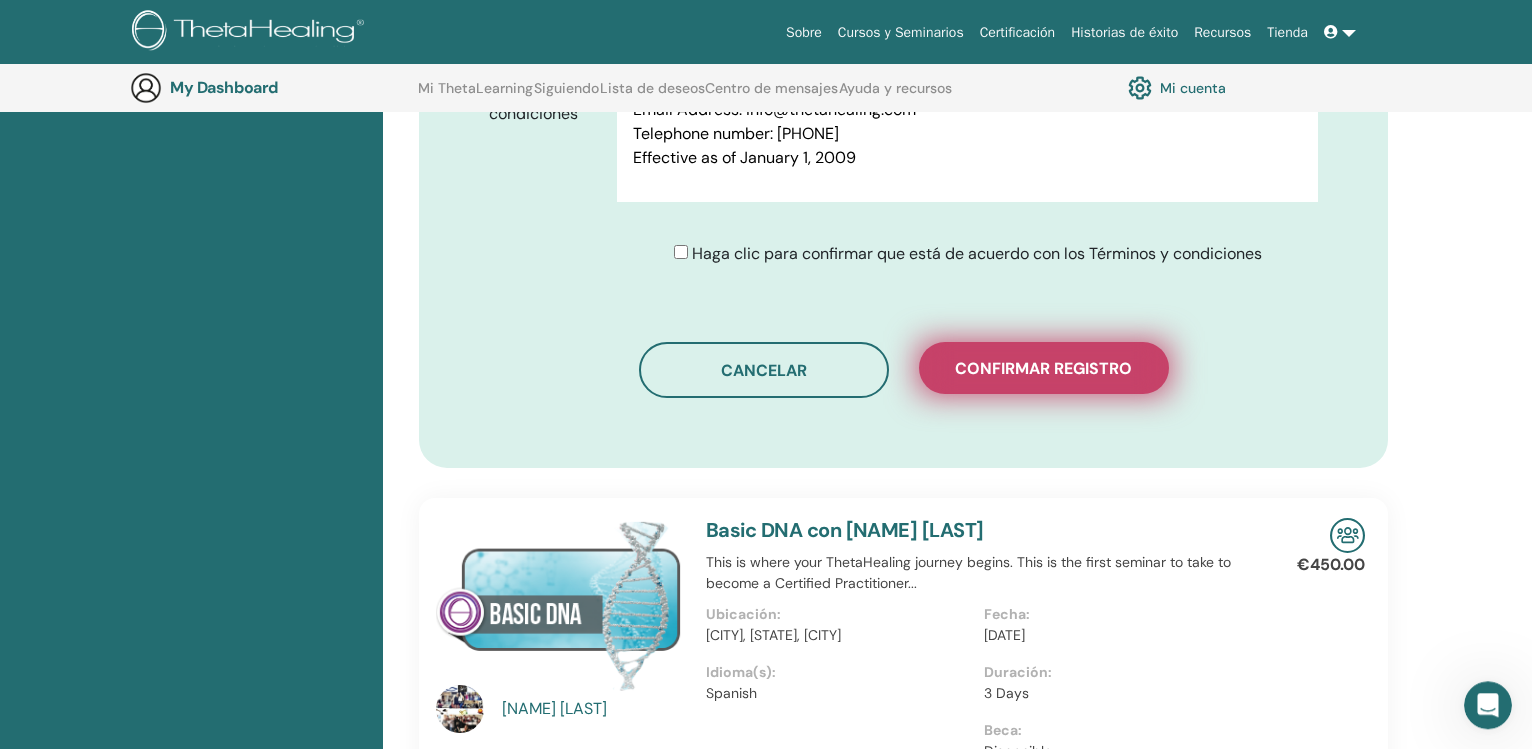click on "Confirmar registro" at bounding box center (1043, 368) 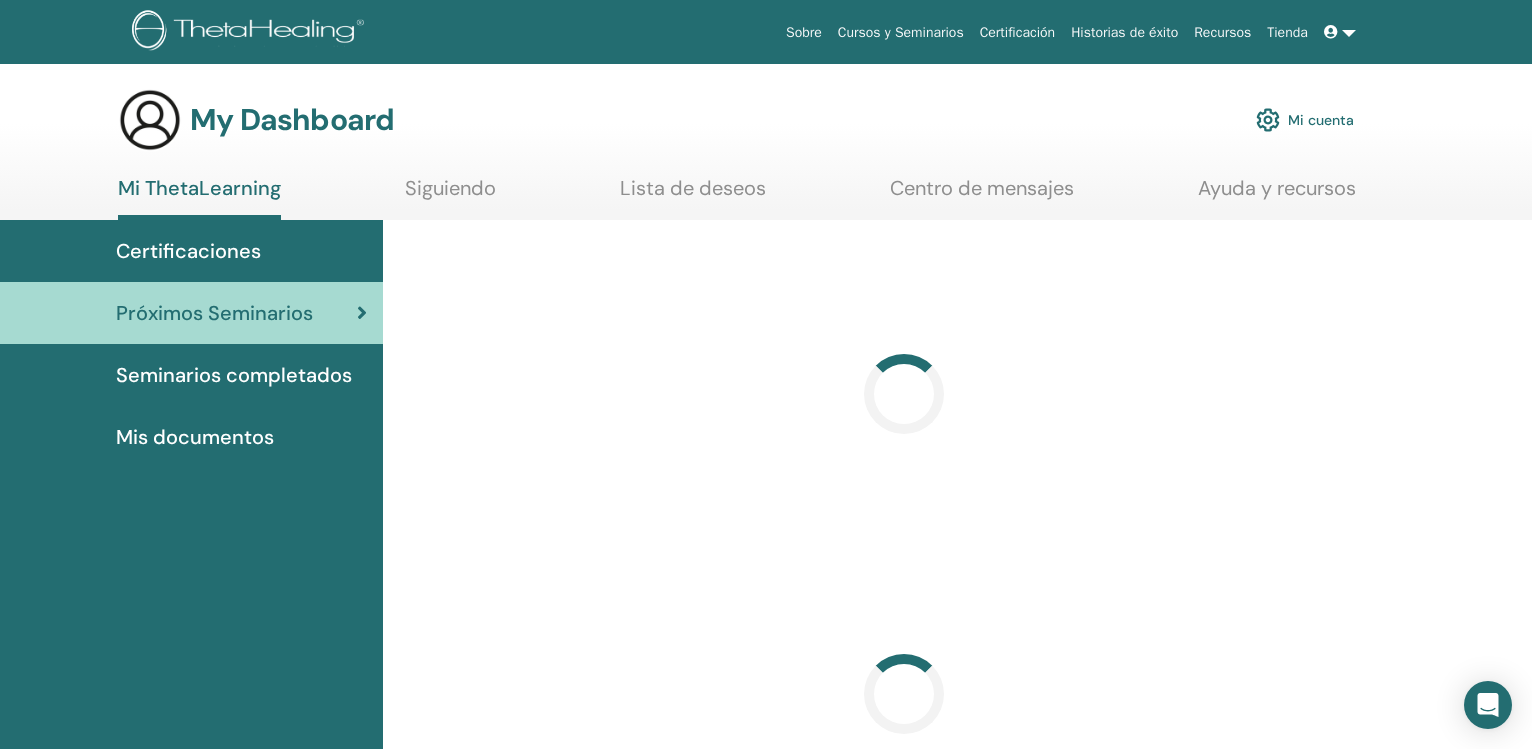 scroll, scrollTop: 0, scrollLeft: 0, axis: both 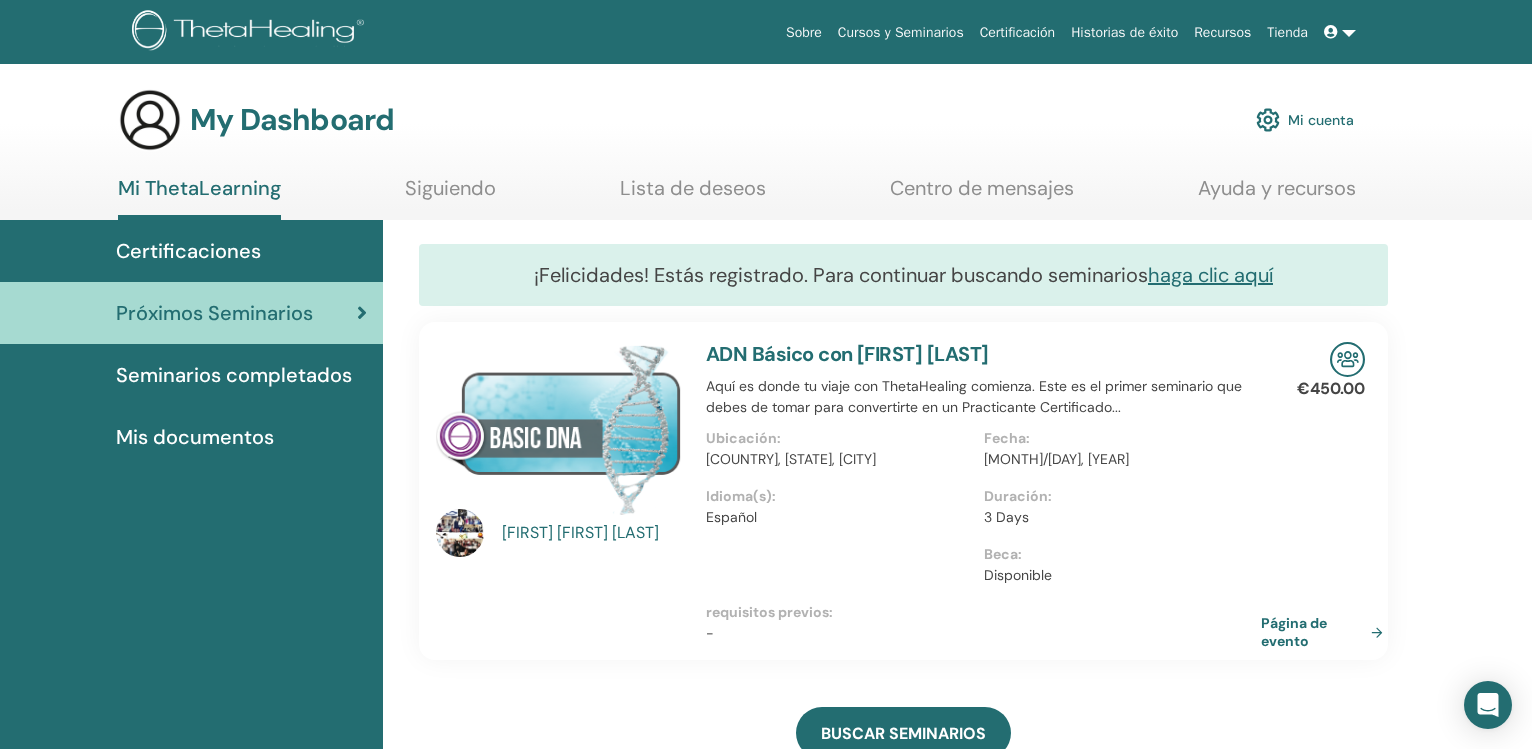click at bounding box center (1340, 32) 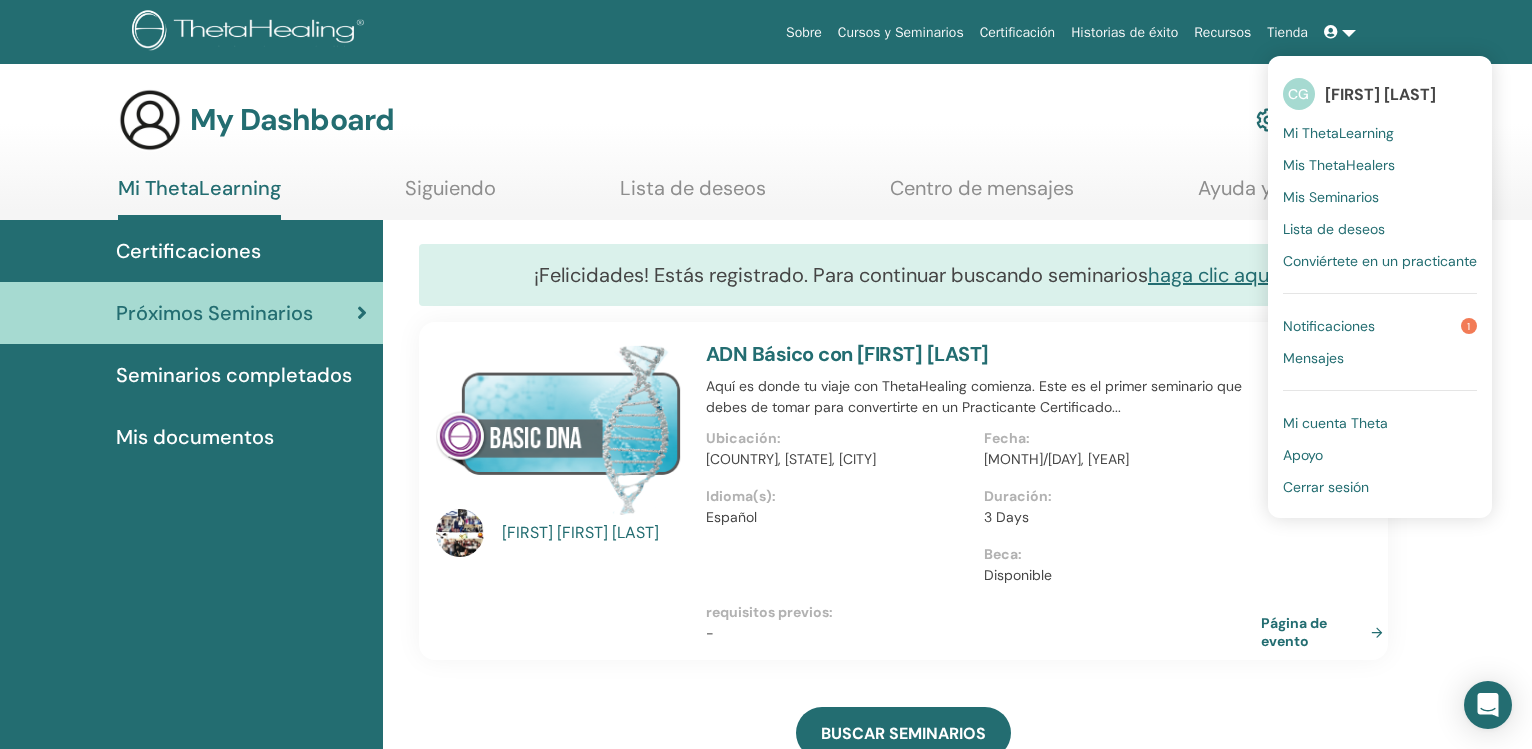 click on "Cerrar sesión" at bounding box center [1326, 487] 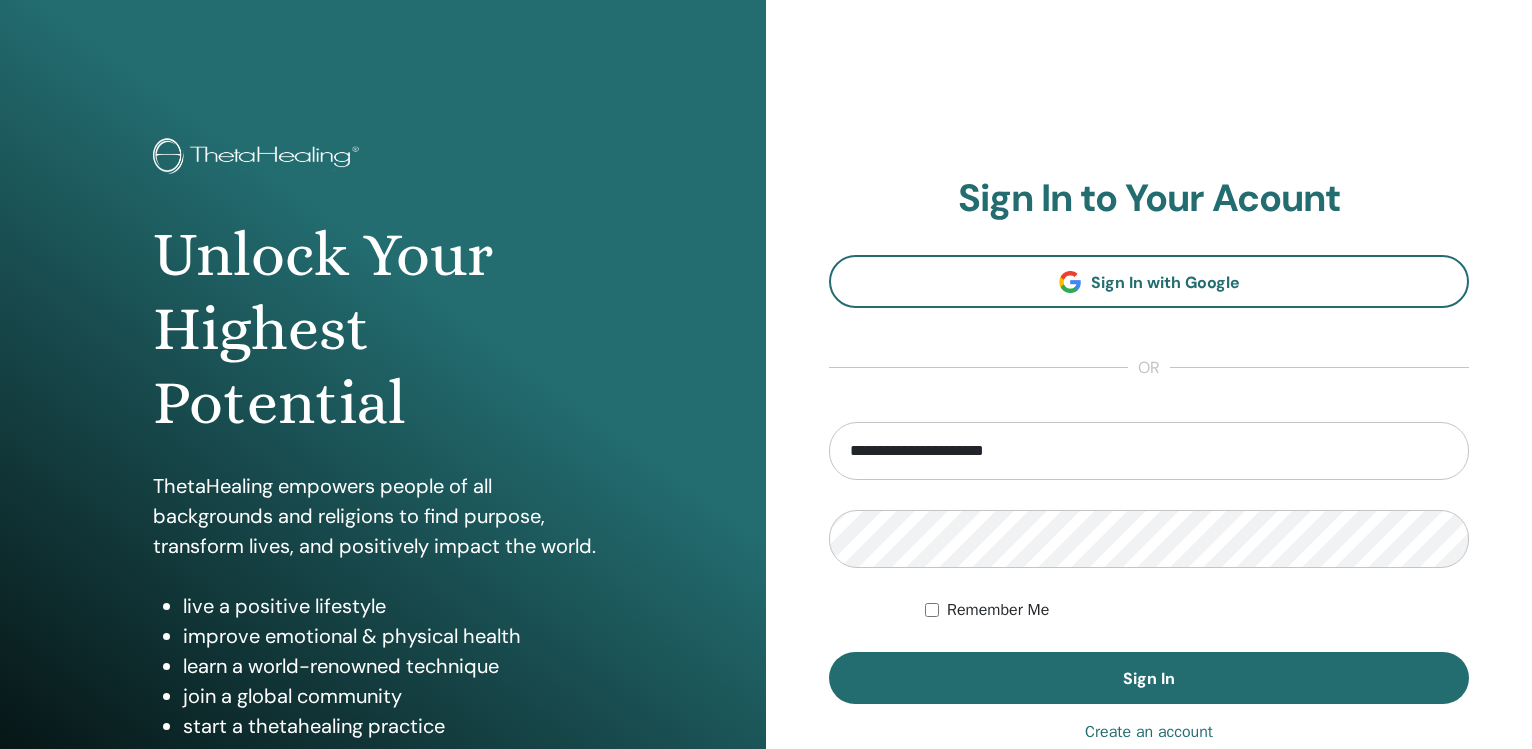 scroll, scrollTop: 0, scrollLeft: 0, axis: both 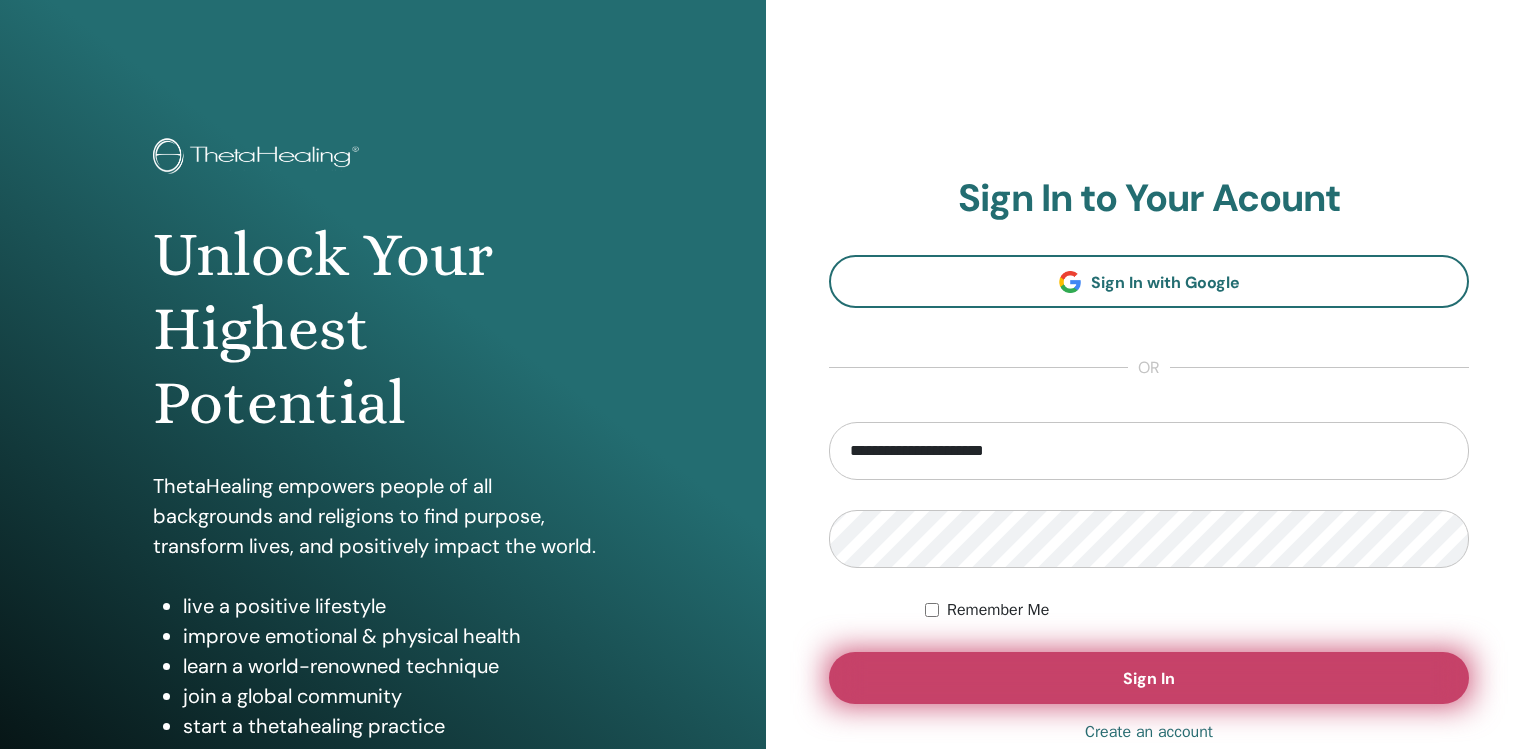 type on "**********" 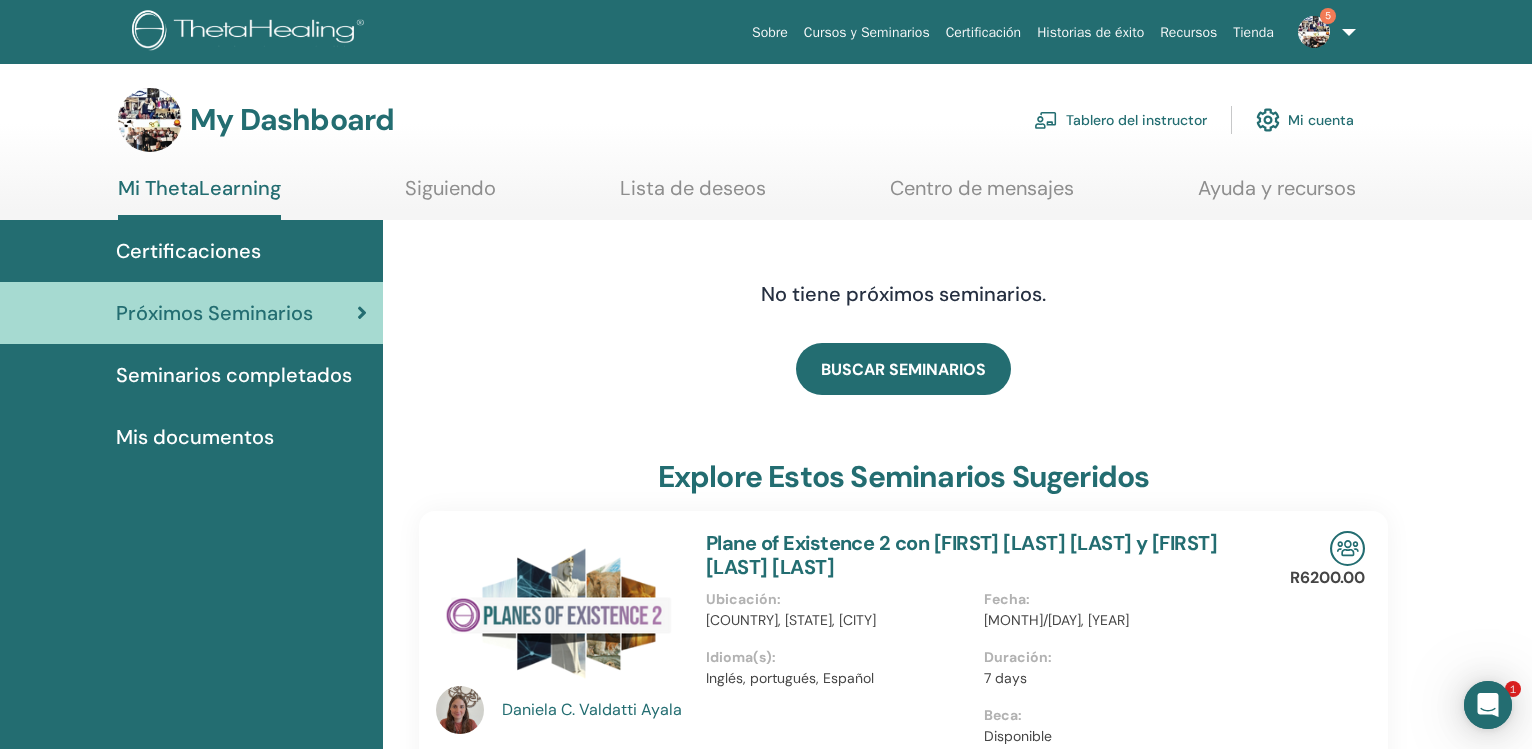 scroll, scrollTop: 0, scrollLeft: 0, axis: both 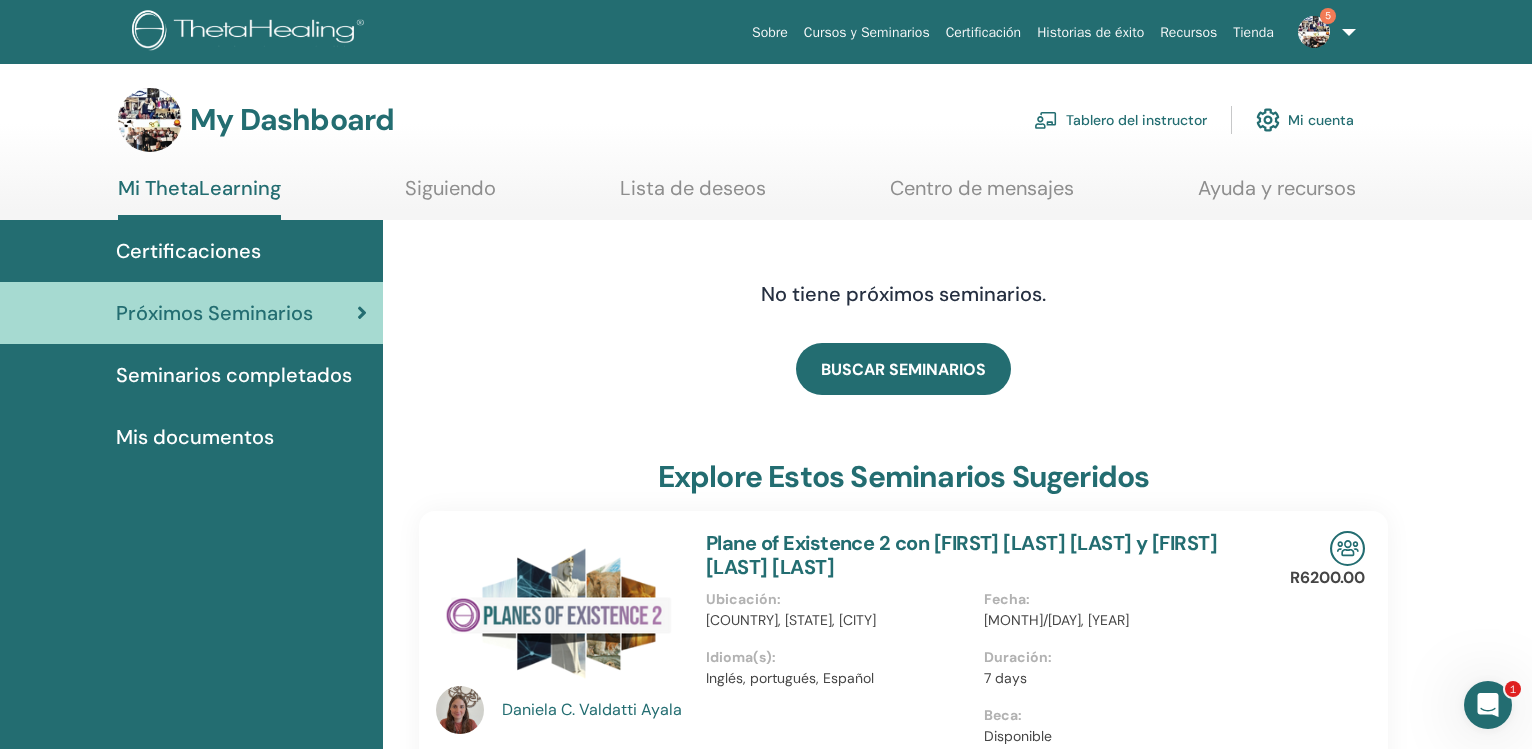 click on "Tablero del instructor" at bounding box center [1120, 120] 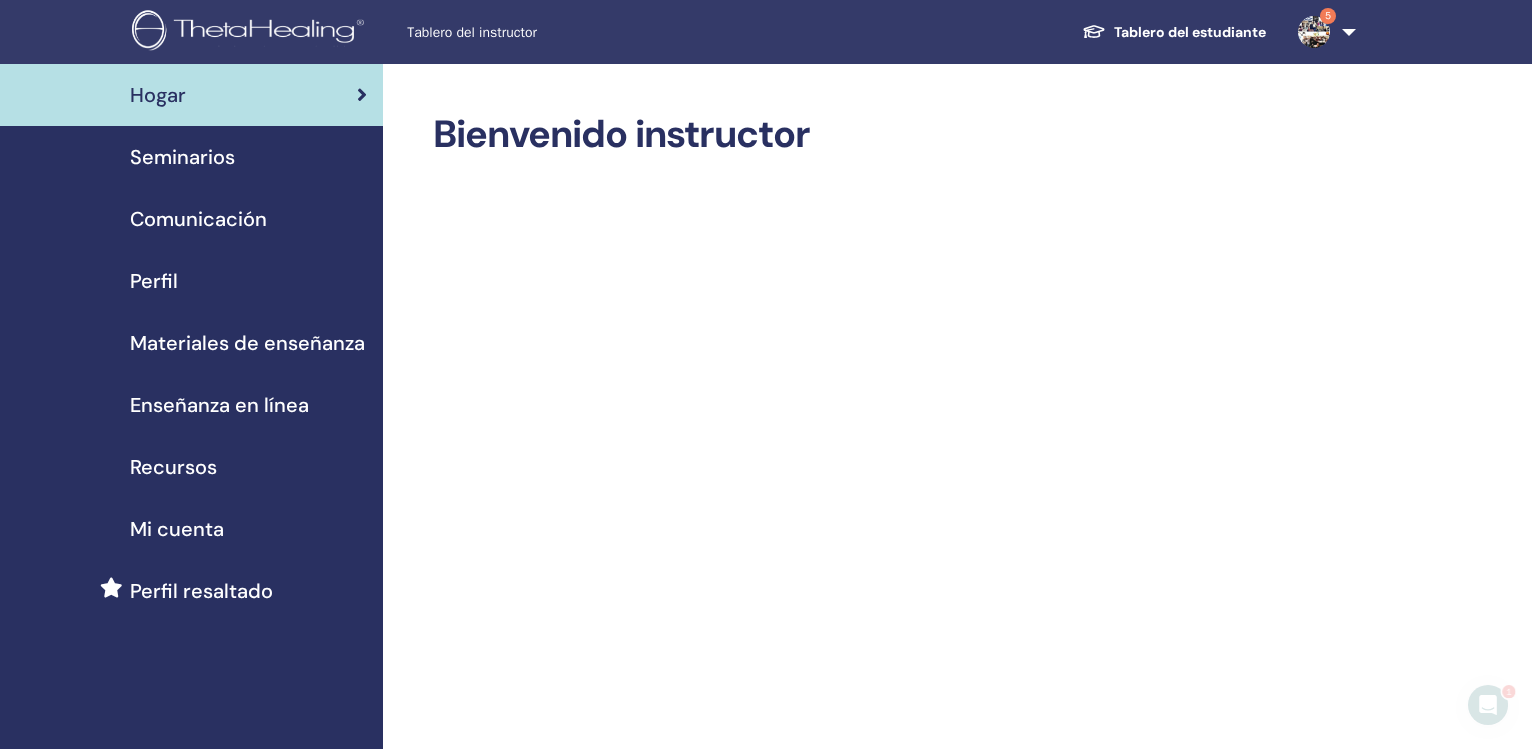 scroll, scrollTop: 0, scrollLeft: 0, axis: both 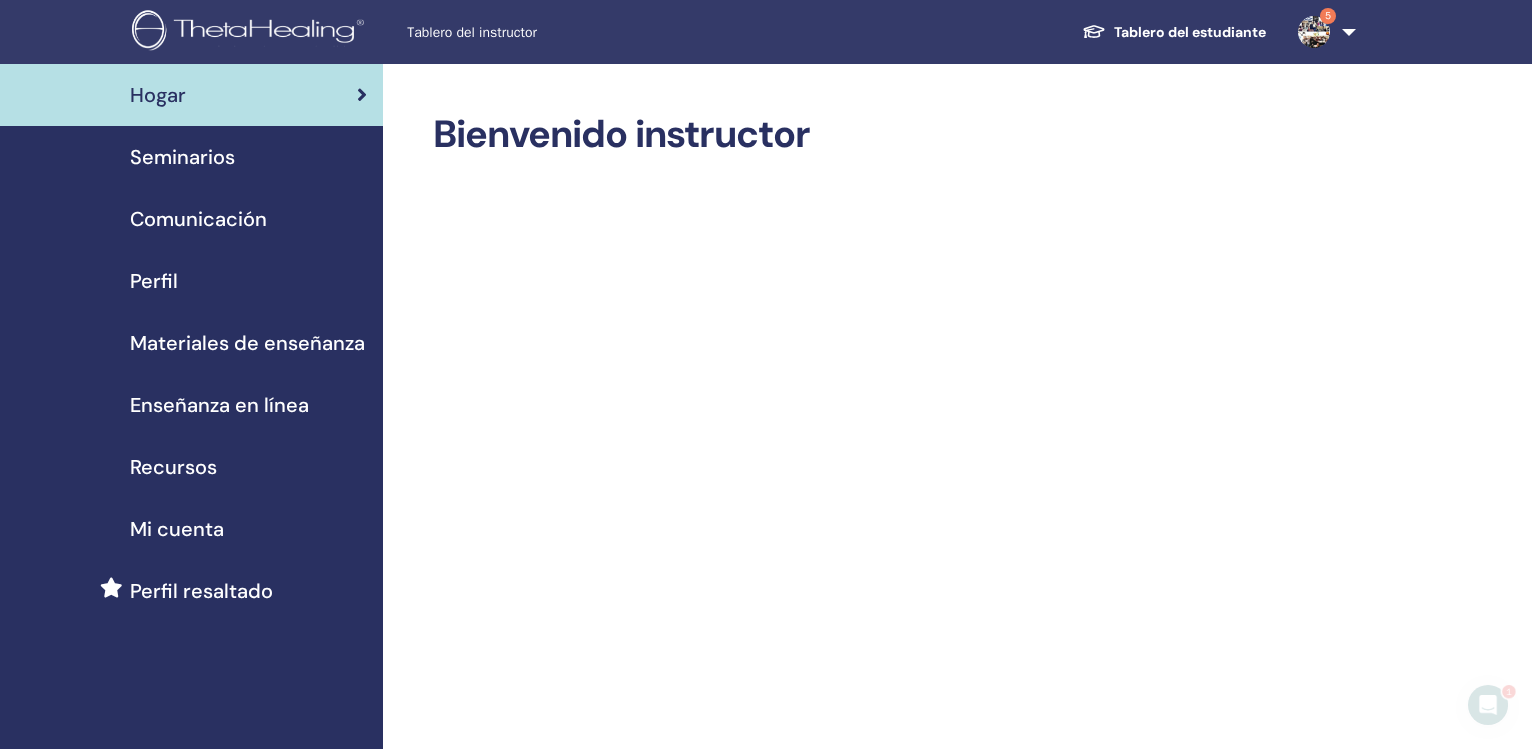 click on "Seminarios" at bounding box center (191, 157) 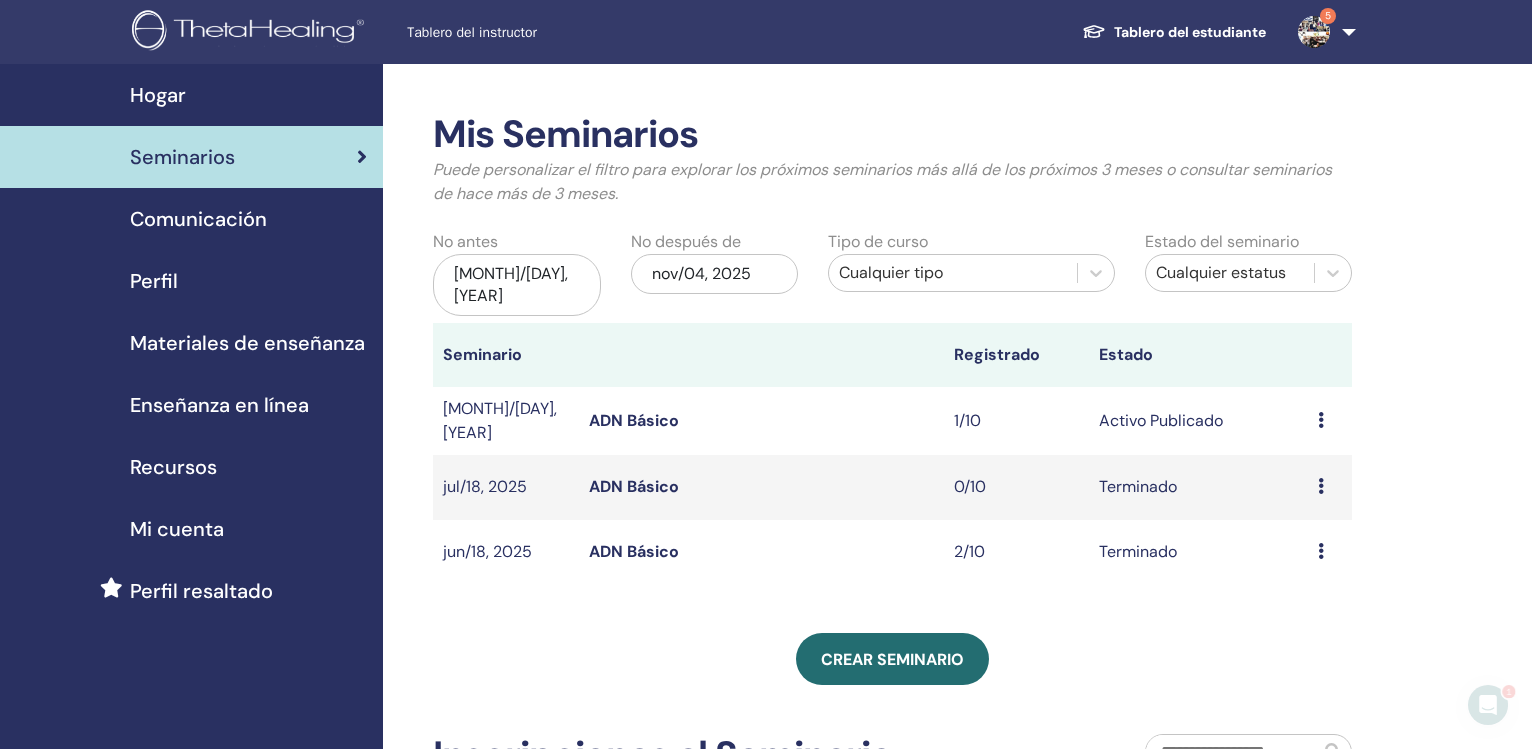 scroll, scrollTop: 0, scrollLeft: 0, axis: both 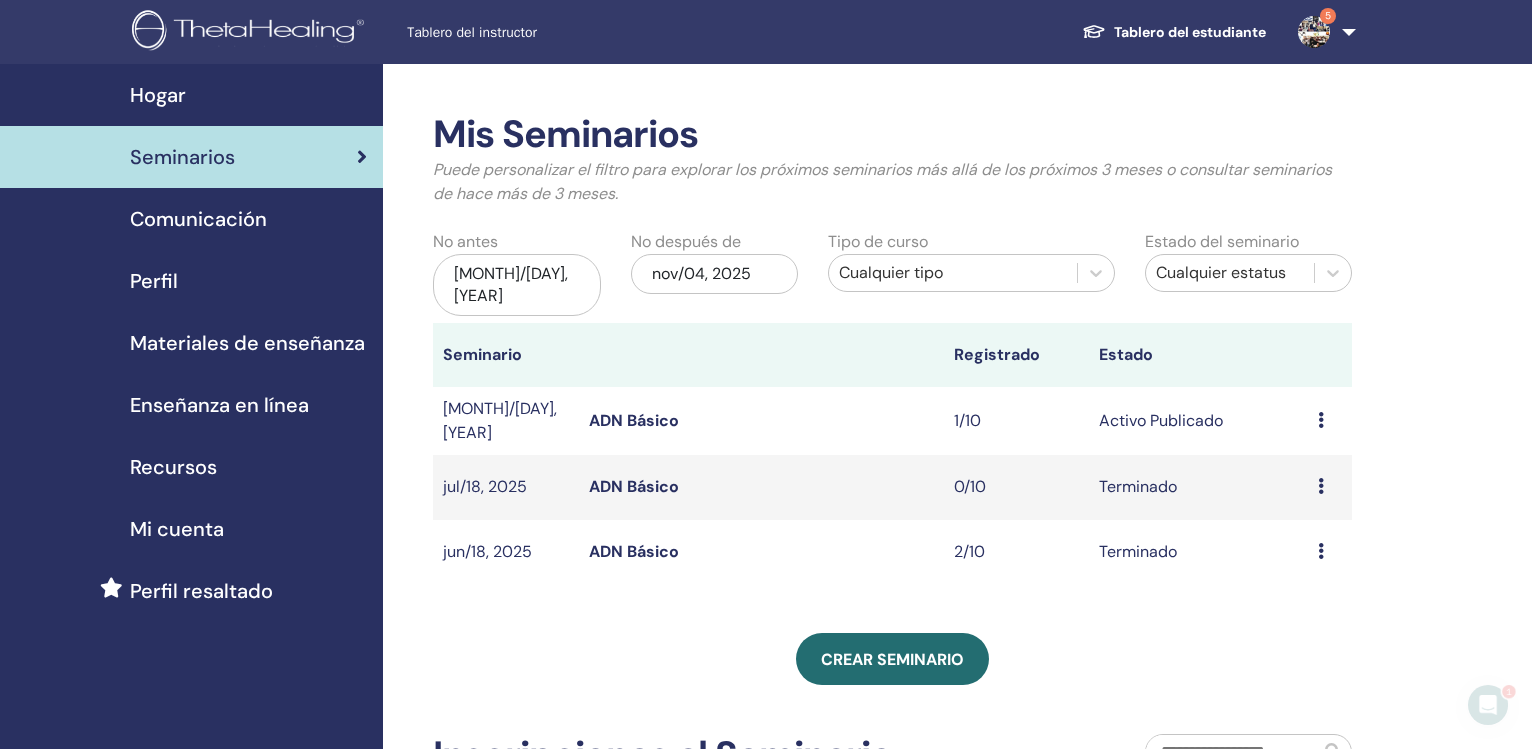 click on "ADN Básico" at bounding box center [634, 420] 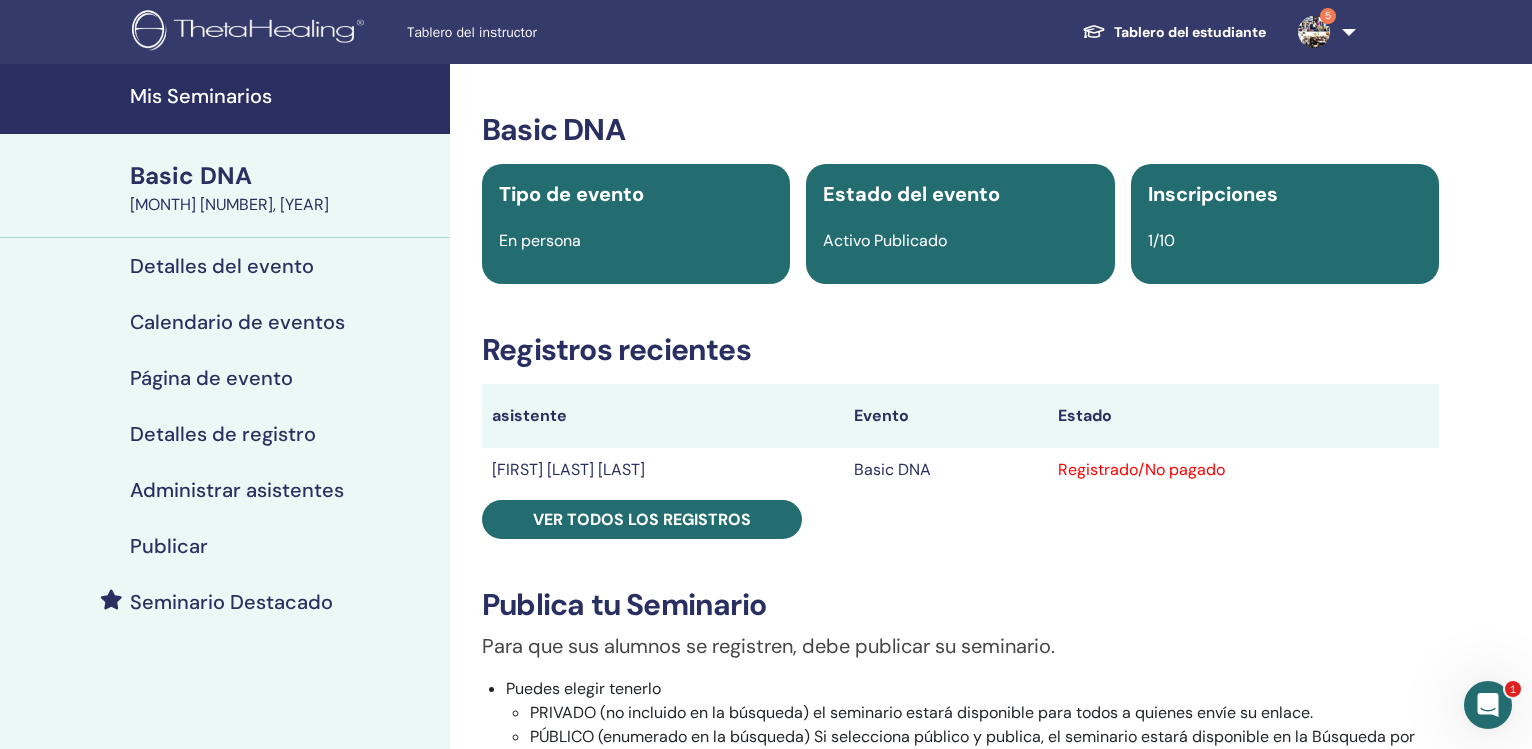 scroll, scrollTop: 0, scrollLeft: 0, axis: both 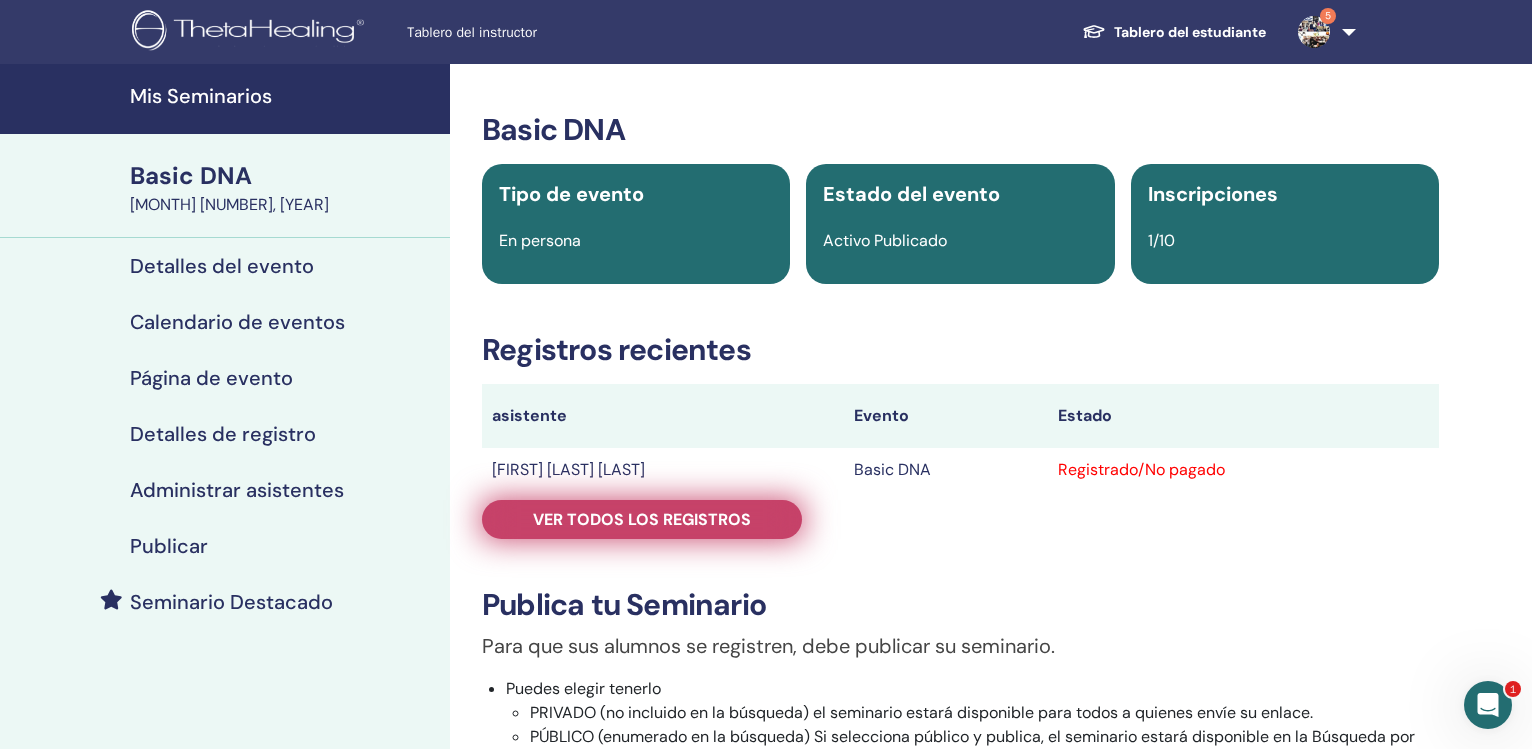 click on "Ver todos los registros" at bounding box center (642, 519) 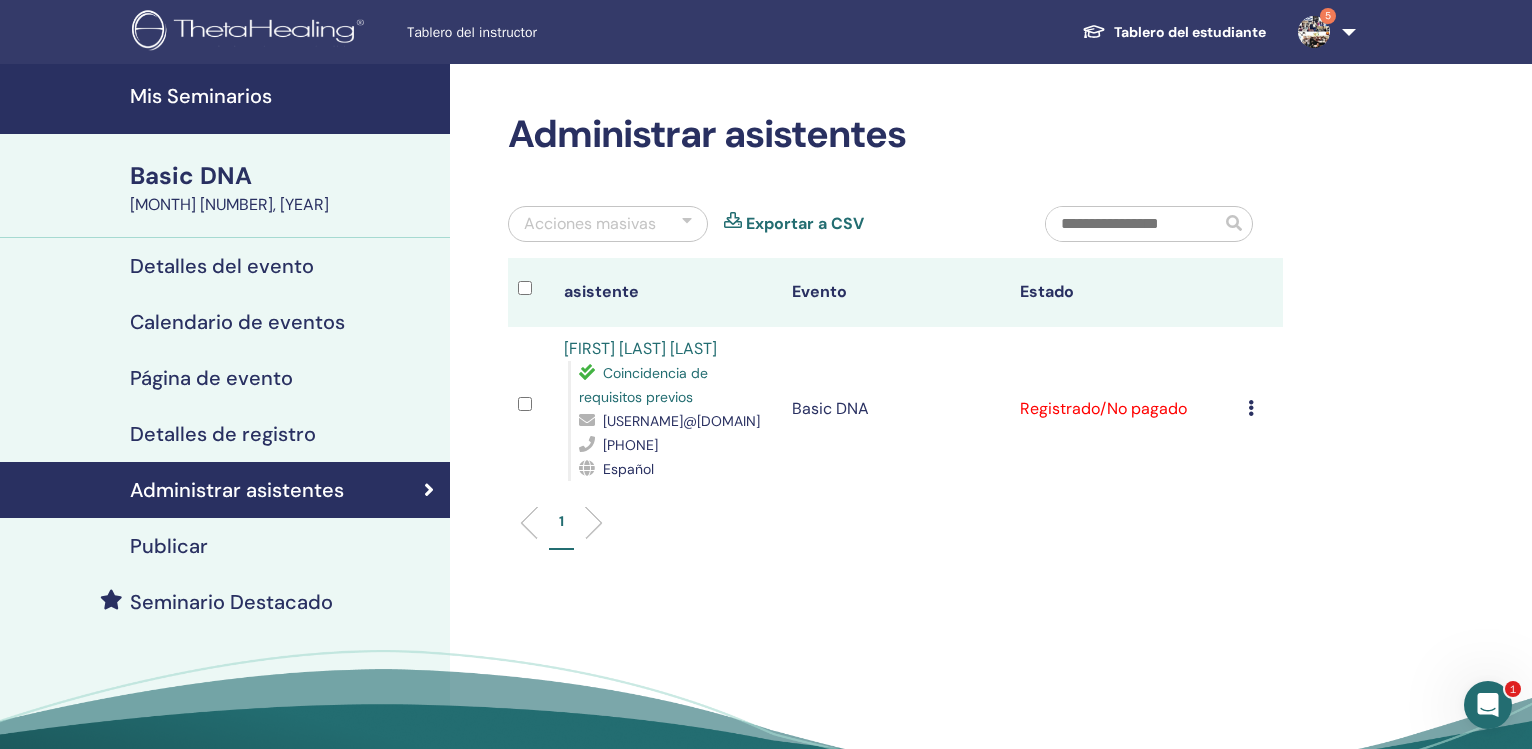 click at bounding box center (1251, 408) 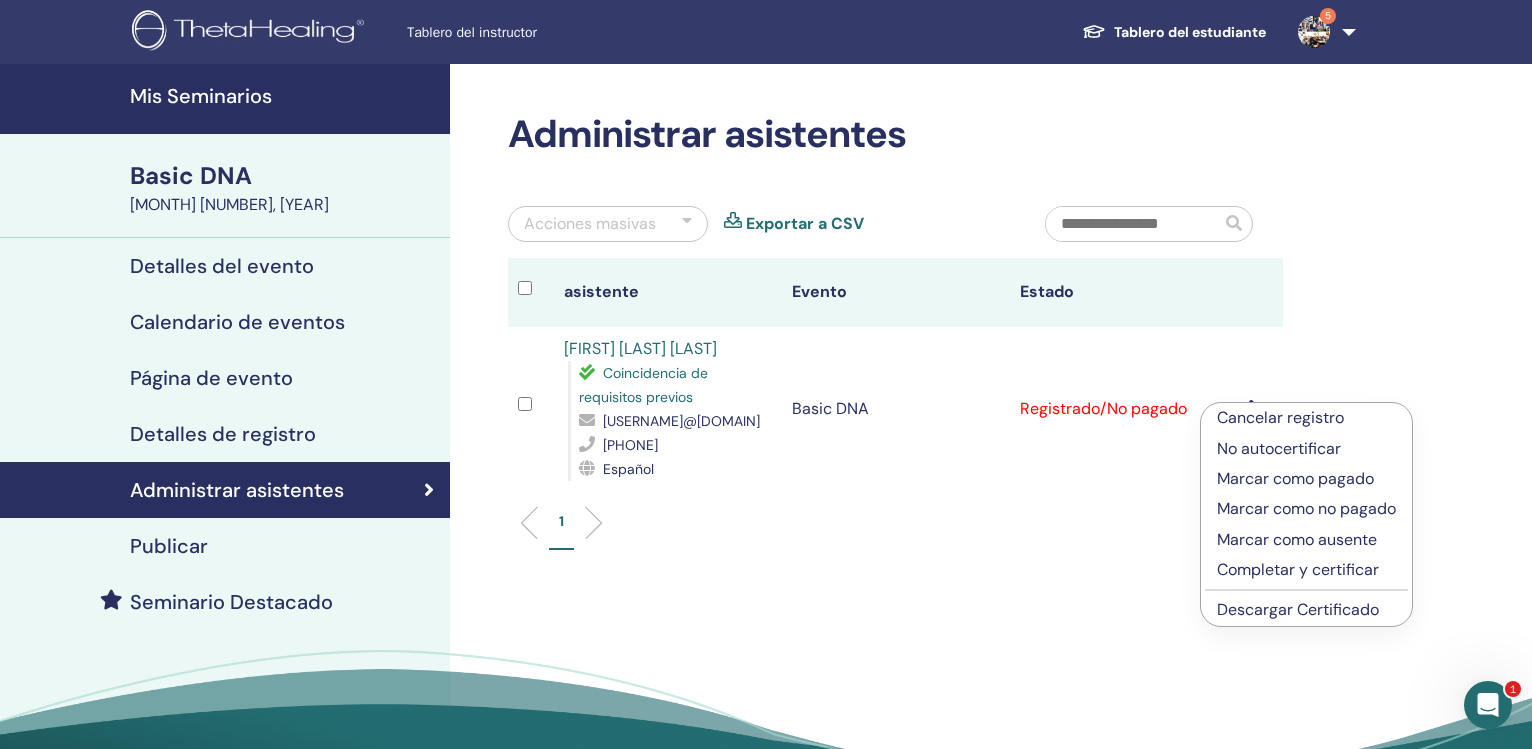 click on "Completar y certificar" at bounding box center (1306, 570) 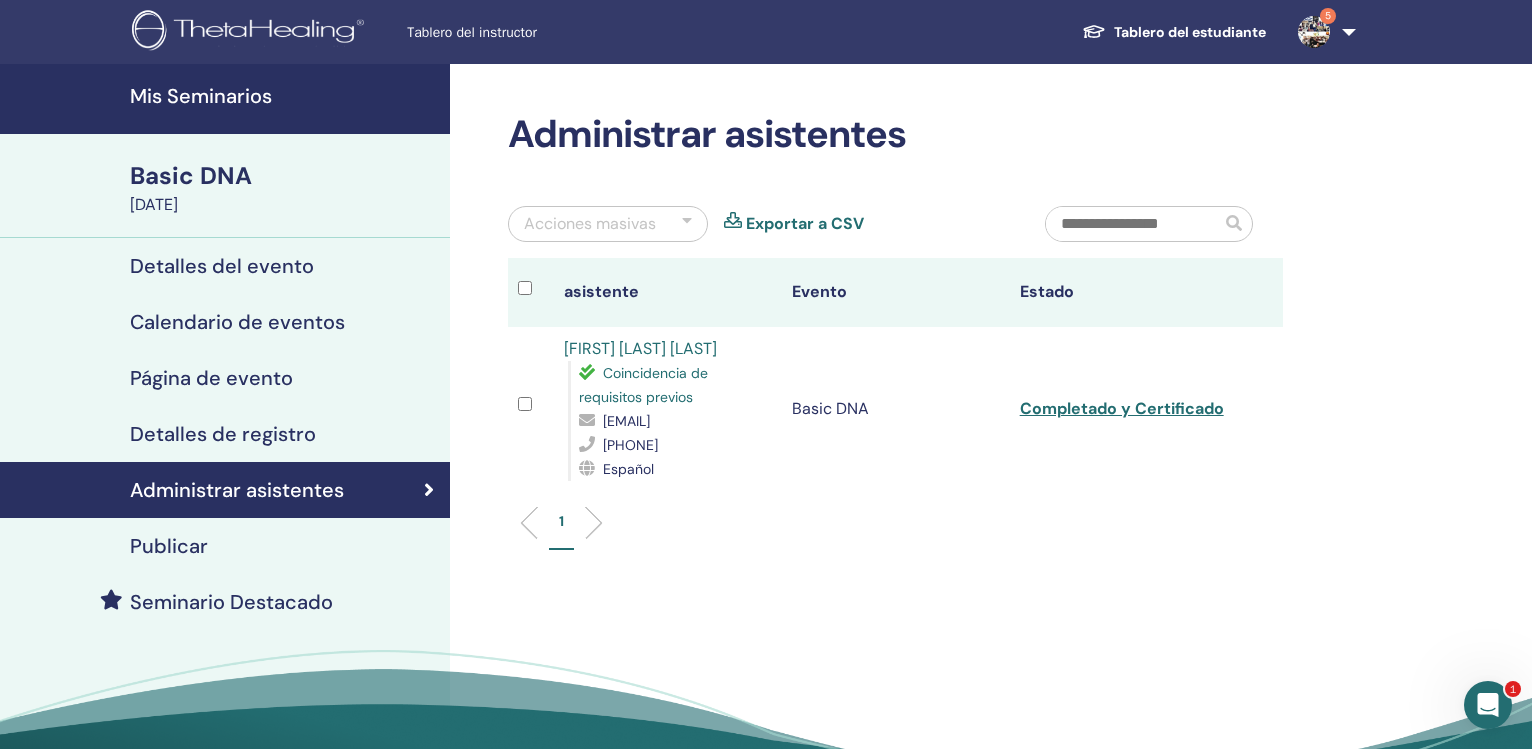 scroll, scrollTop: 0, scrollLeft: 0, axis: both 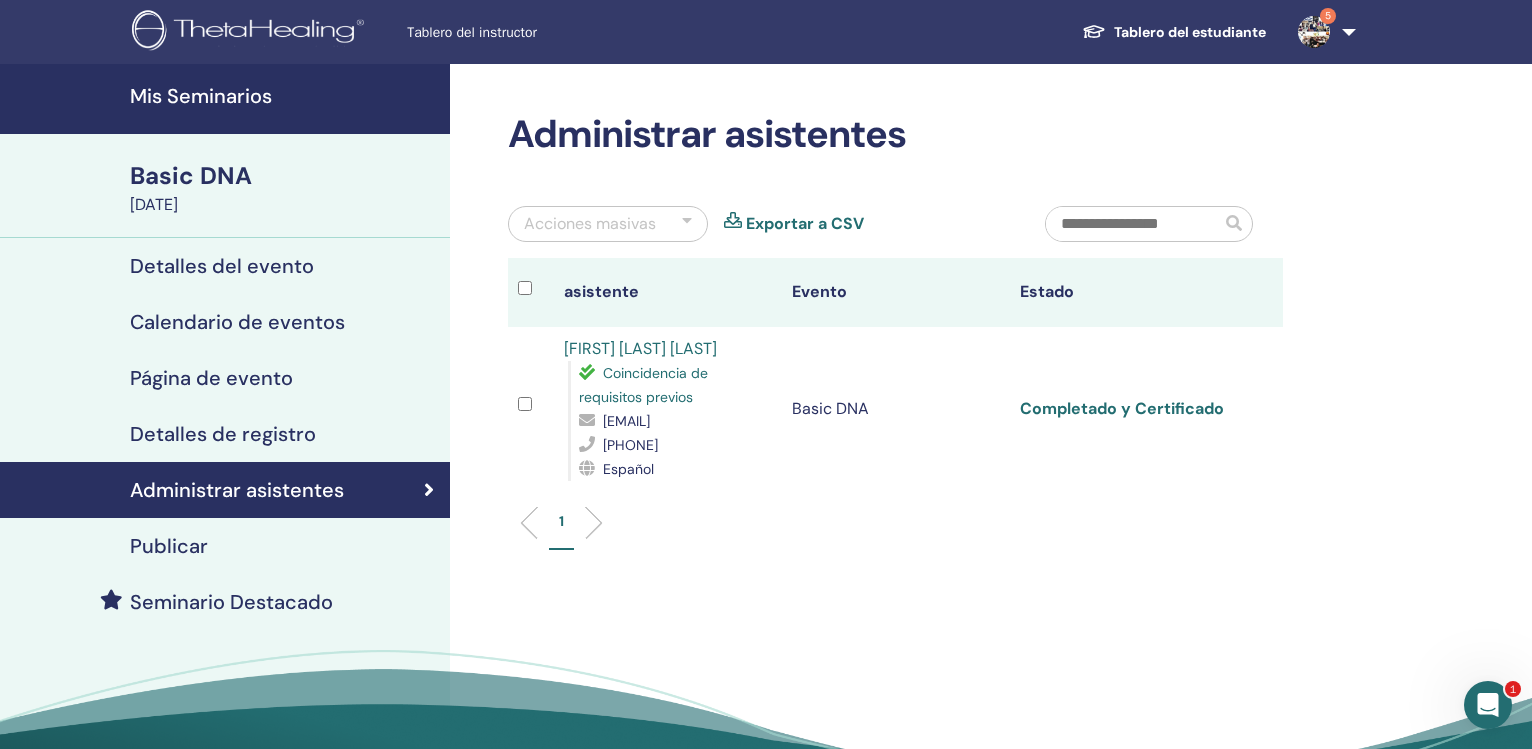 click on "Completado y Certificado" at bounding box center (1122, 408) 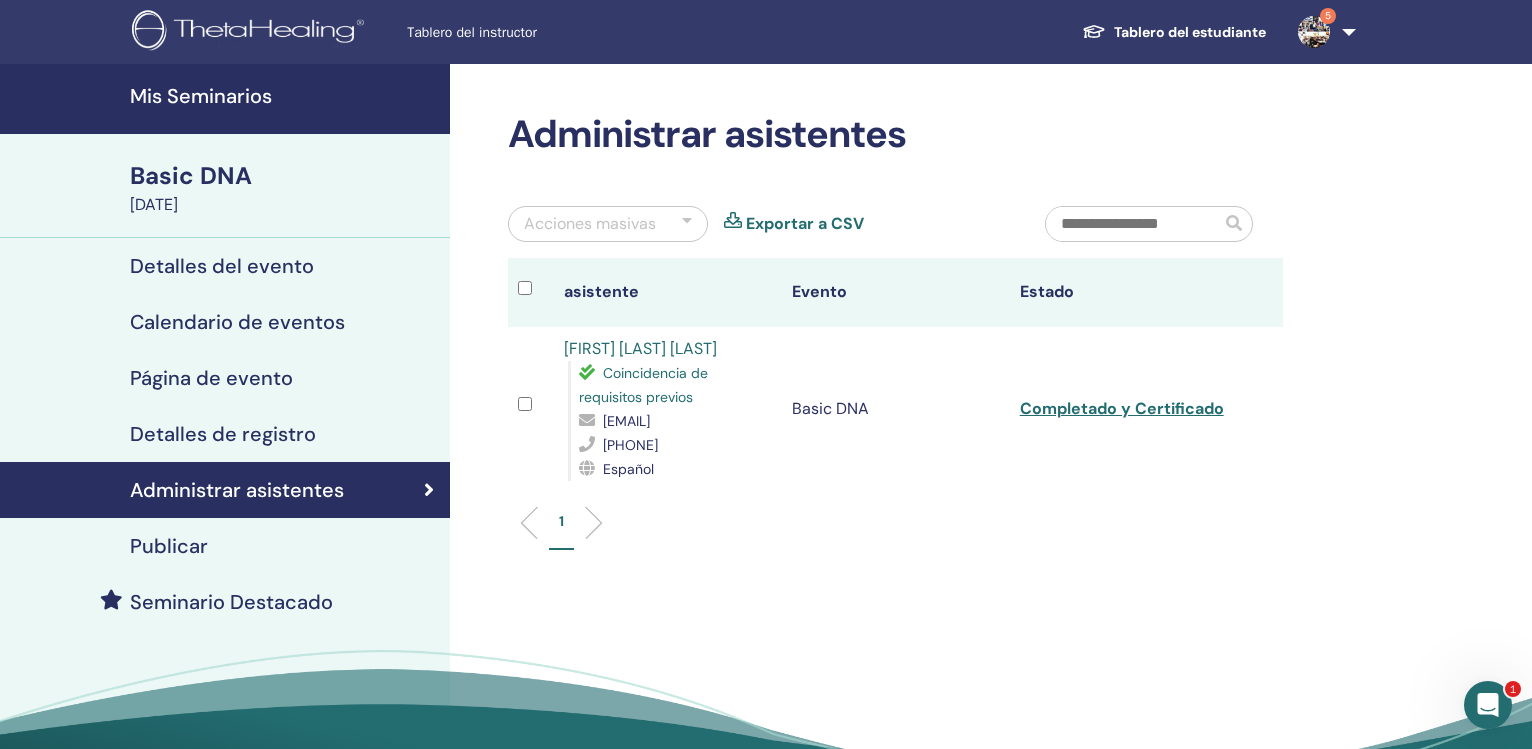 click on "5" at bounding box center [1323, 32] 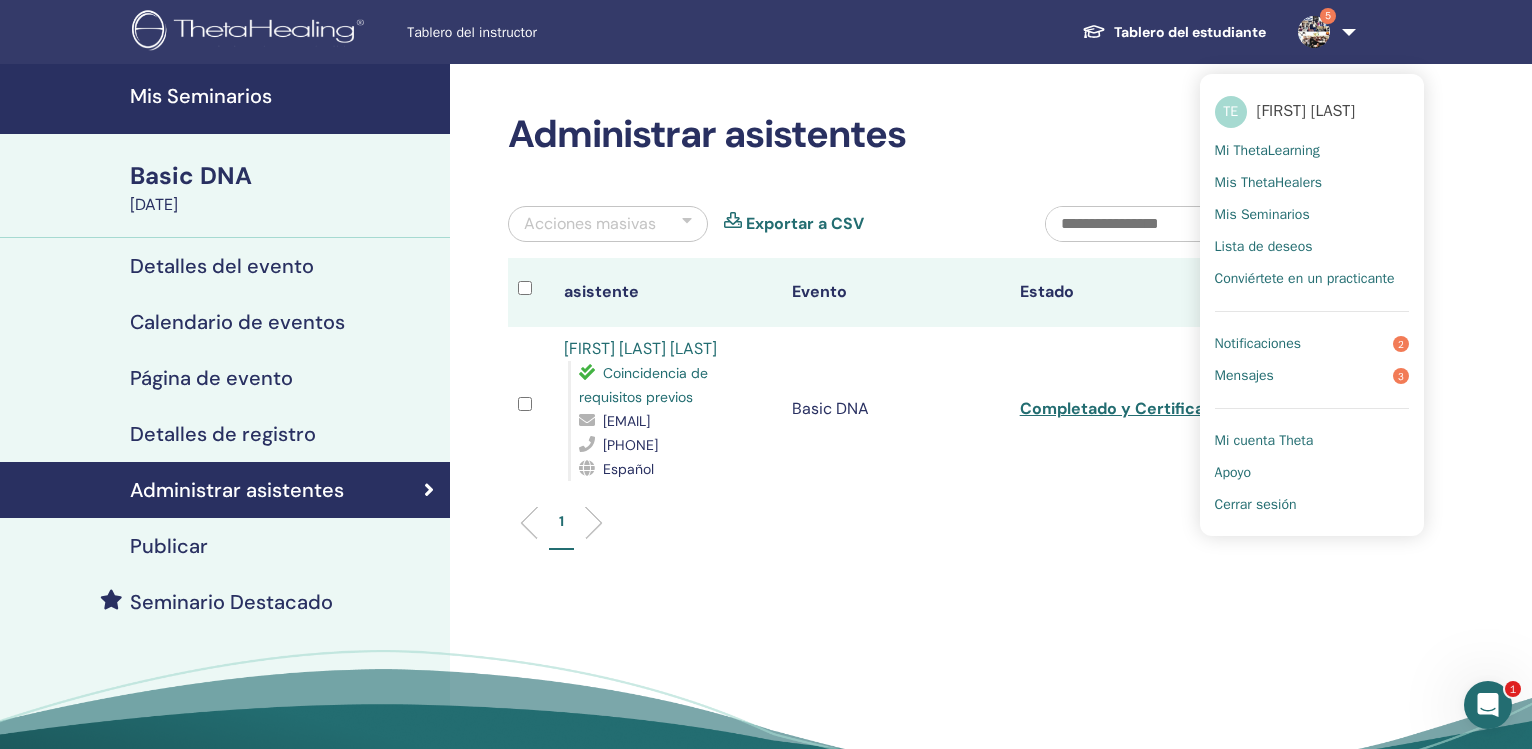 click on "Detalles del evento" at bounding box center (222, 266) 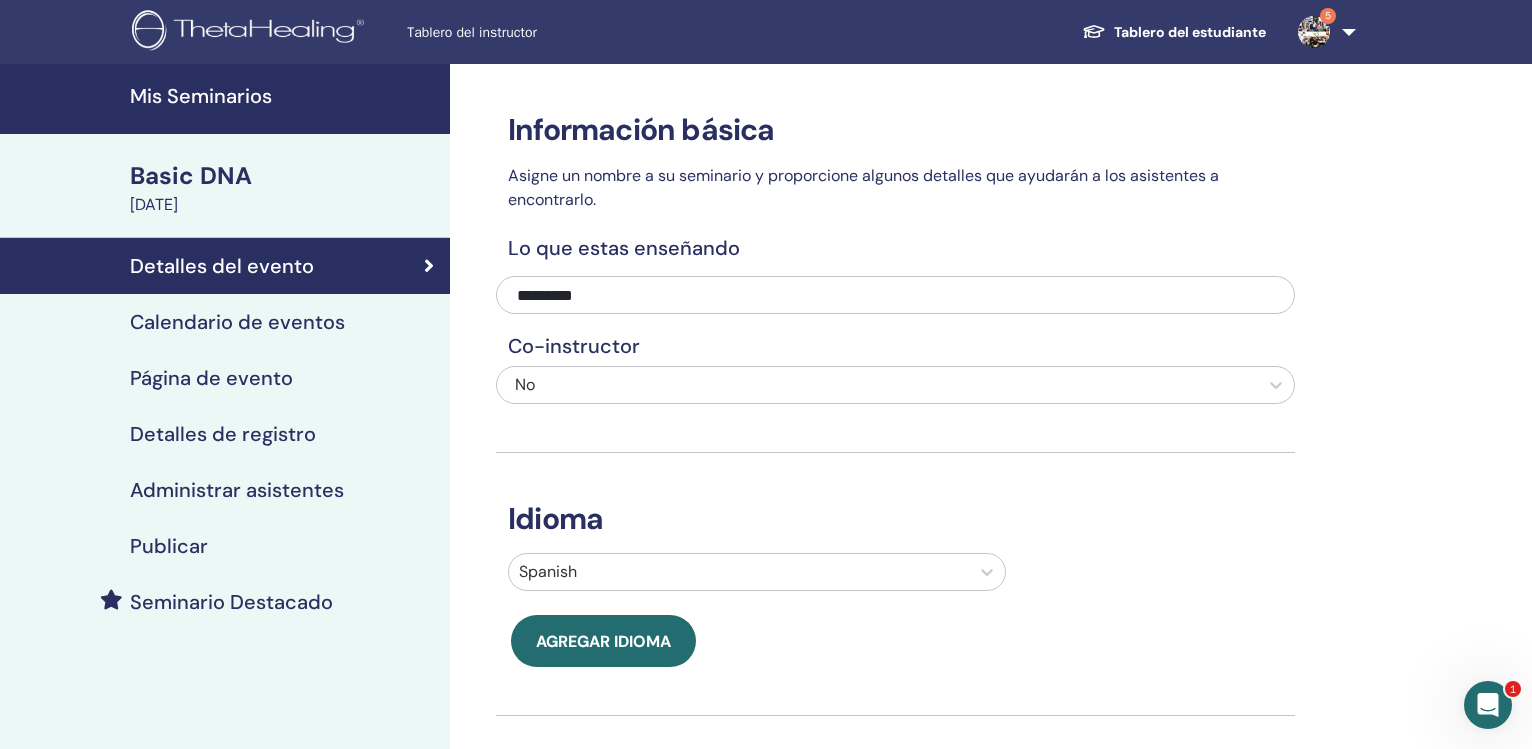 click on "Página de evento" at bounding box center (211, 378) 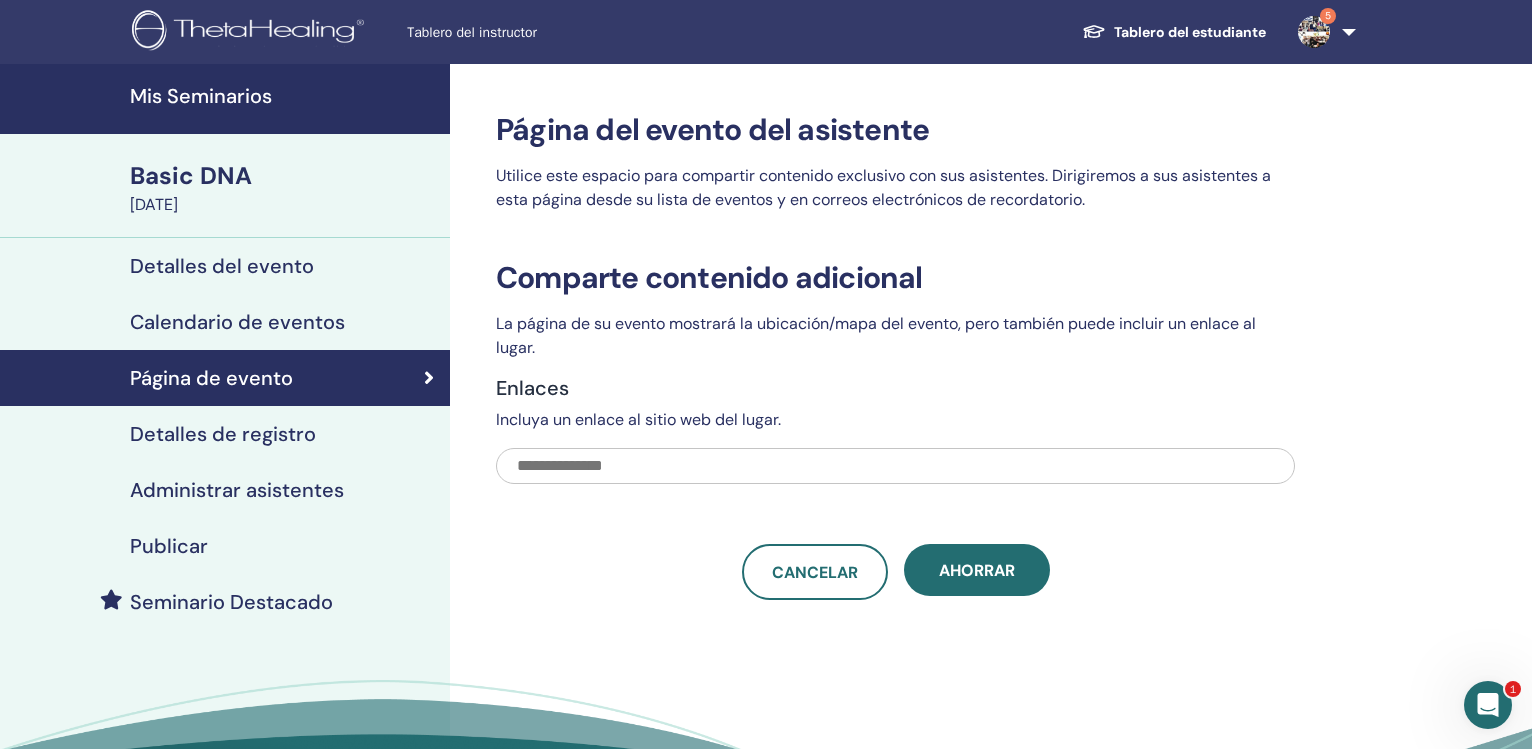 click on "Detalles de registro" at bounding box center [223, 434] 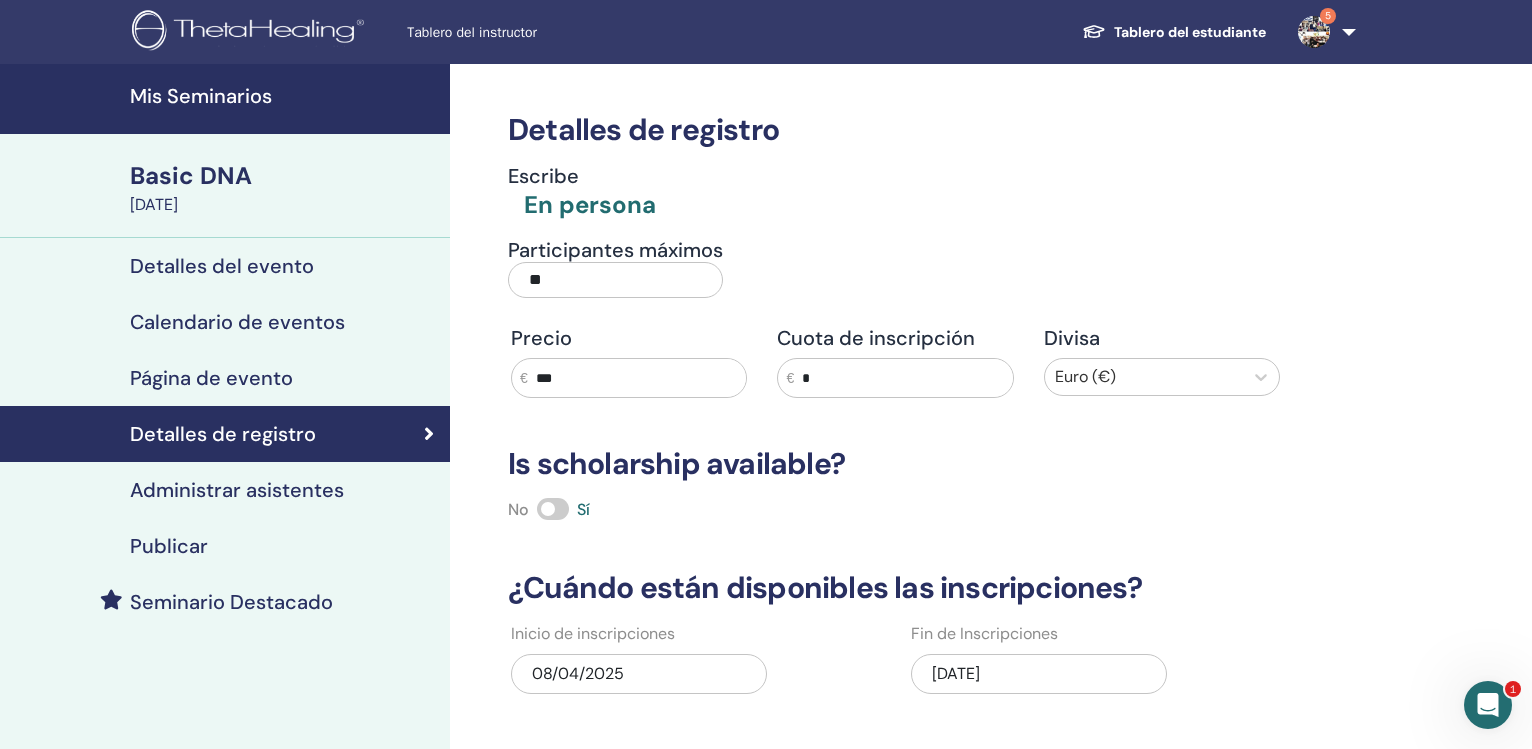 click on "Administrar asistentes" at bounding box center (237, 490) 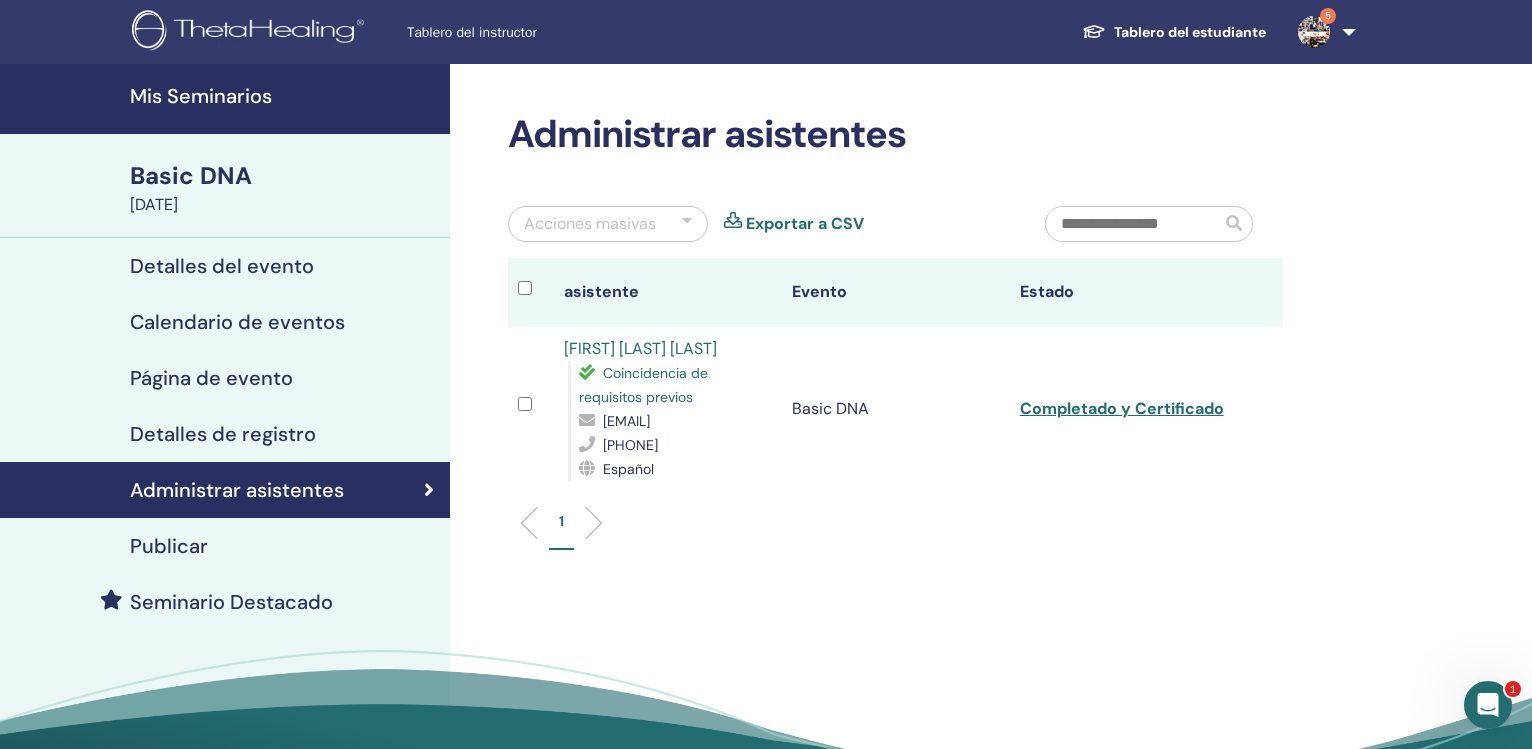 click on "Publicar" at bounding box center (225, 546) 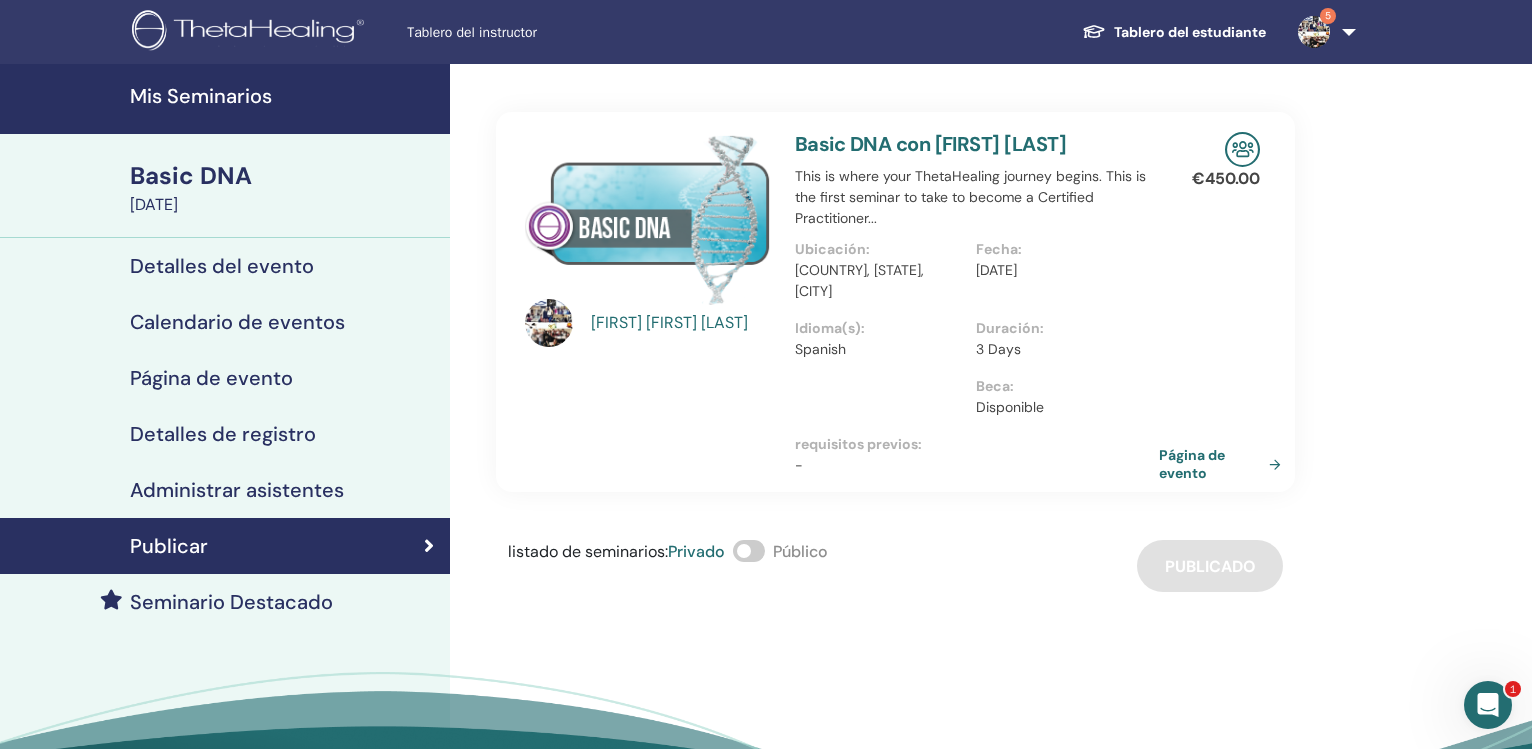 click on "Página de evento" at bounding box center (1224, 464) 